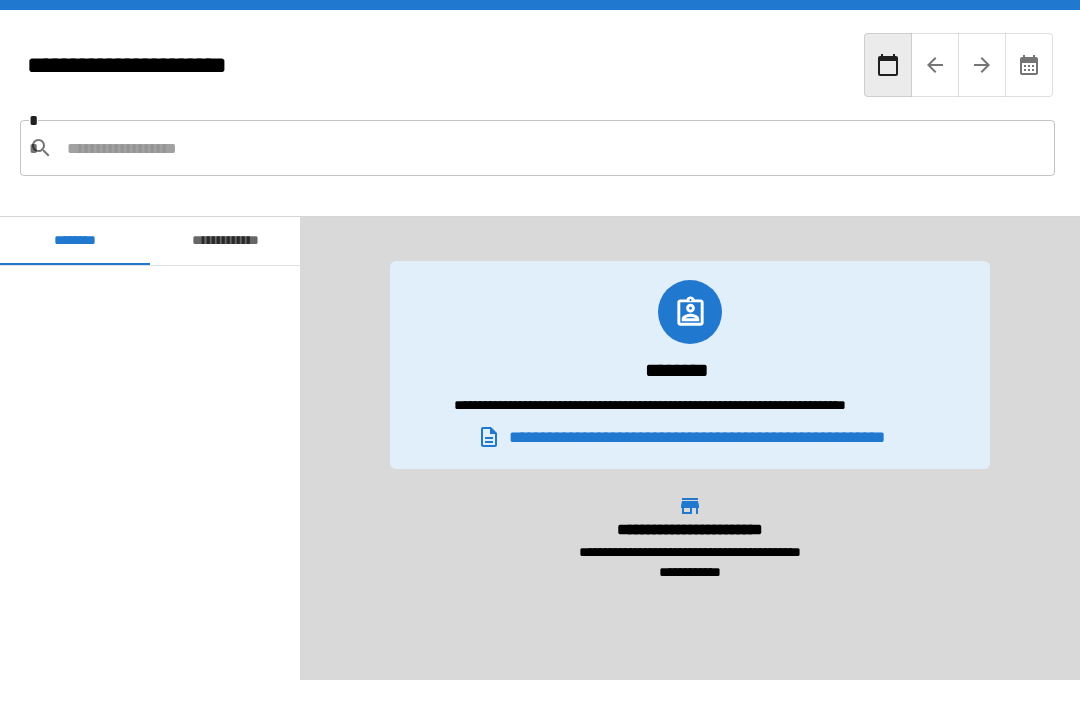 scroll, scrollTop: 64, scrollLeft: 0, axis: vertical 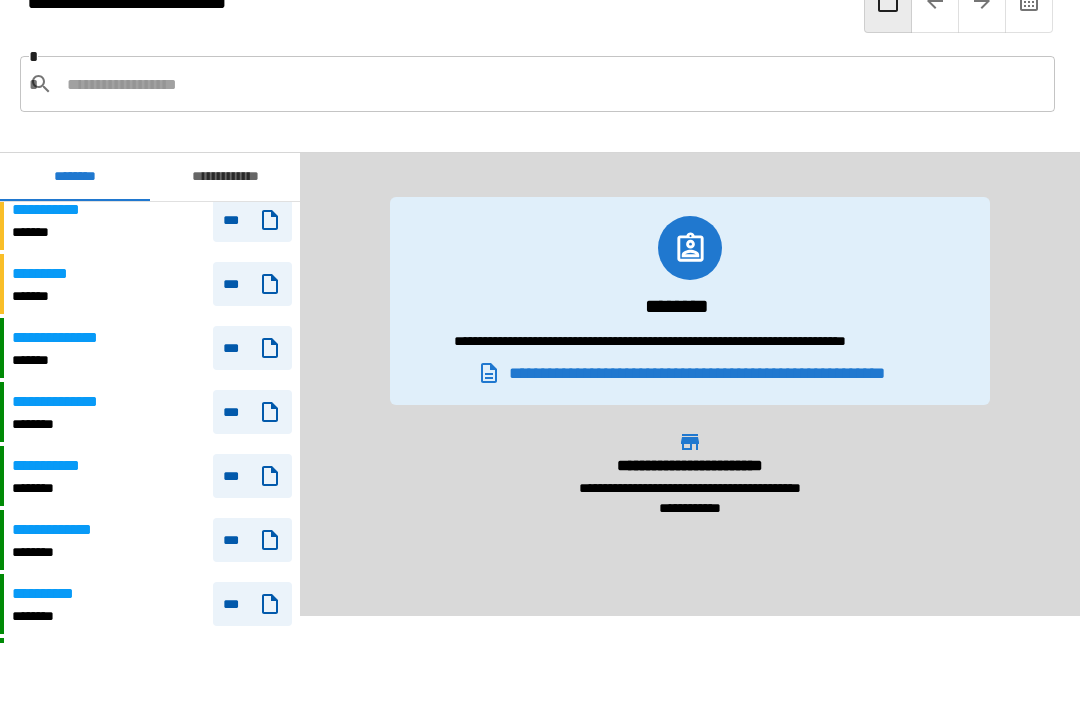 click on "***" at bounding box center (252, 476) 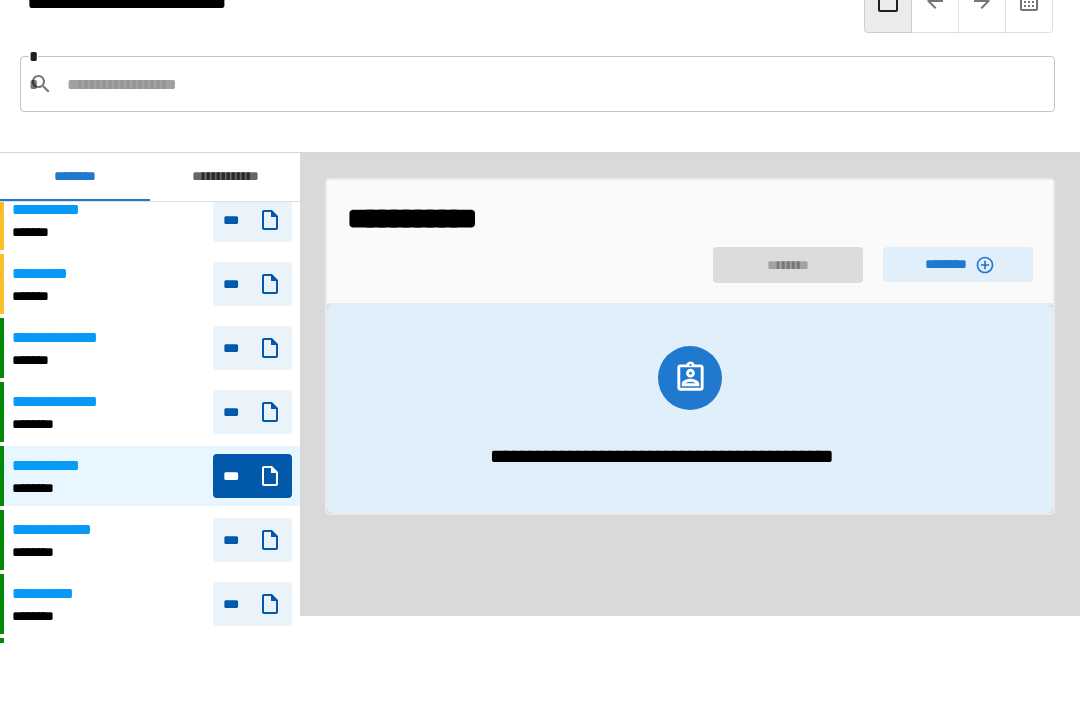 click on "********" at bounding box center (958, 264) 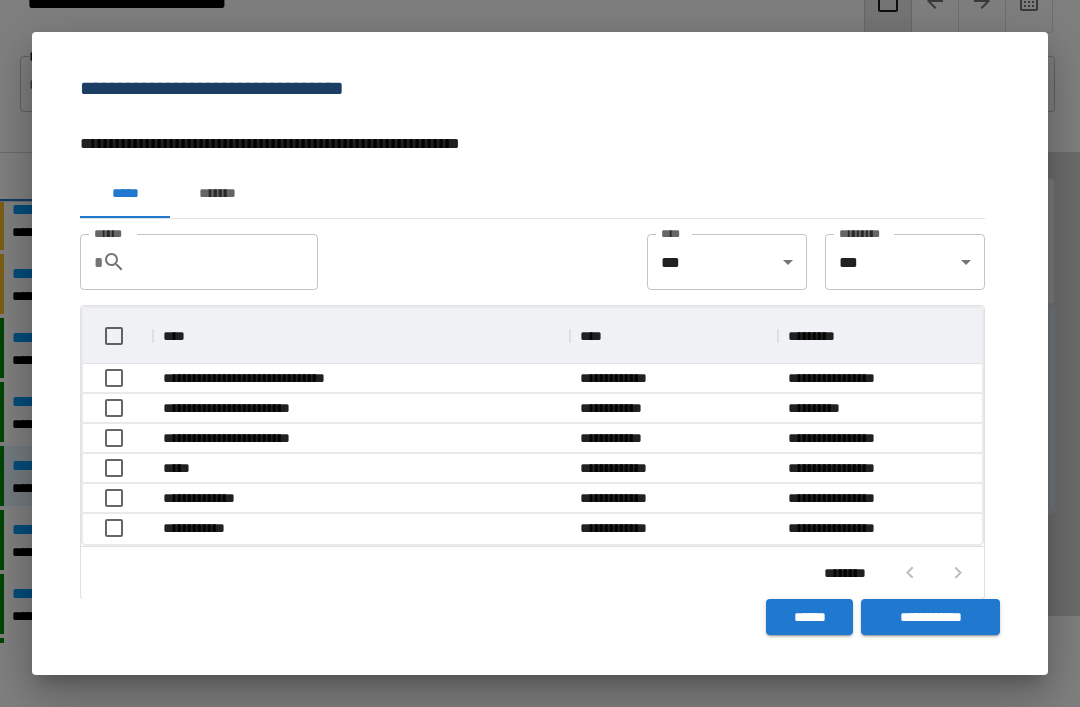 scroll, scrollTop: 236, scrollLeft: 899, axis: both 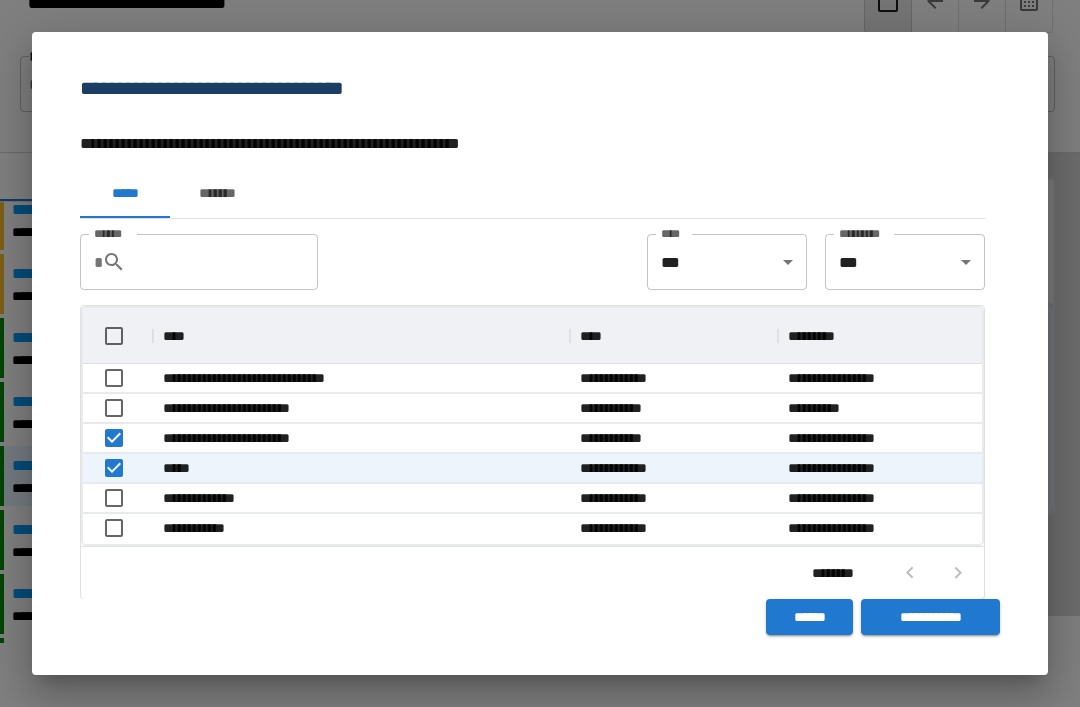 click on "**********" at bounding box center [930, 617] 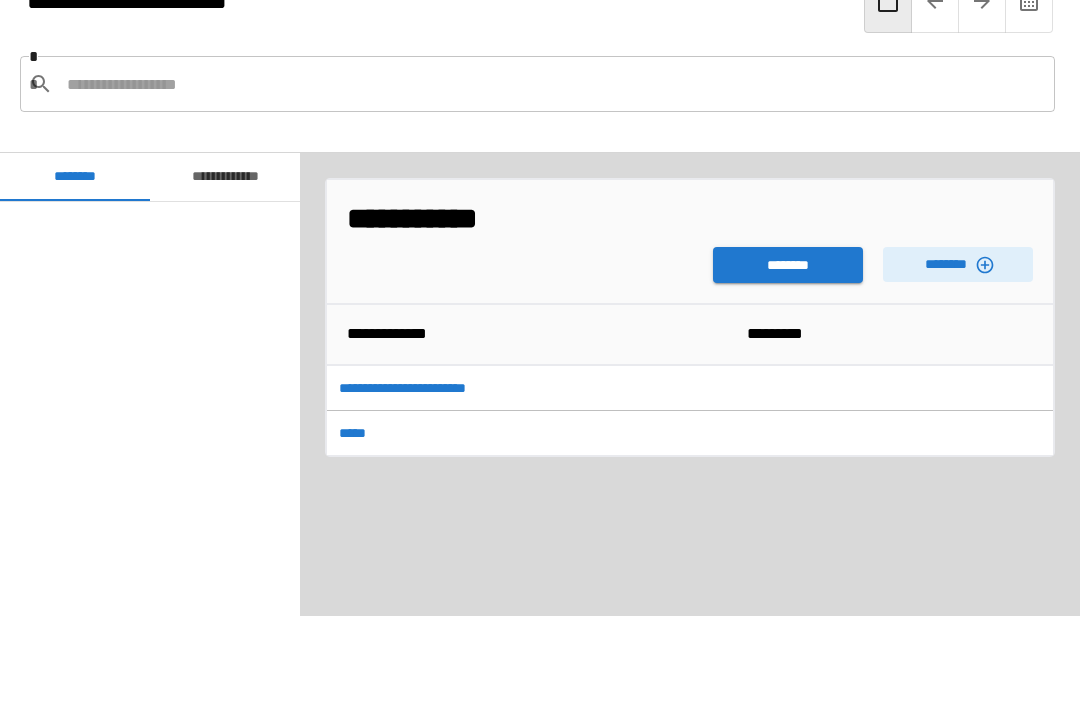 scroll, scrollTop: 1092, scrollLeft: 0, axis: vertical 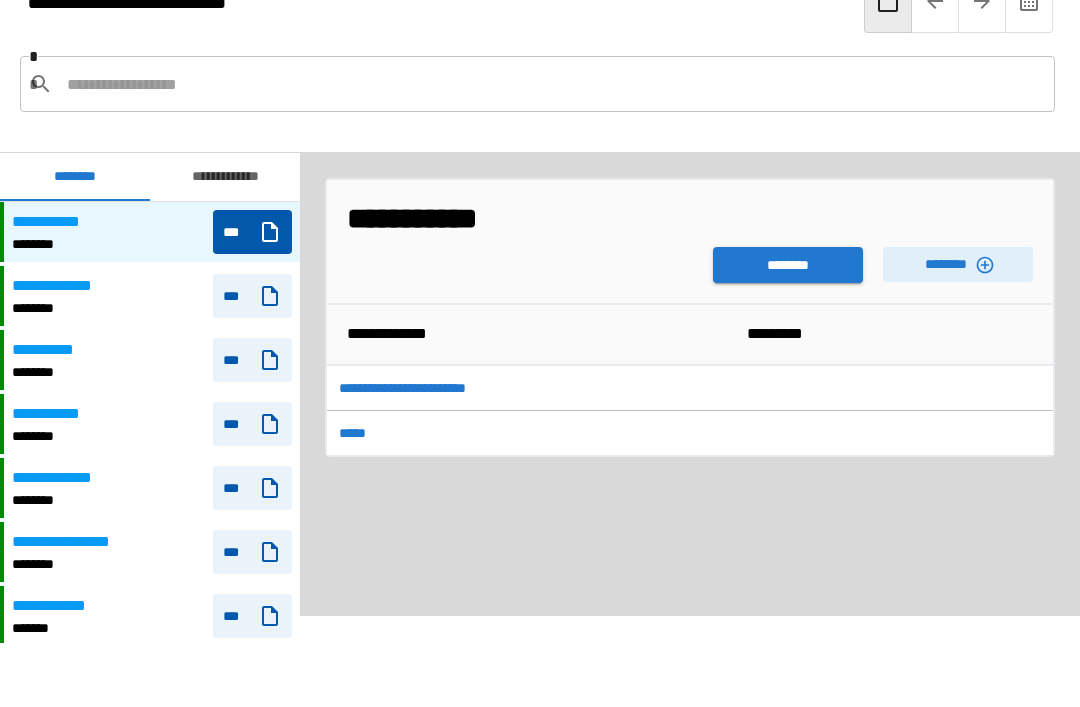 click on "********" at bounding box center (788, 265) 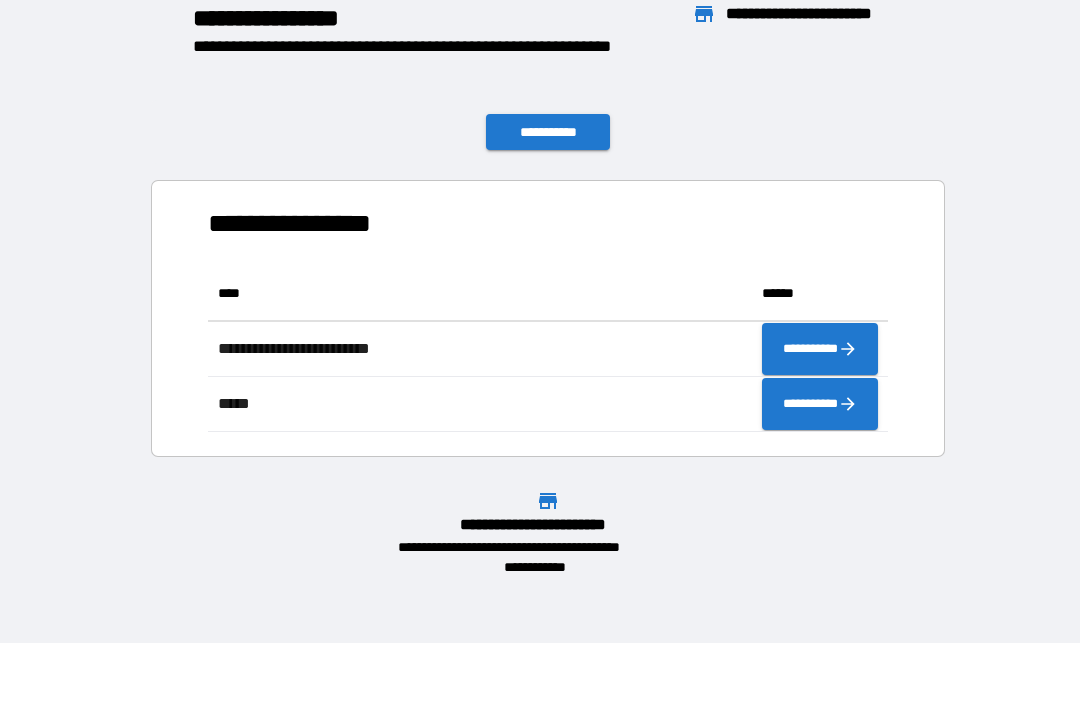 scroll, scrollTop: 1, scrollLeft: 1, axis: both 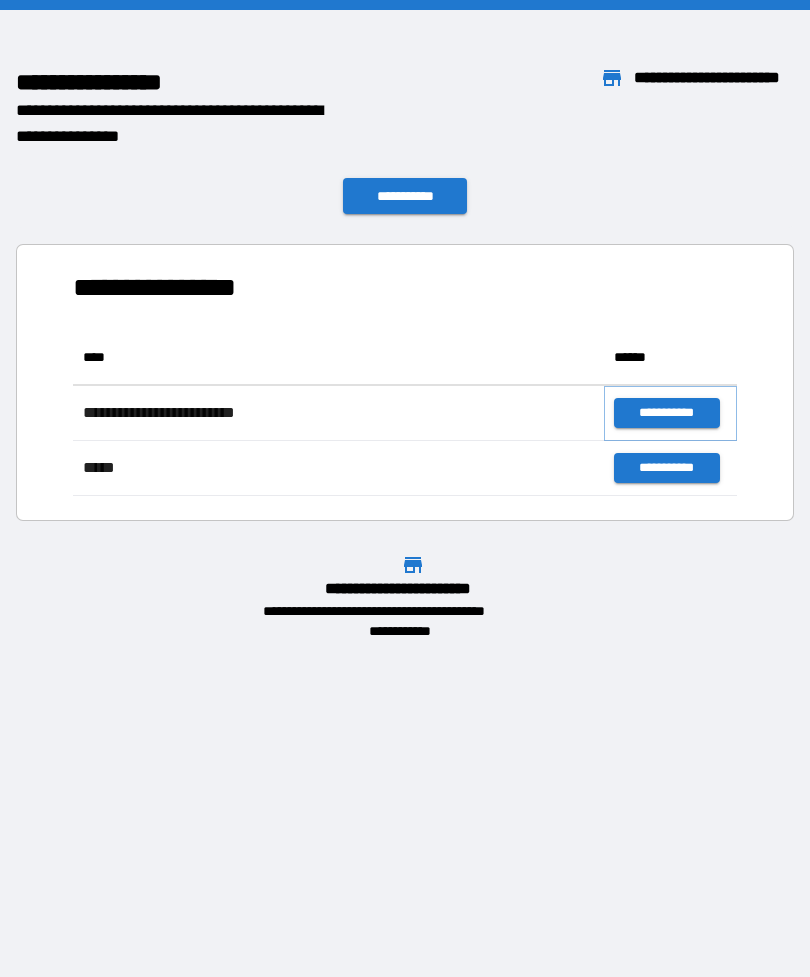 click on "**********" at bounding box center [666, 413] 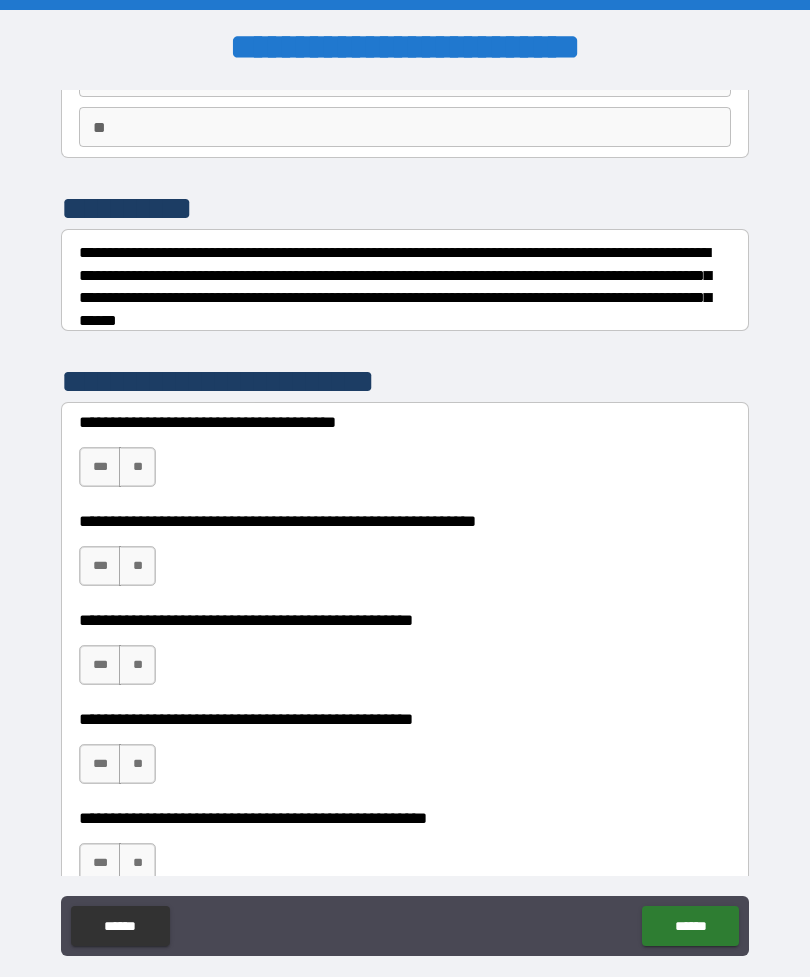 scroll, scrollTop: 183, scrollLeft: 0, axis: vertical 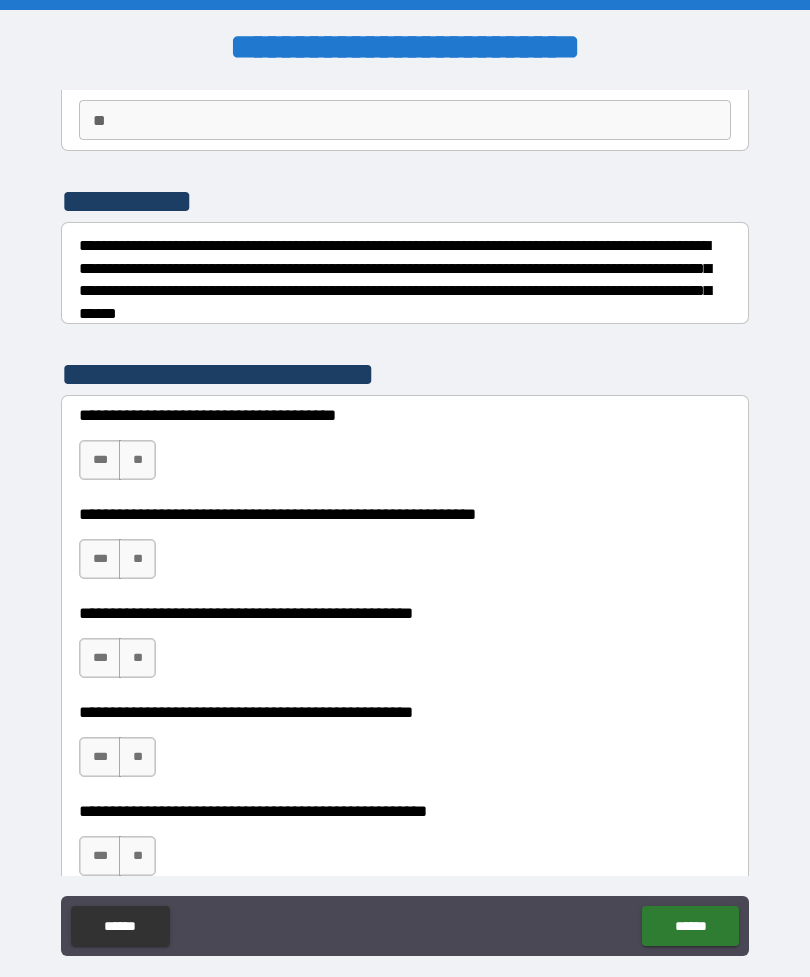 click on "***" at bounding box center (100, 559) 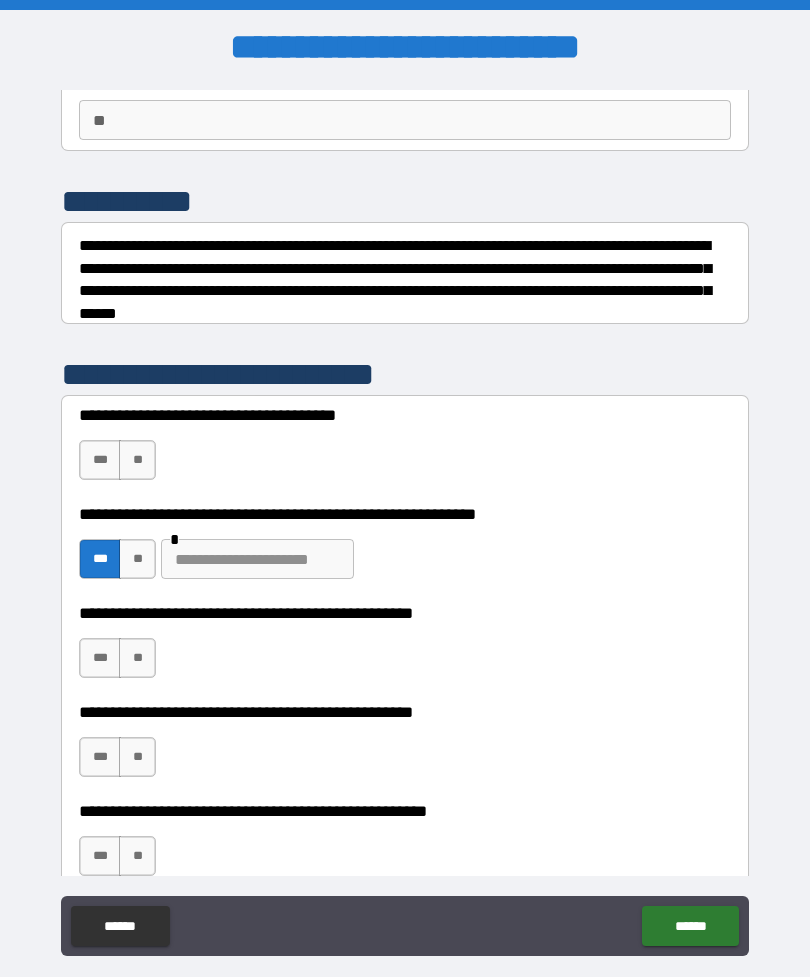 click on "**" at bounding box center [137, 460] 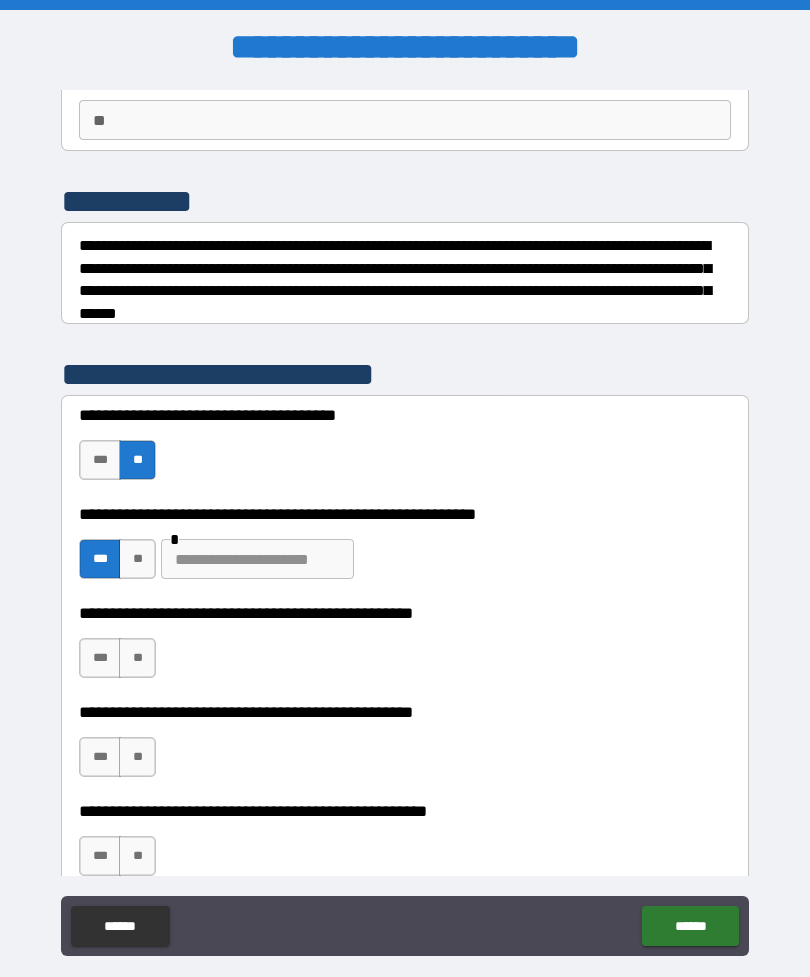 click at bounding box center [257, 559] 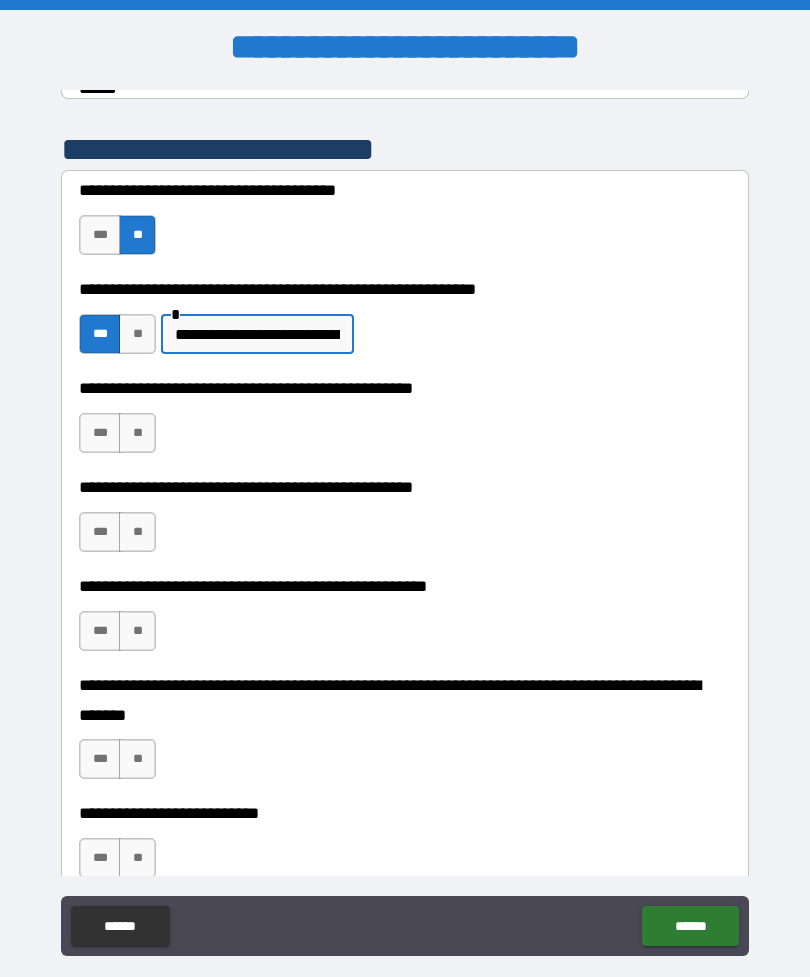 scroll, scrollTop: 409, scrollLeft: 0, axis: vertical 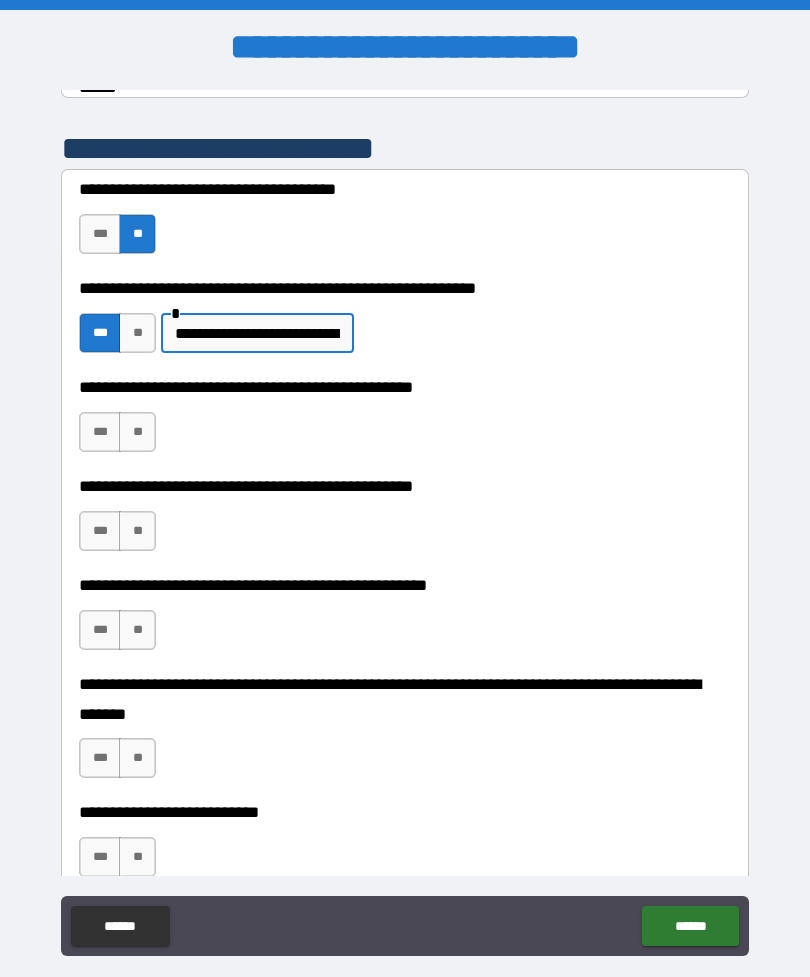 type on "**********" 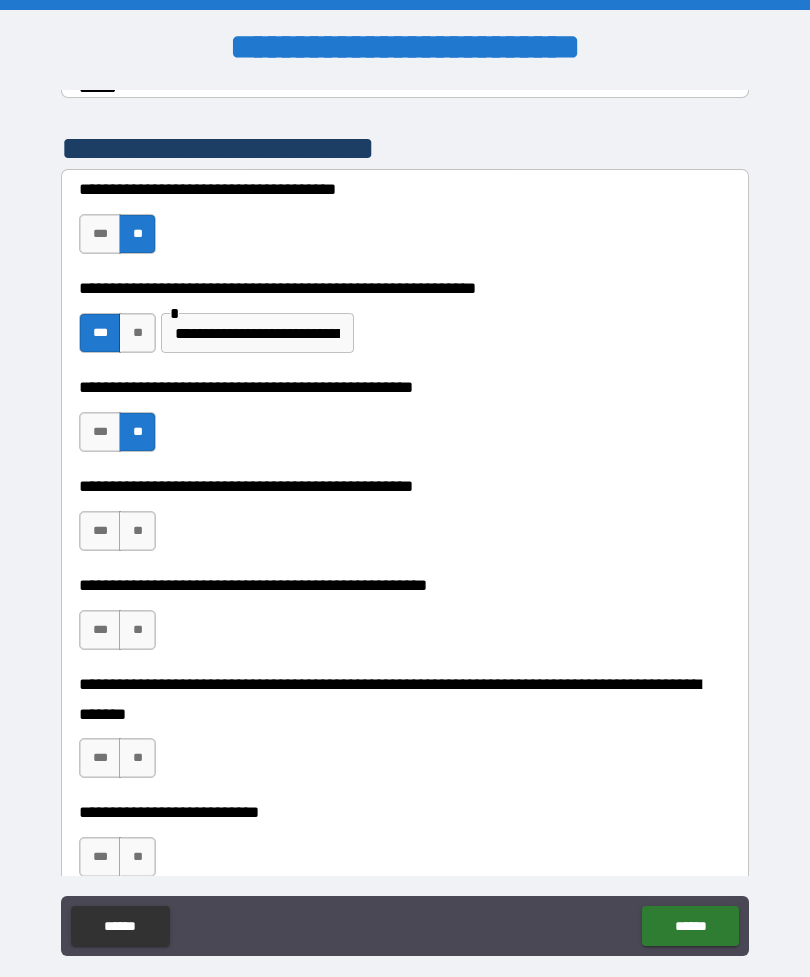 click on "***" at bounding box center [100, 531] 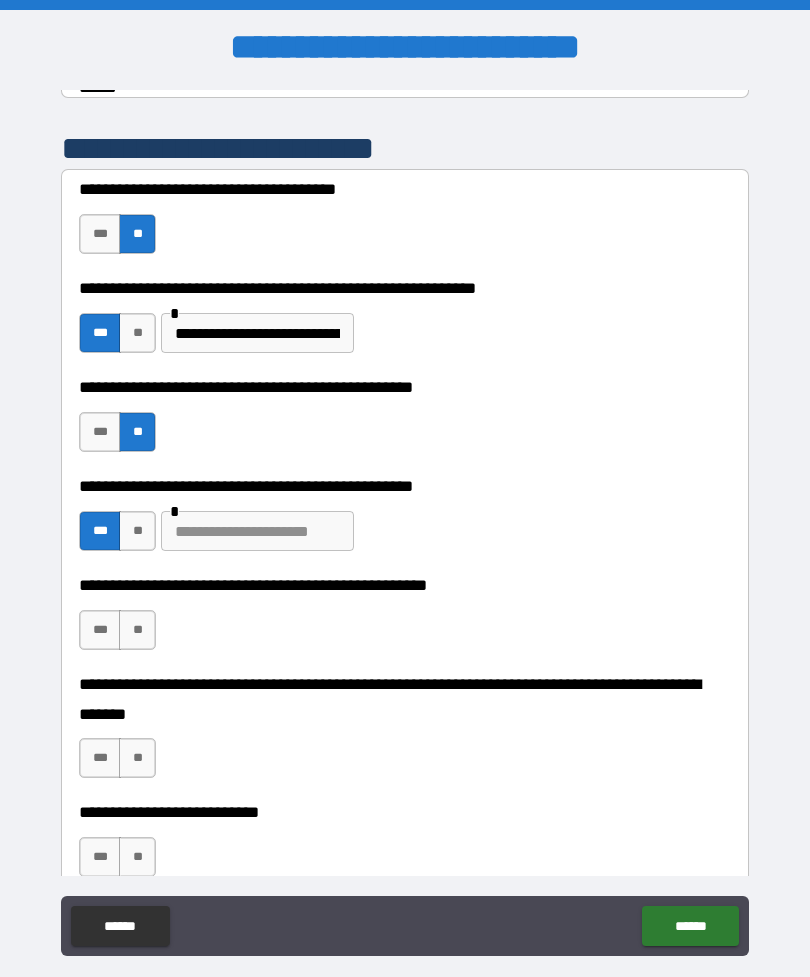 click at bounding box center [257, 531] 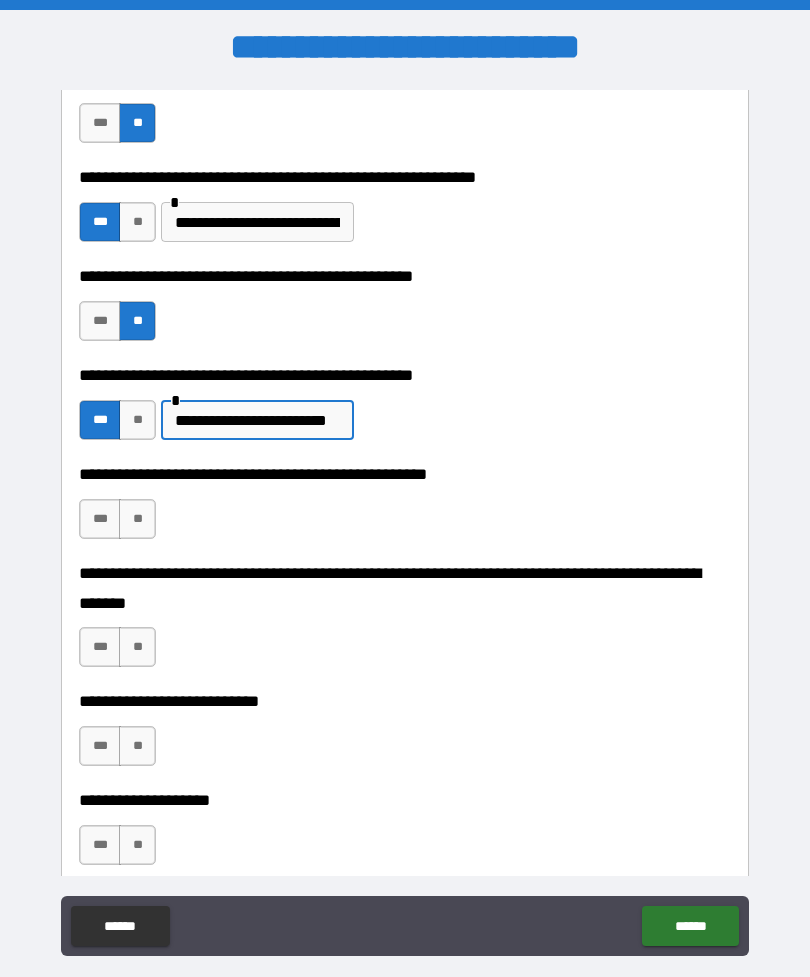 scroll, scrollTop: 527, scrollLeft: 0, axis: vertical 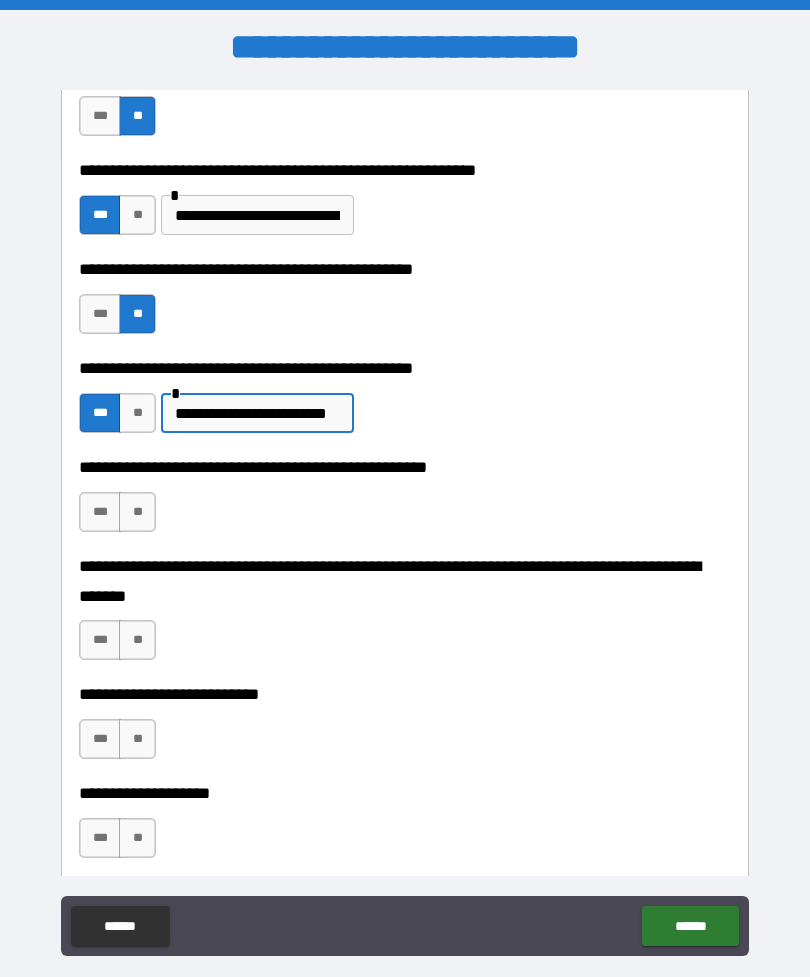type on "**********" 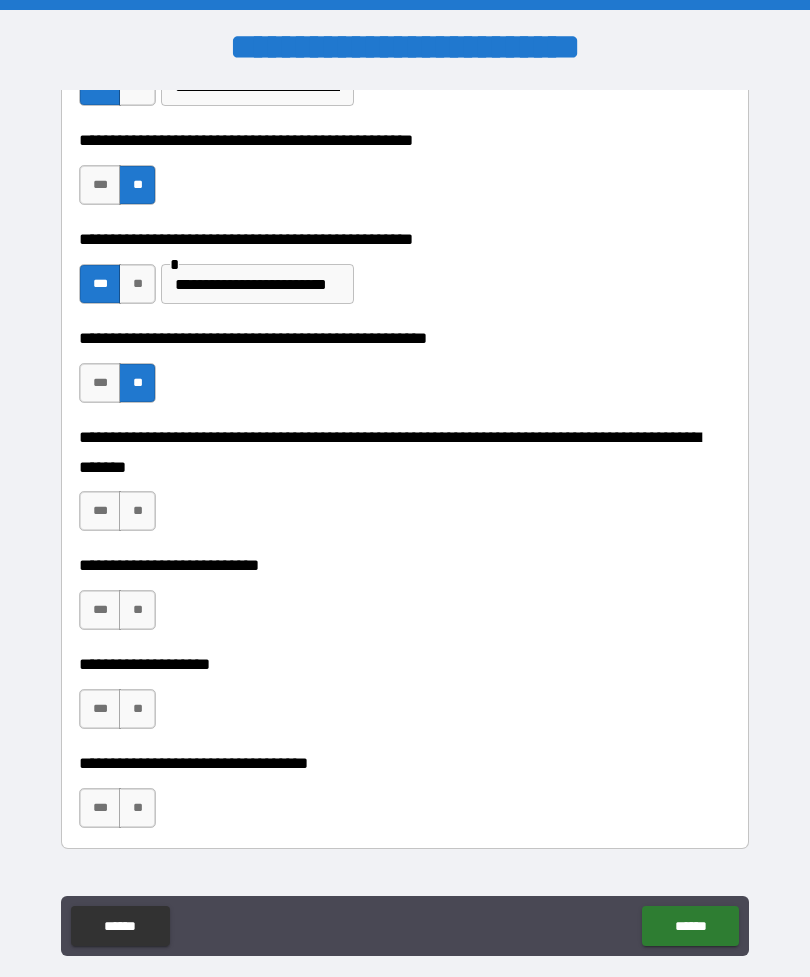 scroll, scrollTop: 657, scrollLeft: 0, axis: vertical 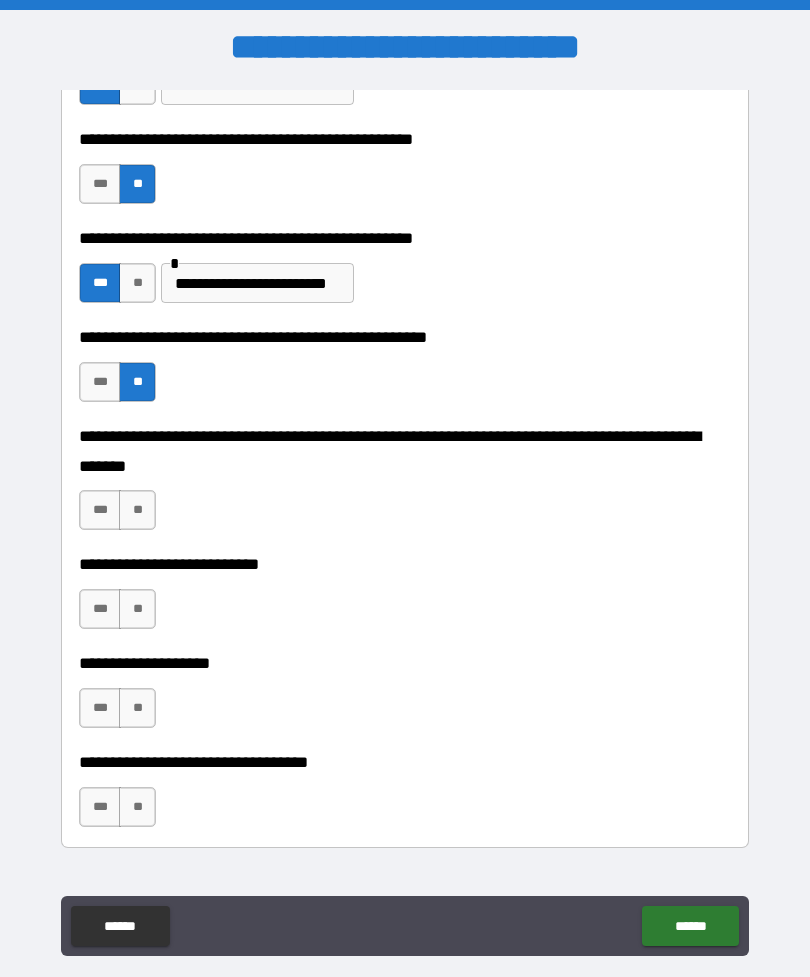 click on "**" at bounding box center (137, 510) 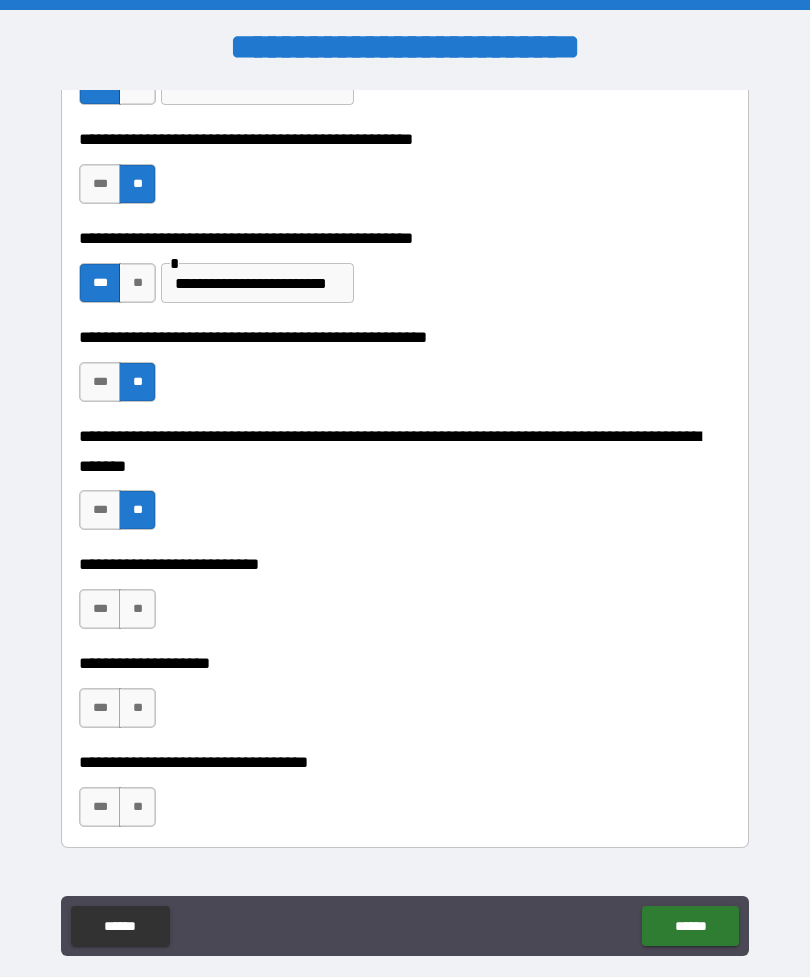 click on "**" at bounding box center [137, 609] 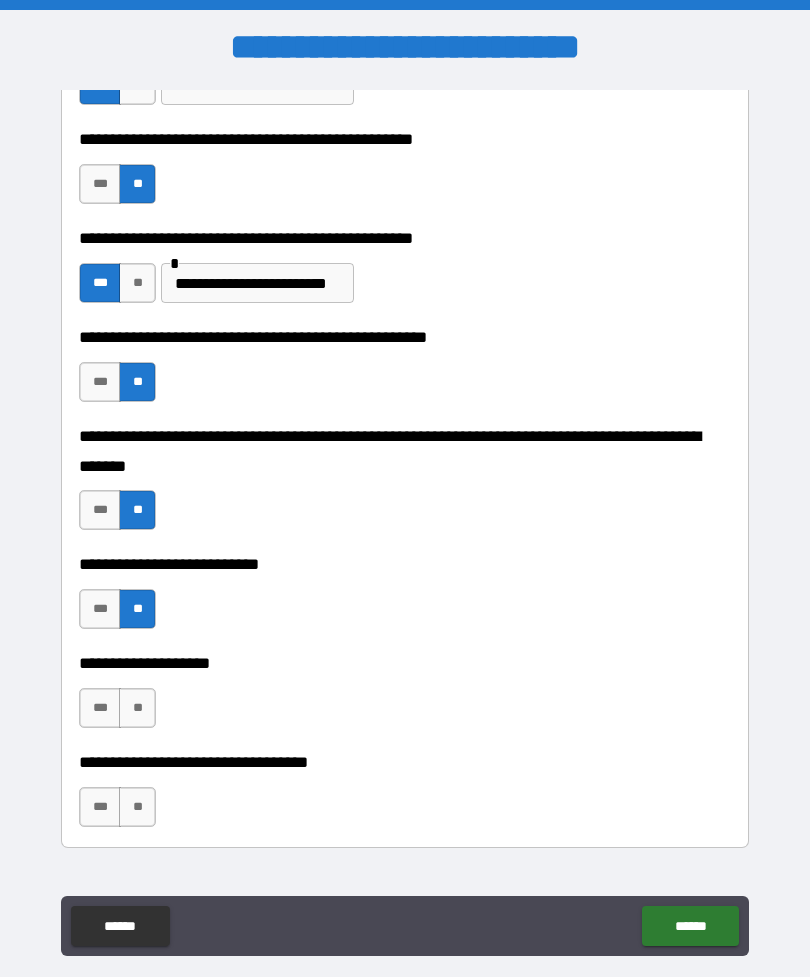 click on "**" at bounding box center [137, 708] 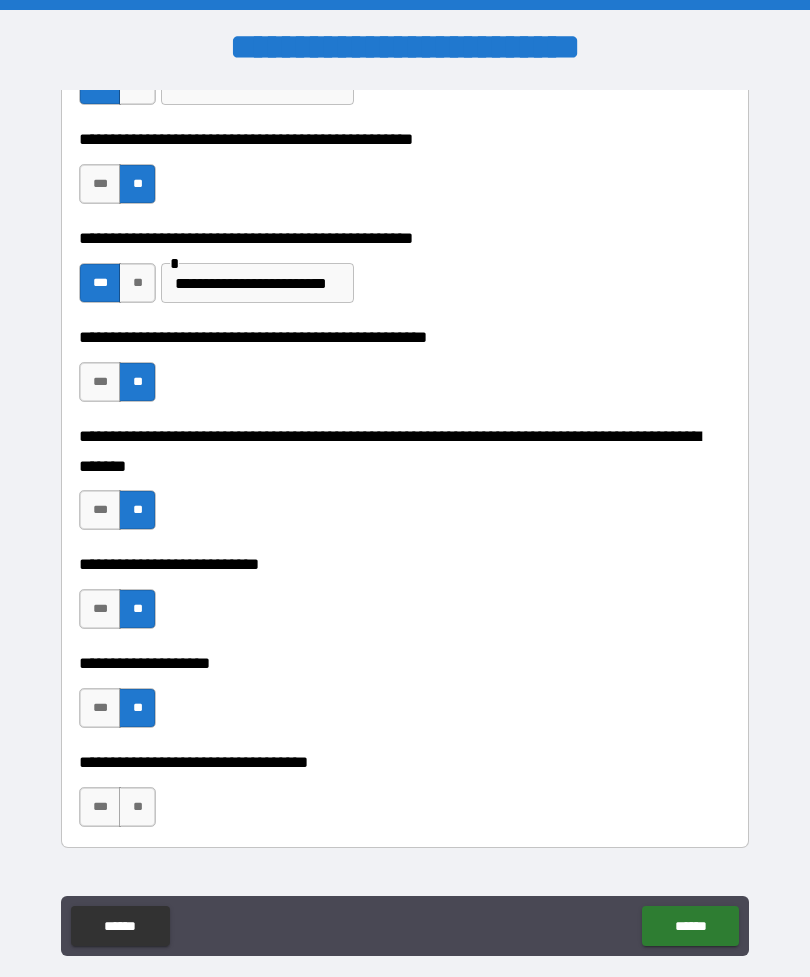 click on "**" at bounding box center (137, 807) 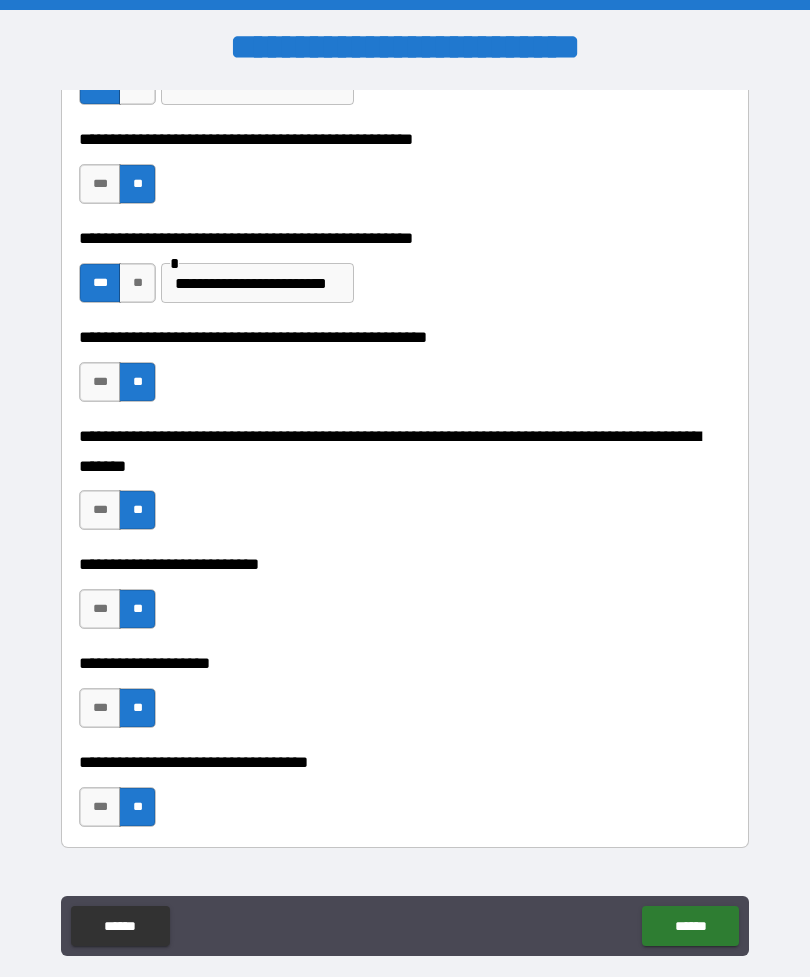 click on "******" at bounding box center [690, 926] 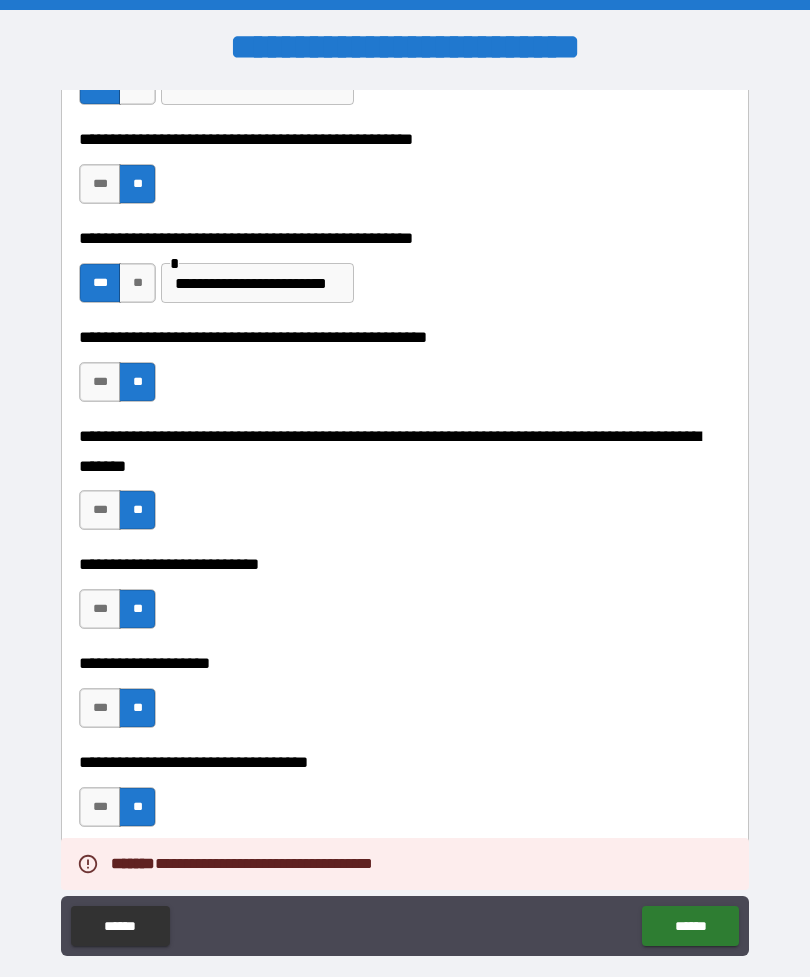 click on "******" at bounding box center [690, 926] 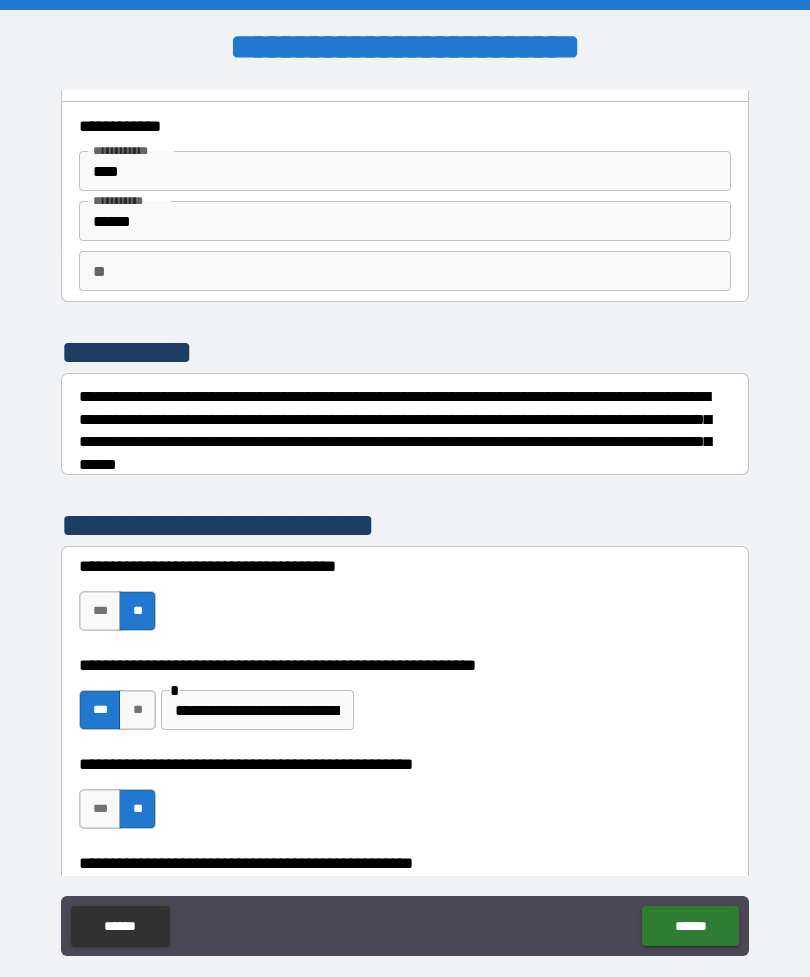 scroll, scrollTop: 33, scrollLeft: 0, axis: vertical 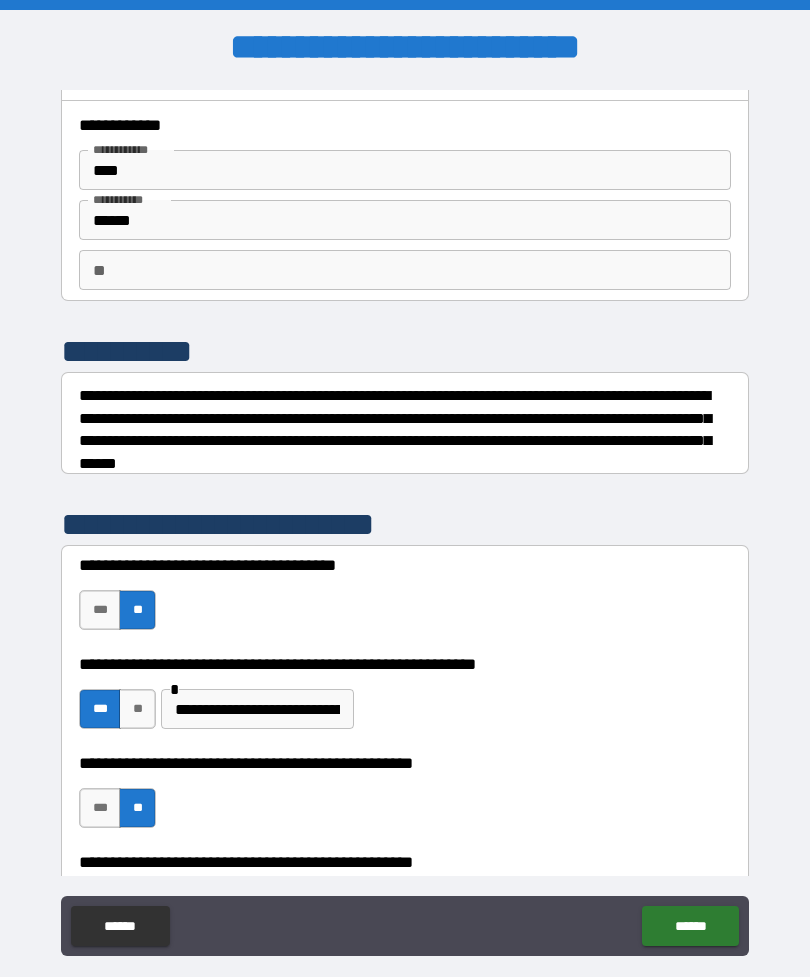 click on "**" at bounding box center (405, 270) 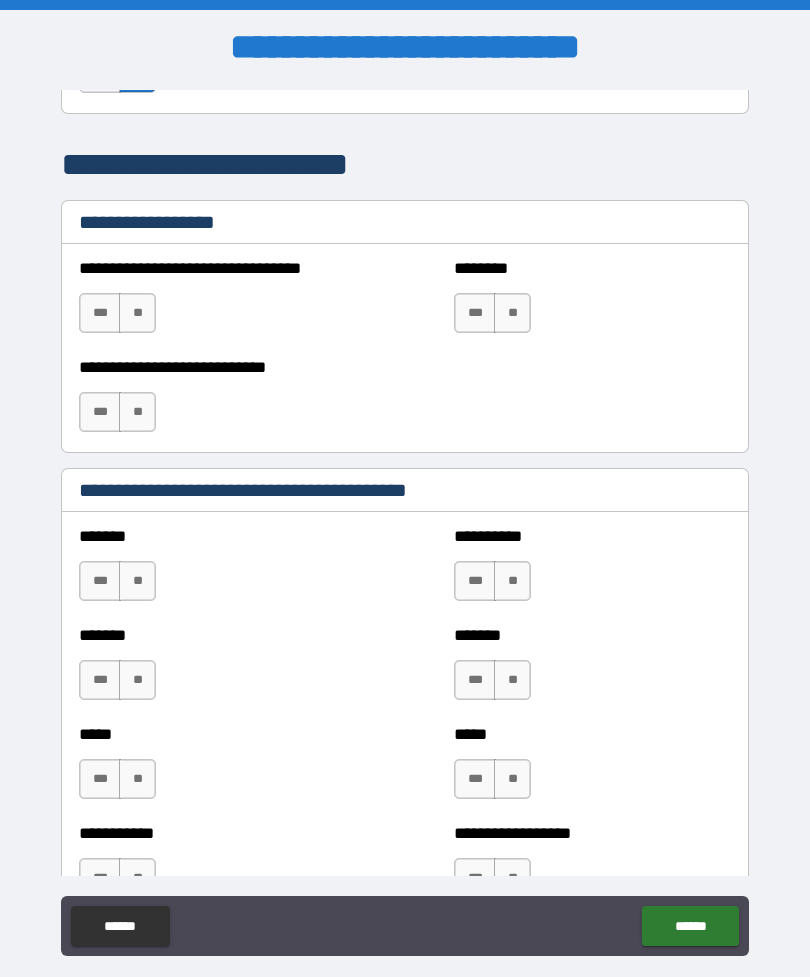 scroll, scrollTop: 1396, scrollLeft: 0, axis: vertical 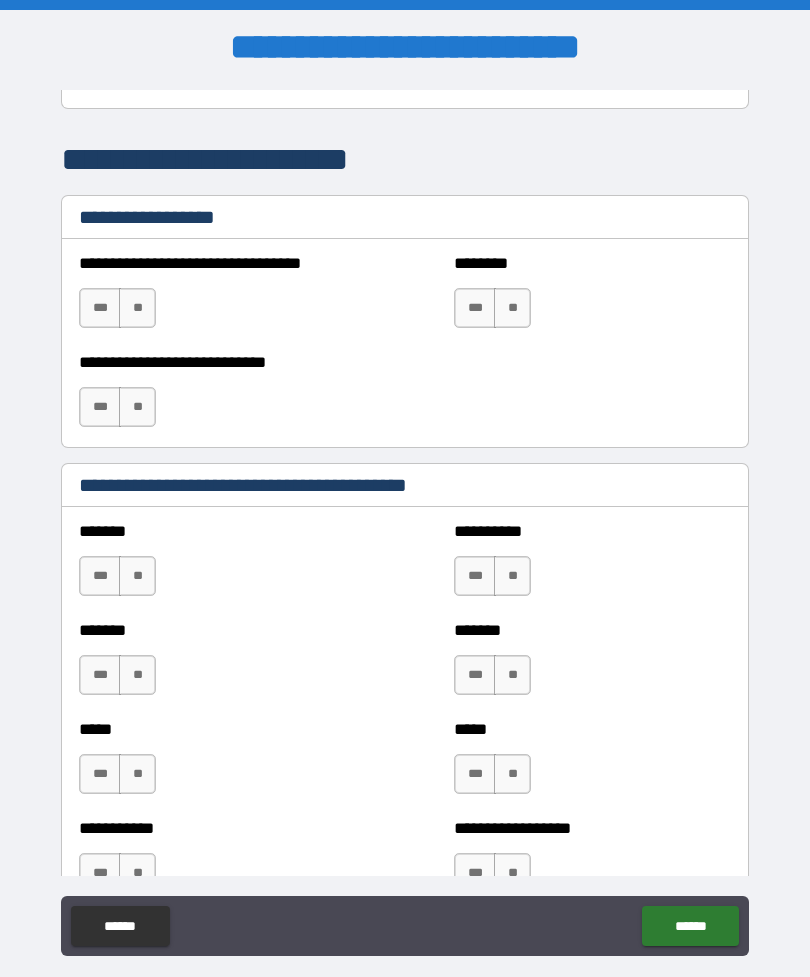 type on "*" 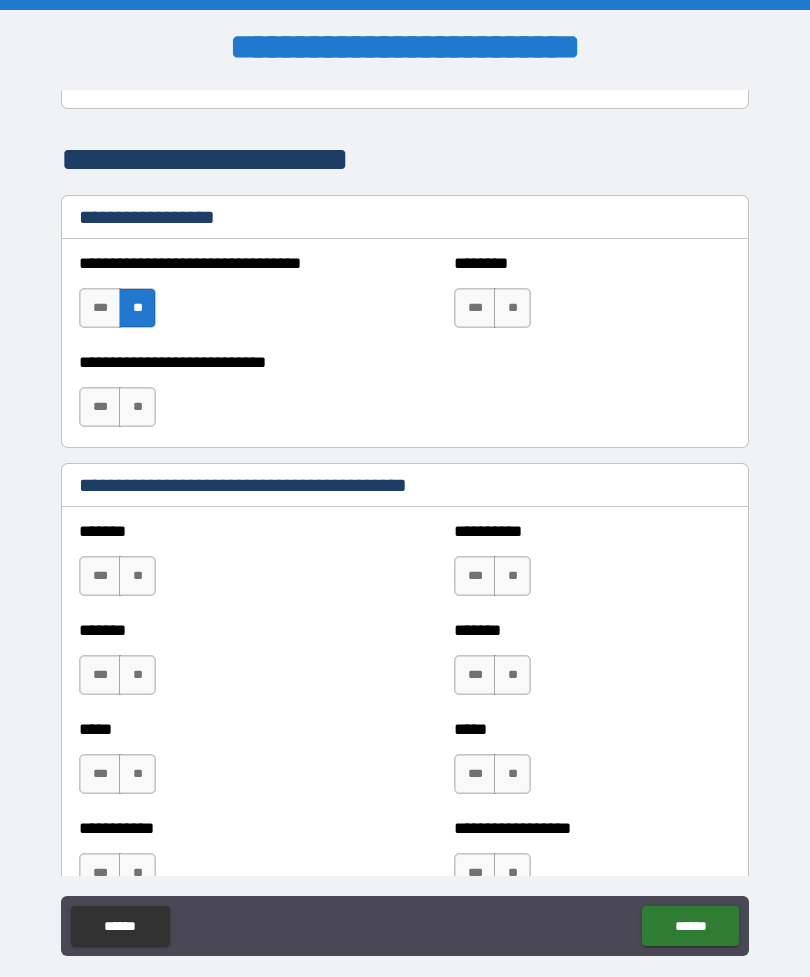 click on "**" at bounding box center [137, 407] 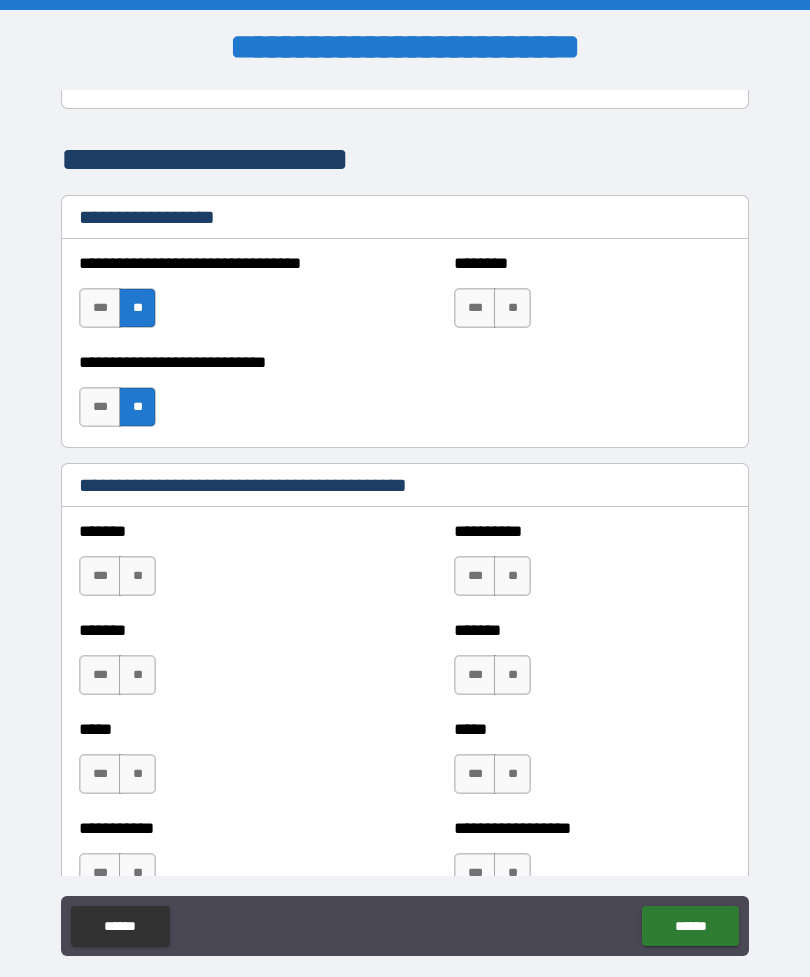 click on "**" at bounding box center [512, 308] 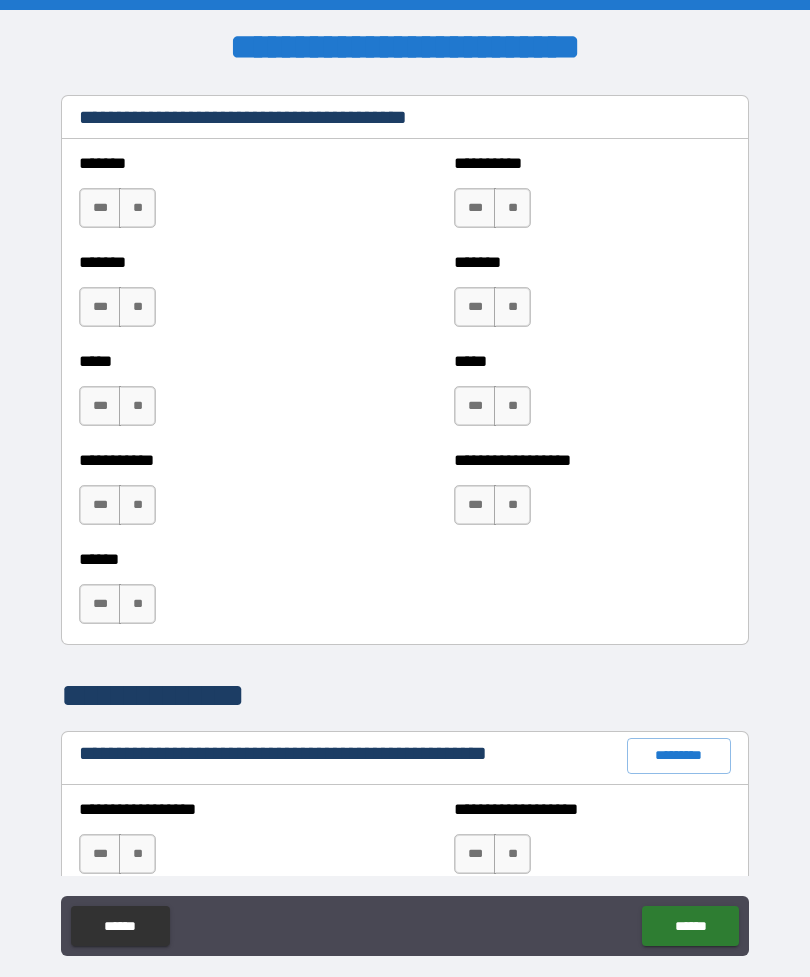 scroll, scrollTop: 1767, scrollLeft: 0, axis: vertical 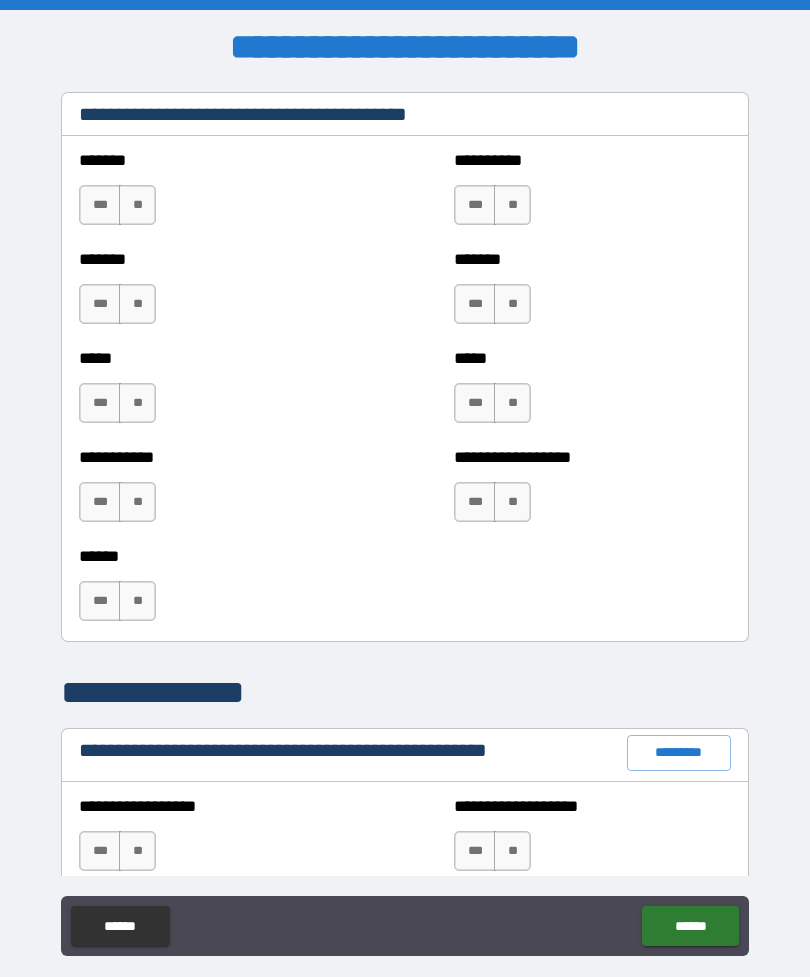 click on "**" at bounding box center (137, 205) 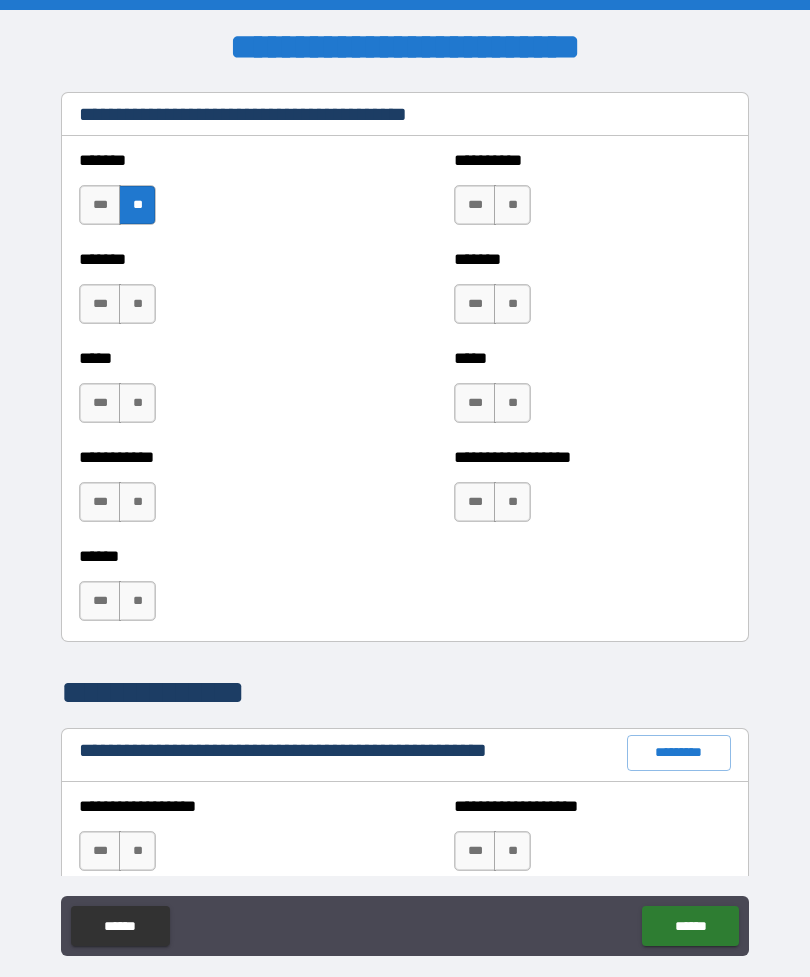 click on "**" at bounding box center (137, 304) 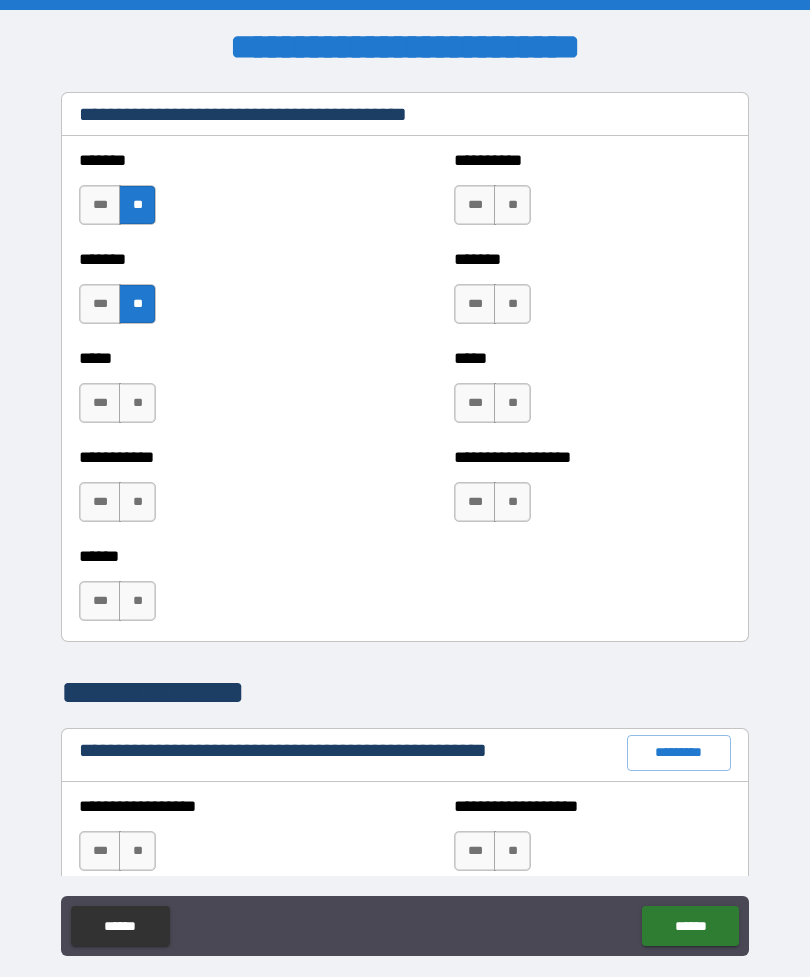 click on "**" at bounding box center (137, 403) 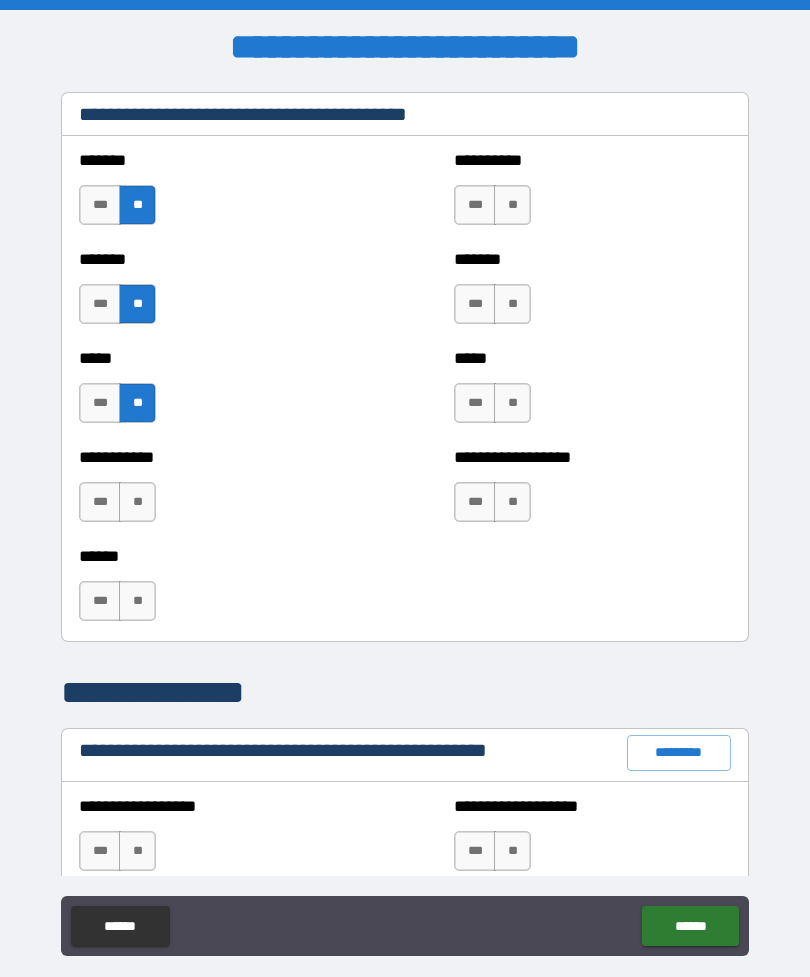 click on "**" at bounding box center (137, 502) 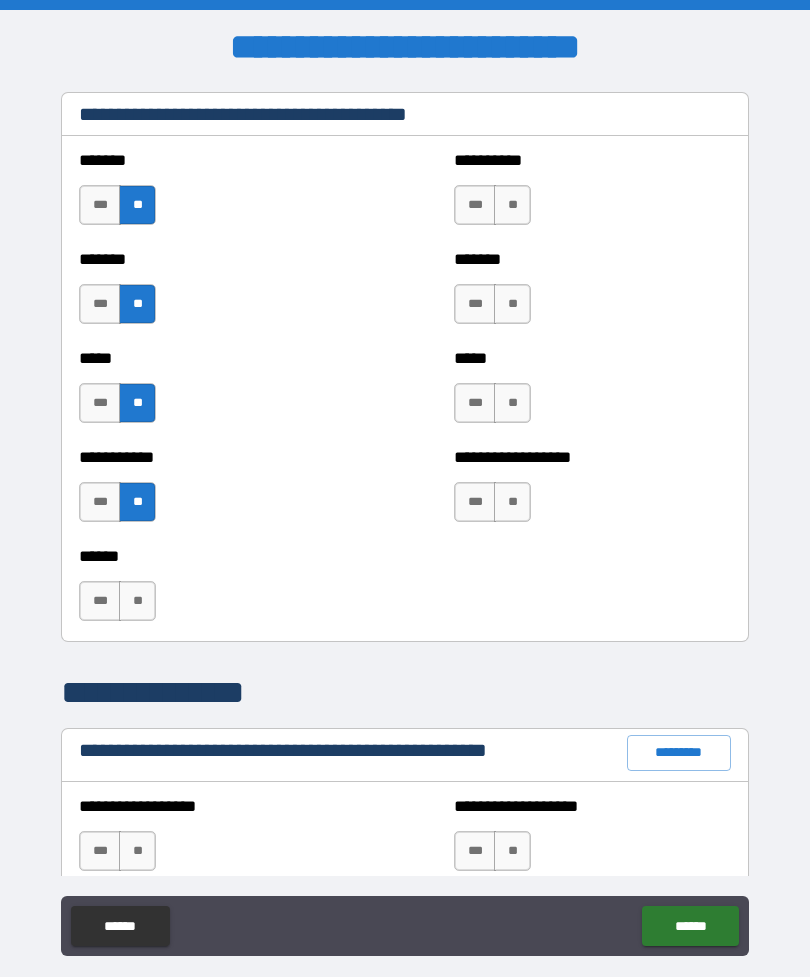 click on "**" at bounding box center [512, 205] 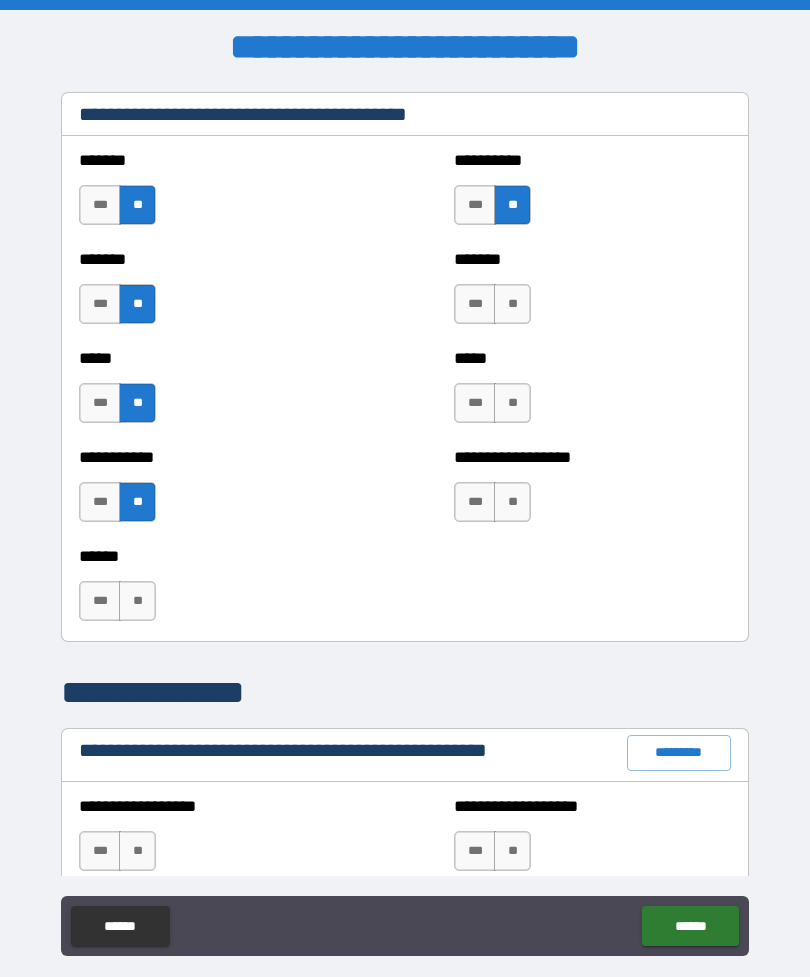 click on "**" at bounding box center [512, 304] 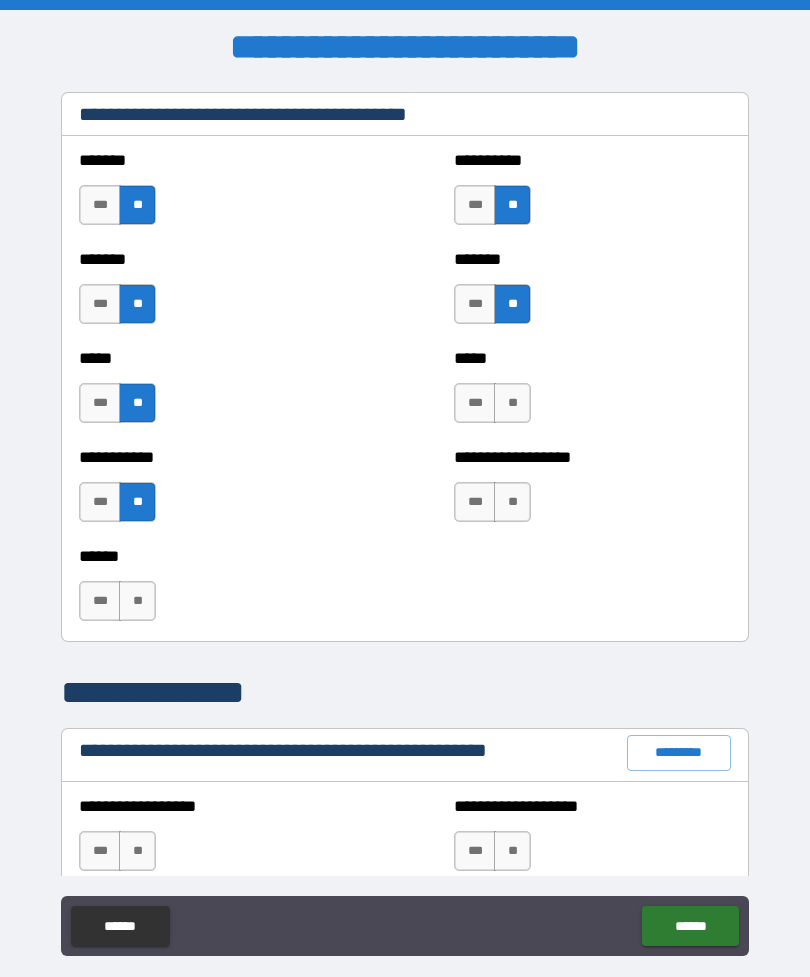 click on "**" at bounding box center (512, 403) 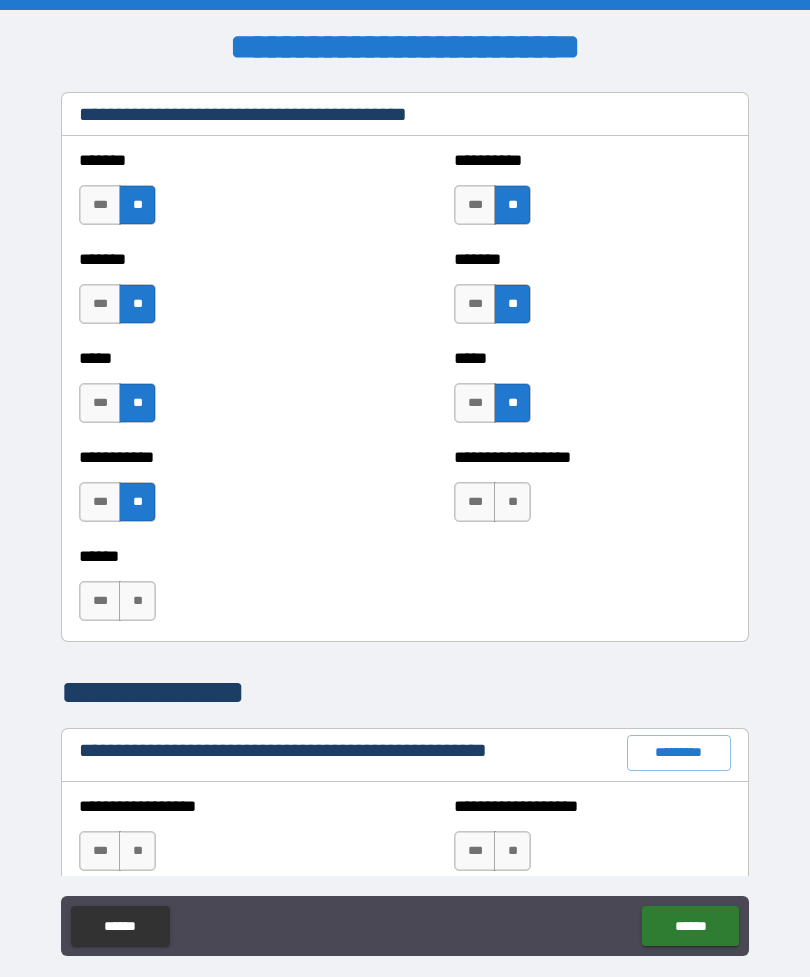 click on "**" at bounding box center (512, 502) 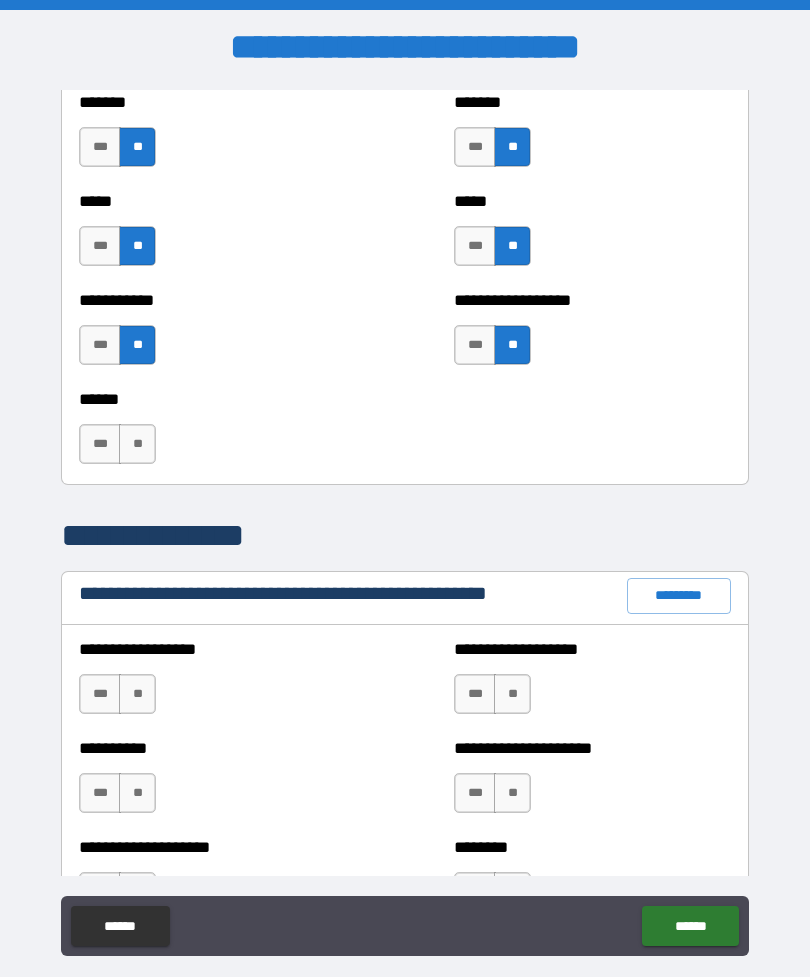 scroll, scrollTop: 1923, scrollLeft: 0, axis: vertical 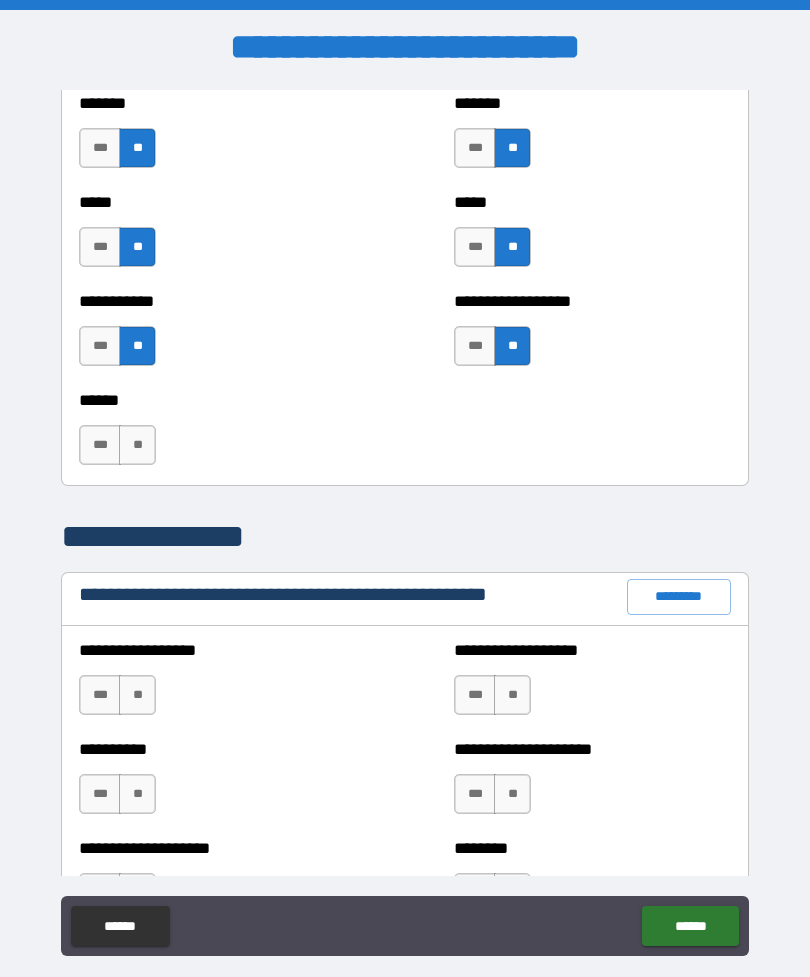 click on "***" at bounding box center [100, 445] 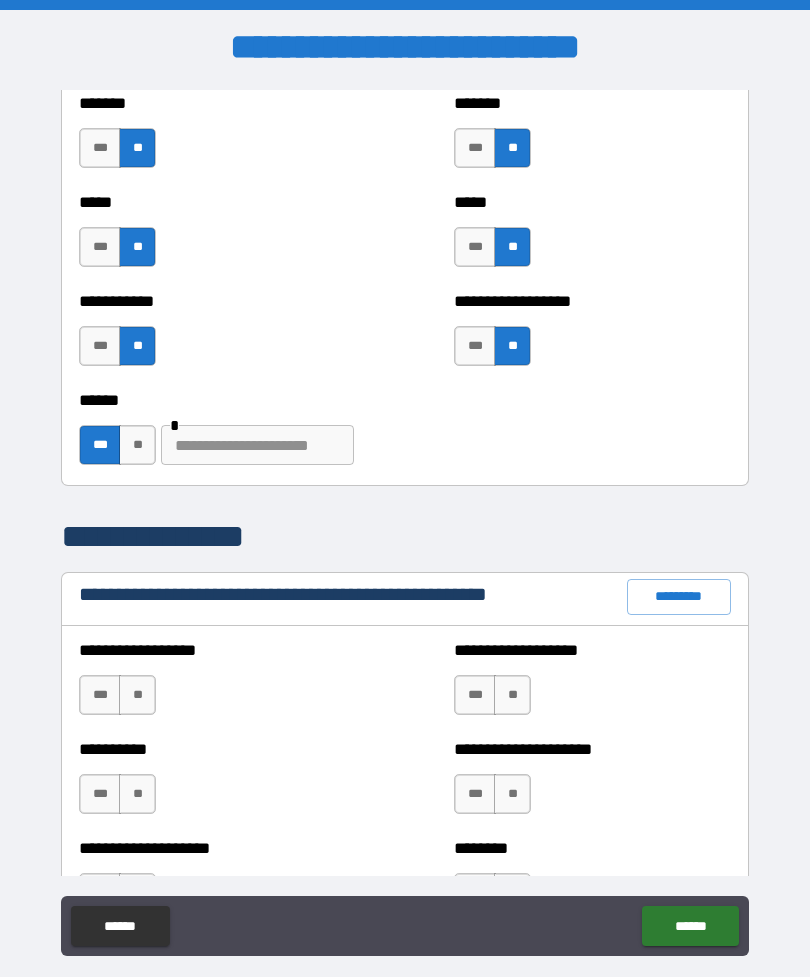 click at bounding box center [257, 445] 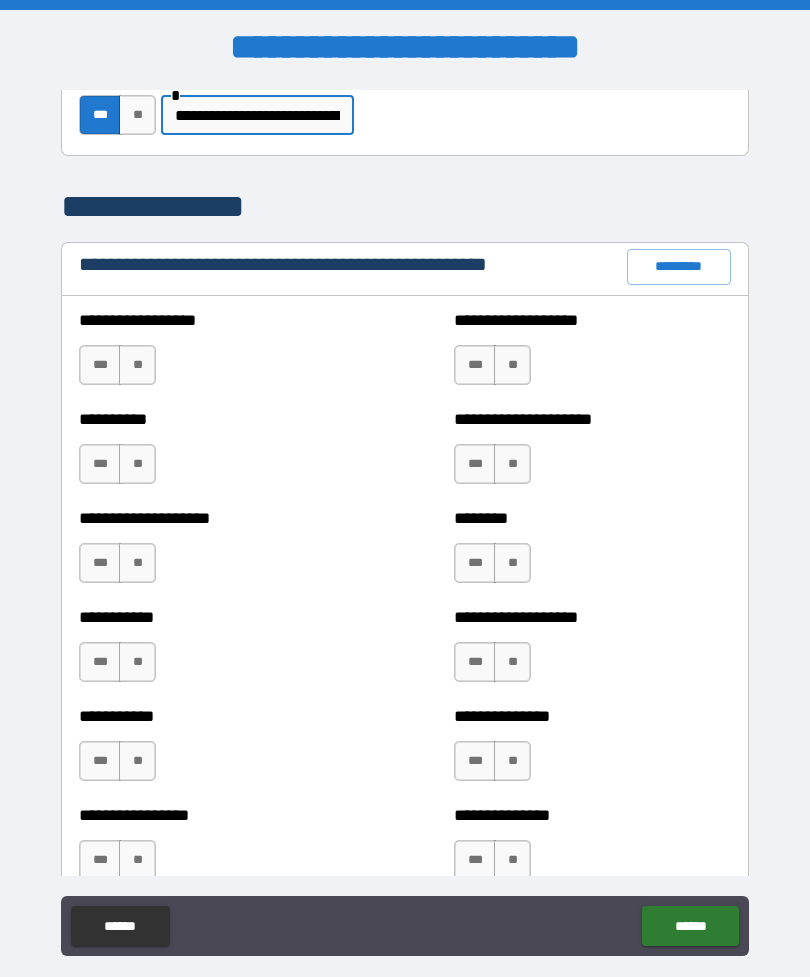 scroll, scrollTop: 2305, scrollLeft: 0, axis: vertical 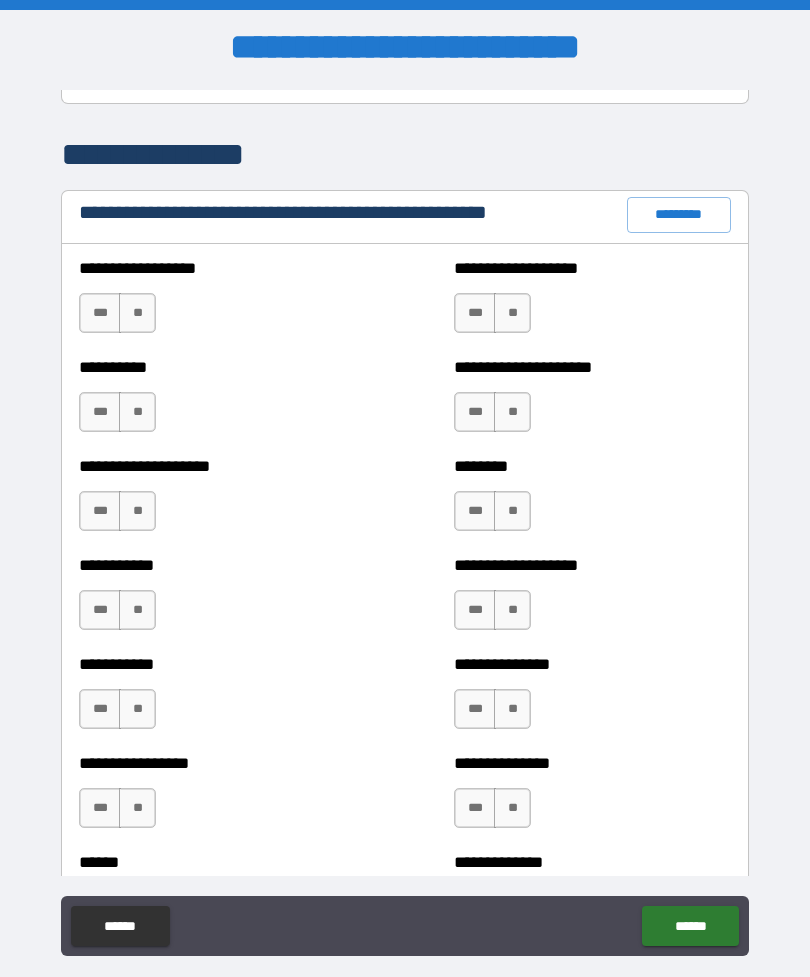 type on "**********" 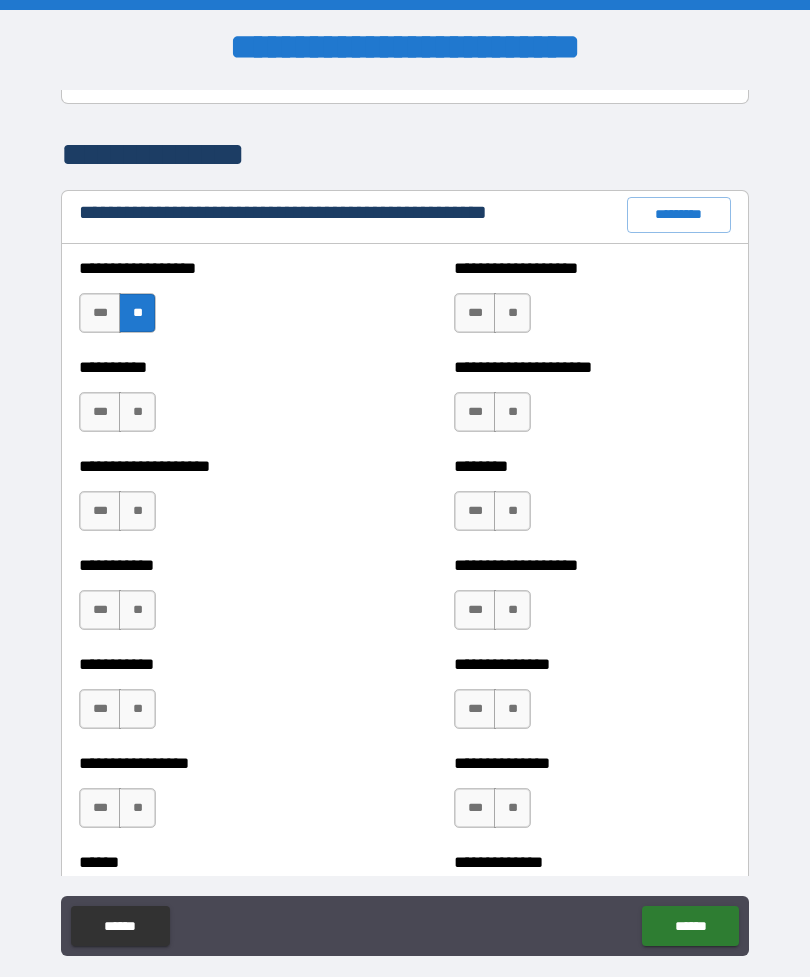 click on "**" at bounding box center (137, 412) 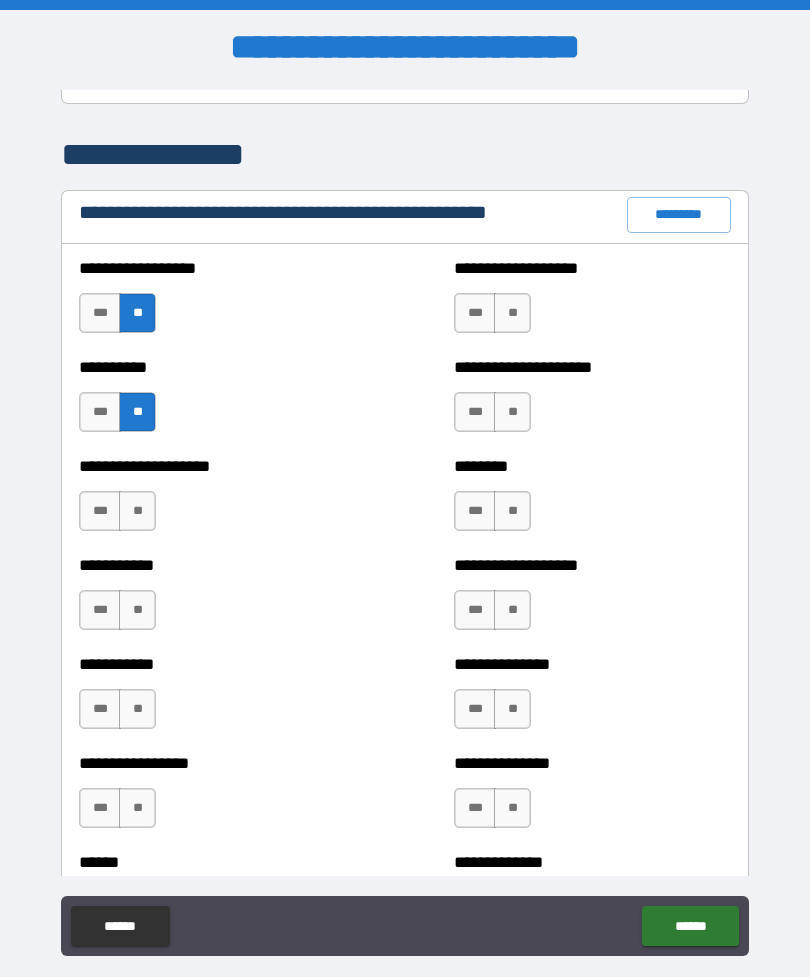 click on "**" at bounding box center (137, 511) 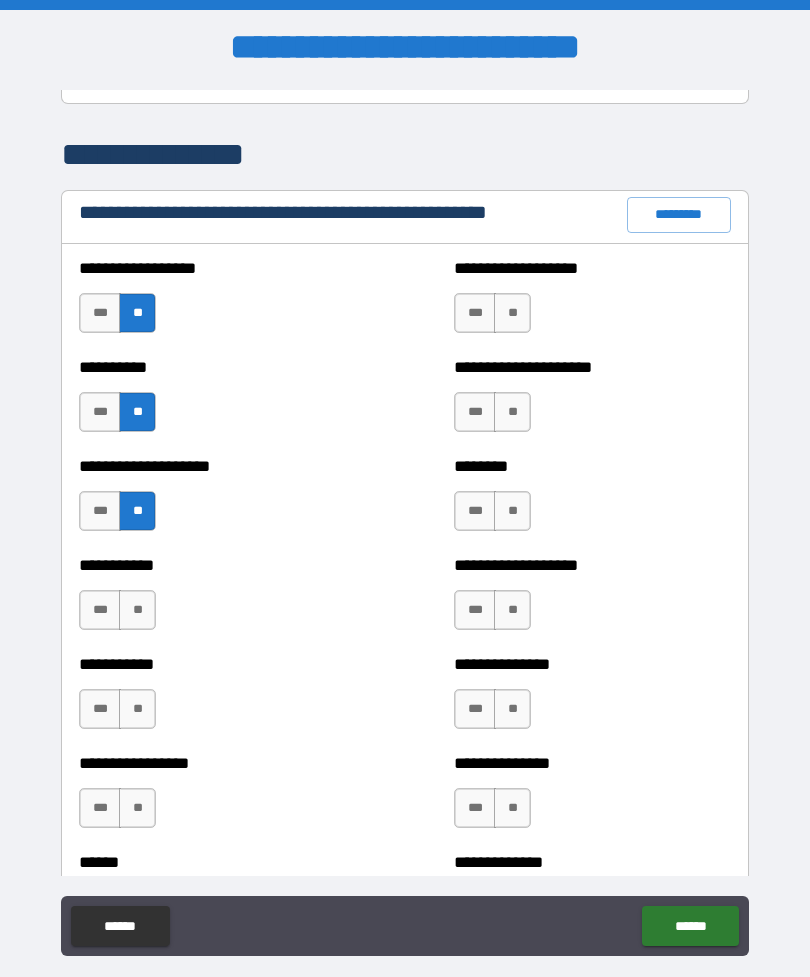 click on "**" at bounding box center [137, 610] 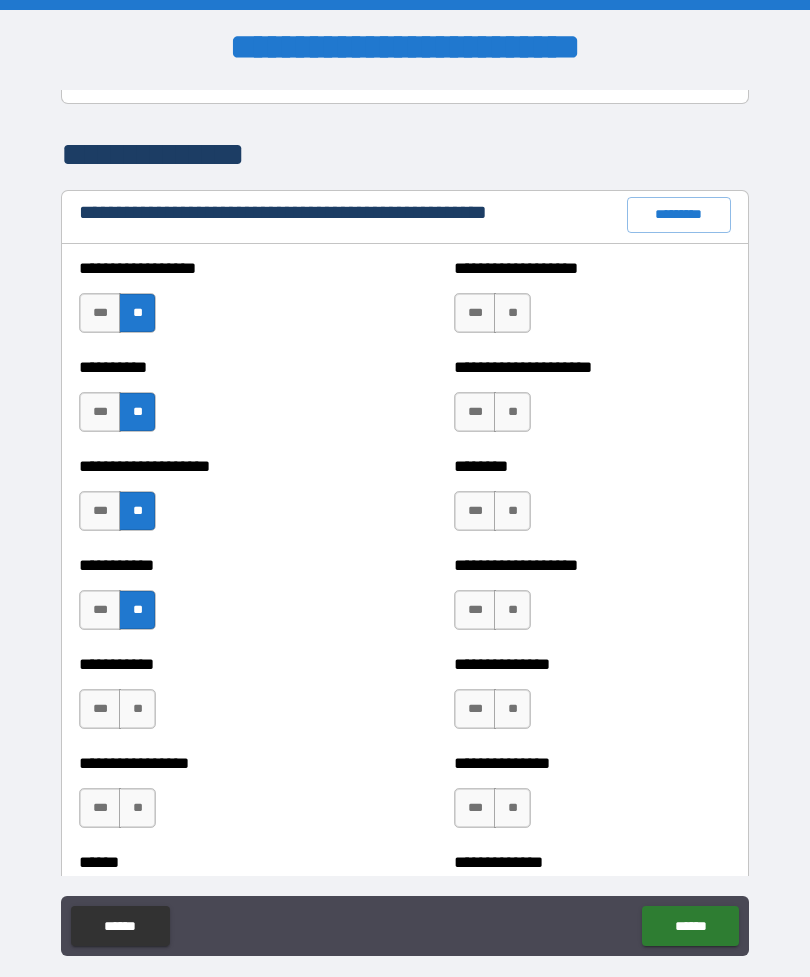 click on "**" at bounding box center [137, 709] 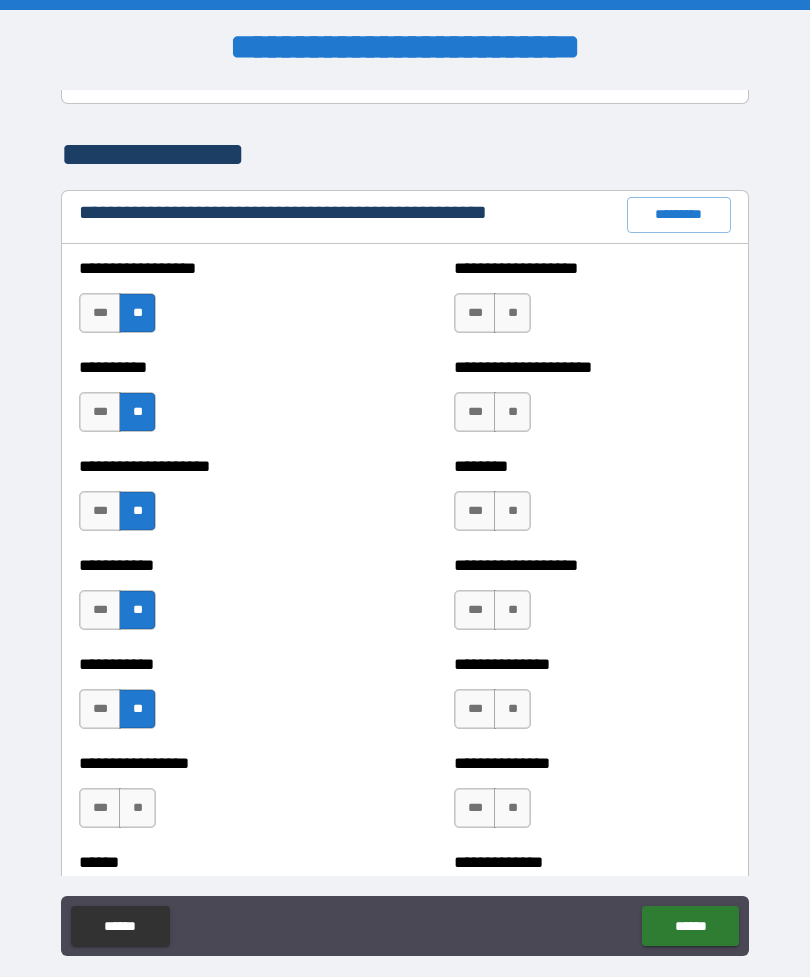 click on "**" at bounding box center [137, 808] 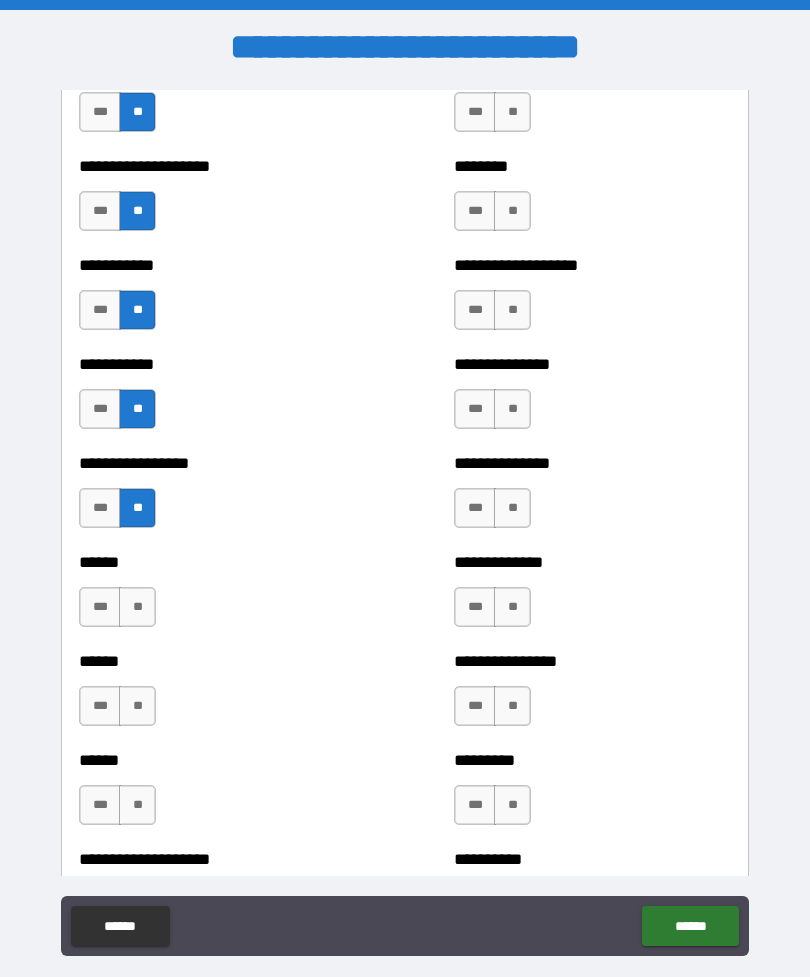 scroll, scrollTop: 2606, scrollLeft: 0, axis: vertical 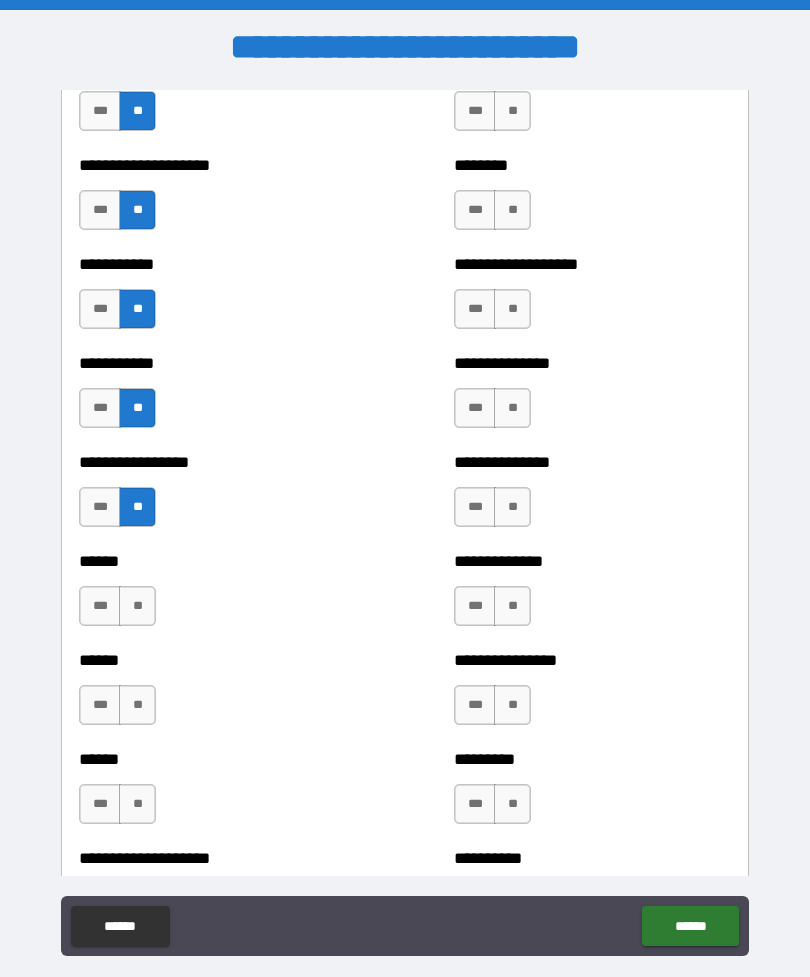 click on "**" at bounding box center (137, 606) 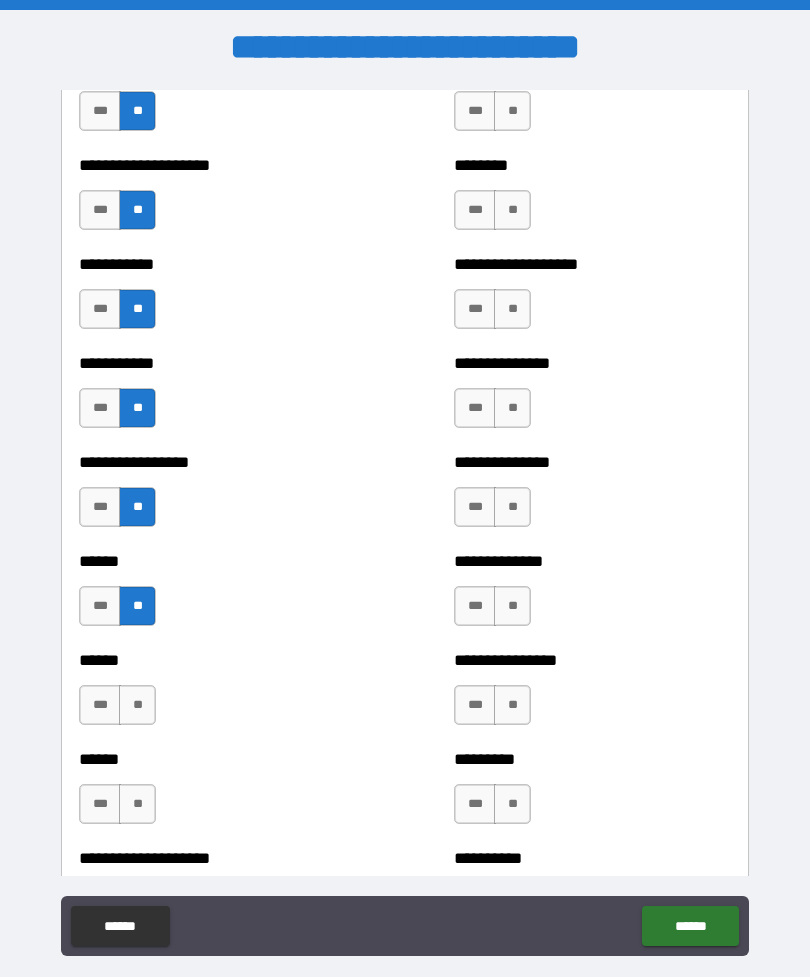 click on "**" at bounding box center [137, 705] 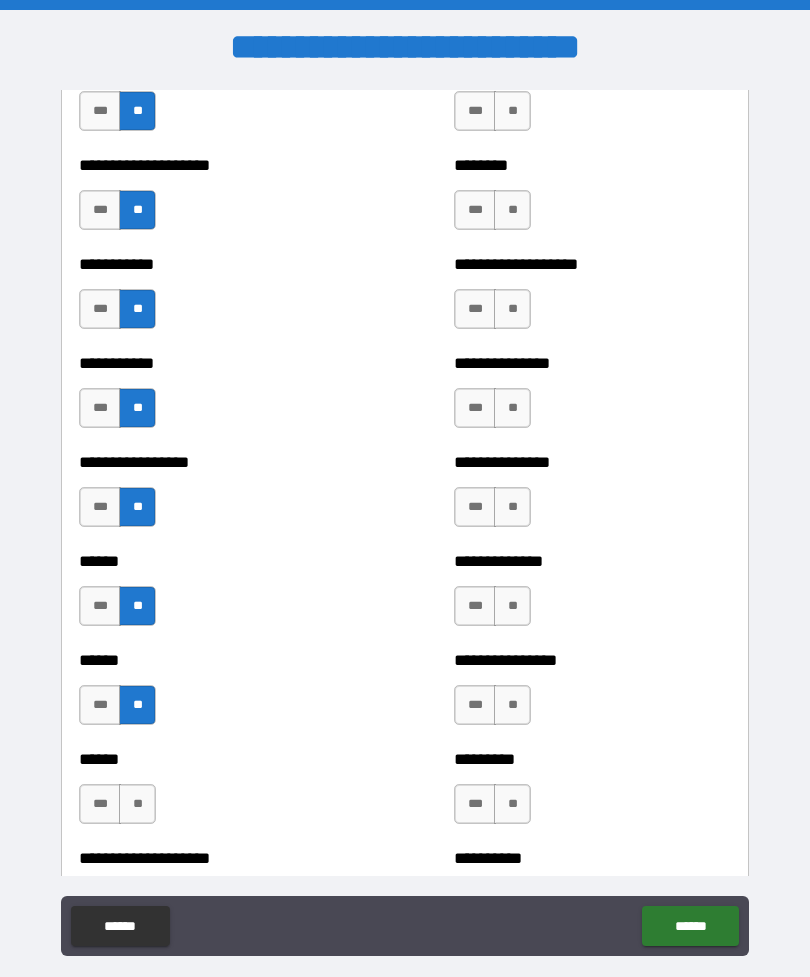 click on "**" at bounding box center [137, 804] 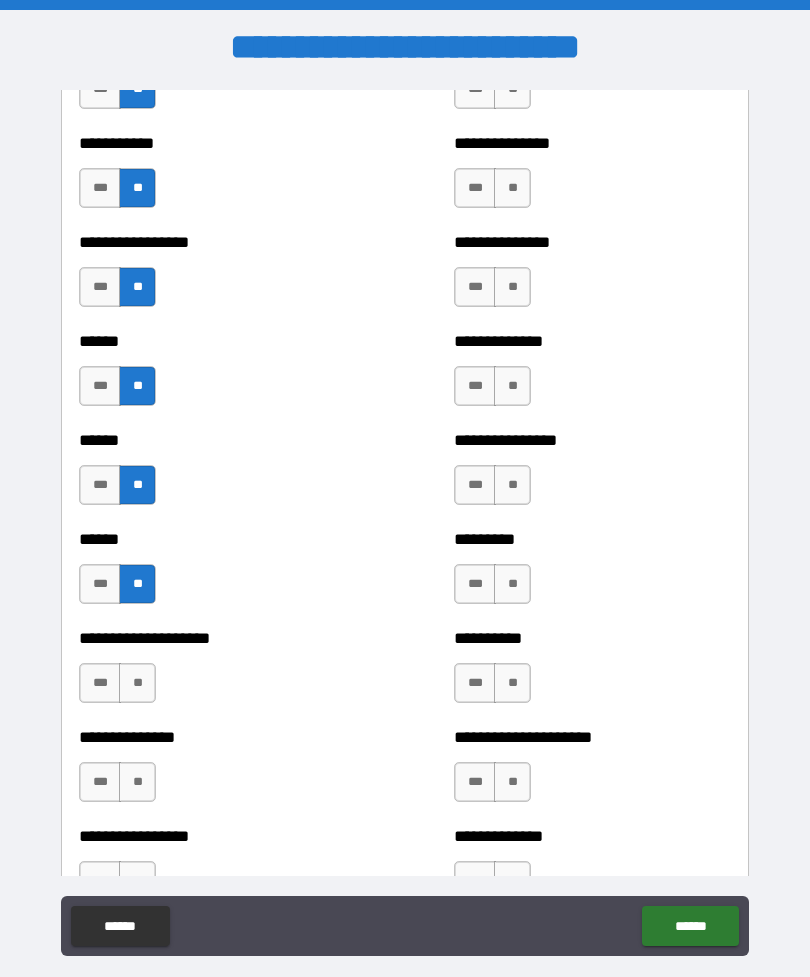 scroll, scrollTop: 2830, scrollLeft: 0, axis: vertical 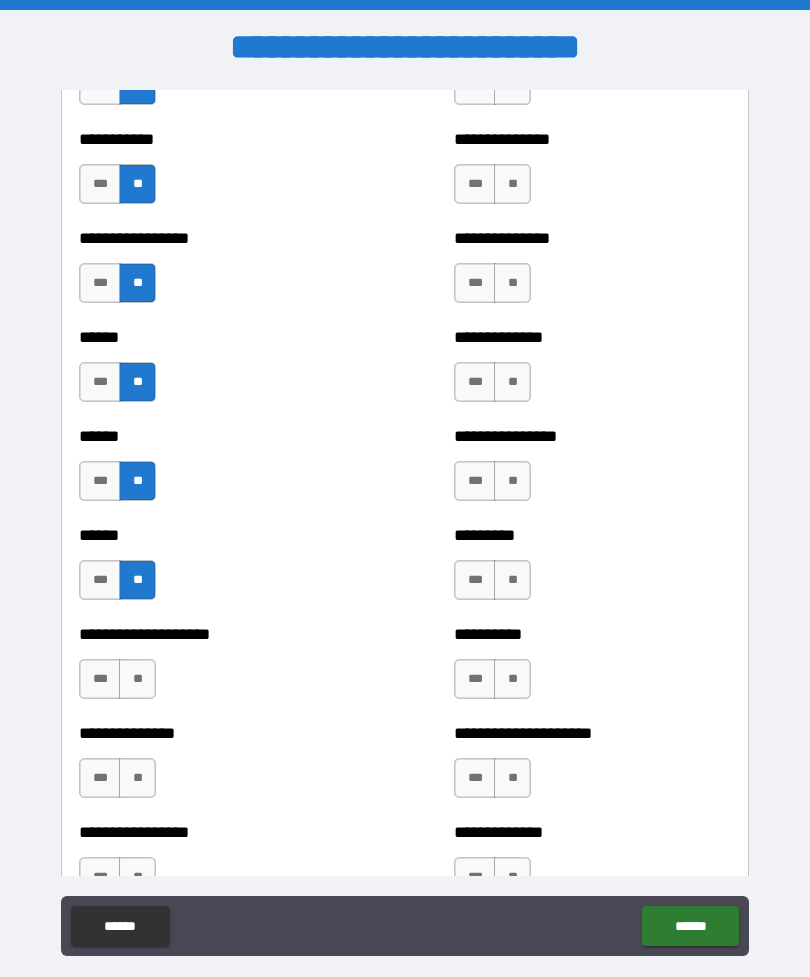click on "**" at bounding box center [137, 679] 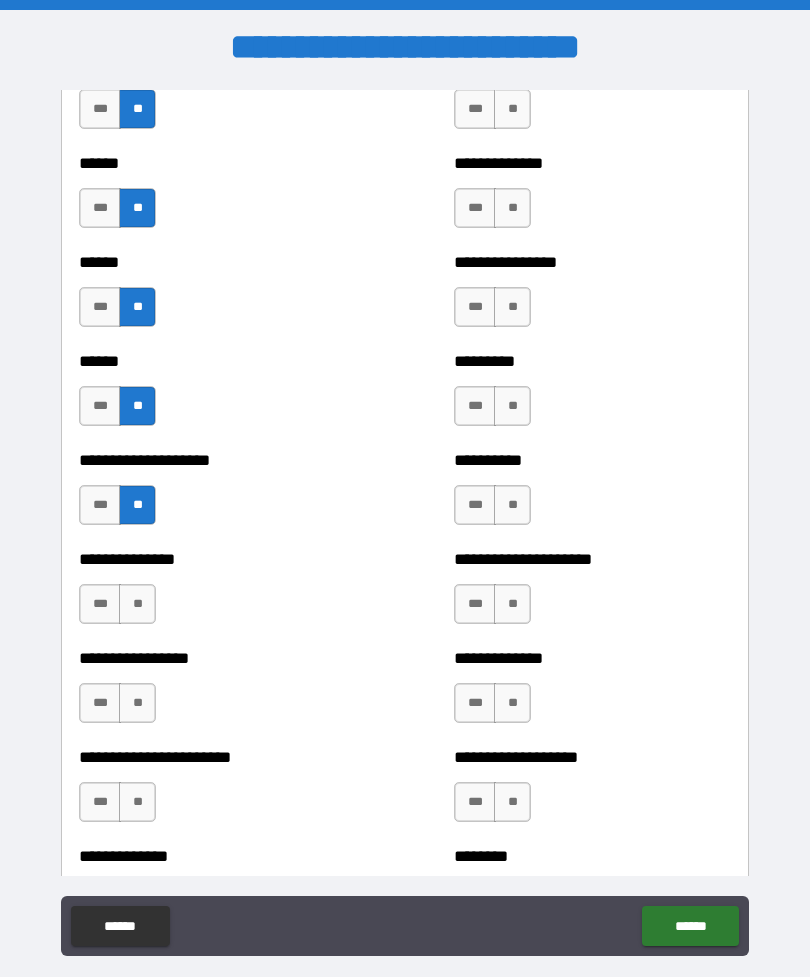 scroll, scrollTop: 3006, scrollLeft: 0, axis: vertical 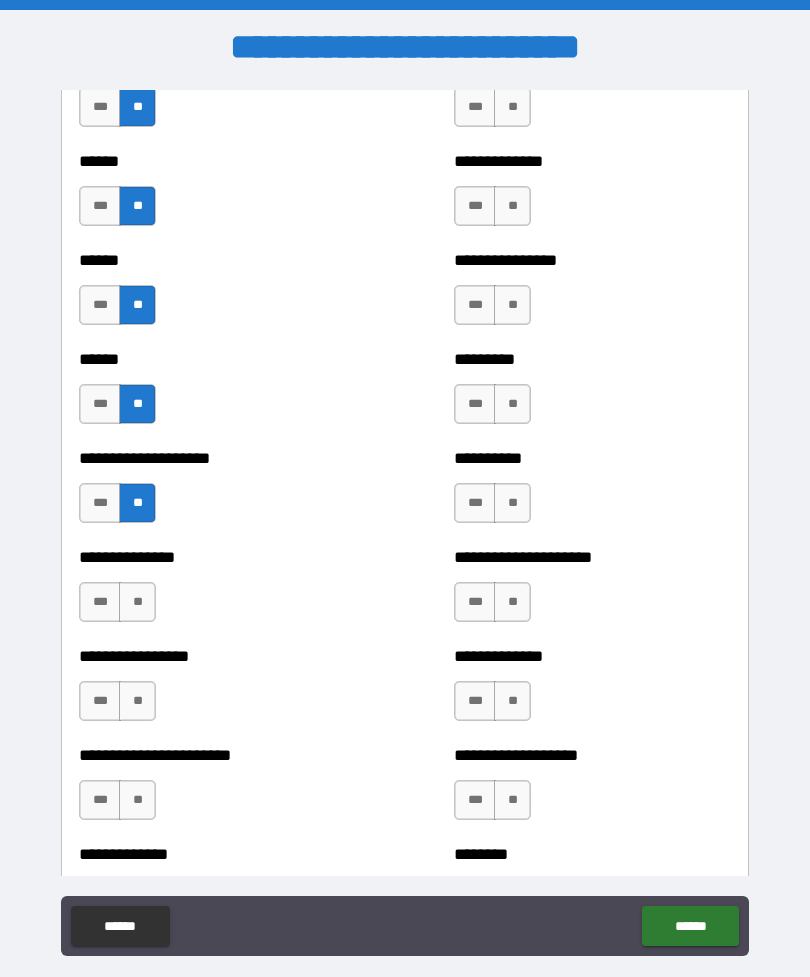 click on "***" at bounding box center (100, 602) 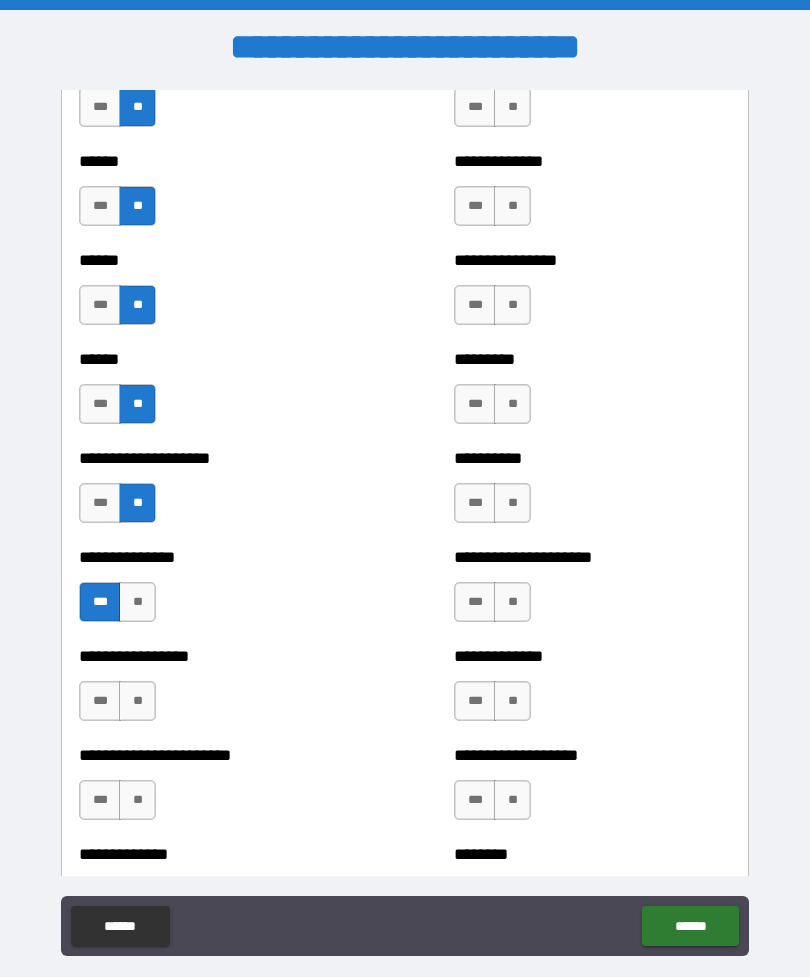 click on "***" at bounding box center [100, 701] 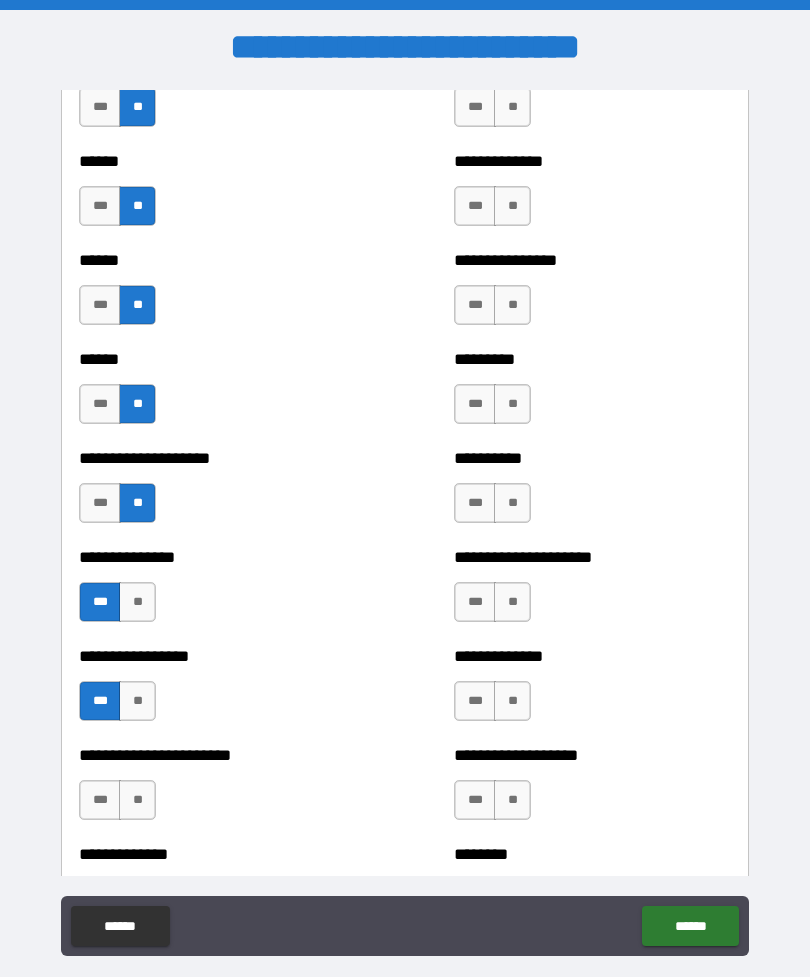 click on "**" at bounding box center (137, 800) 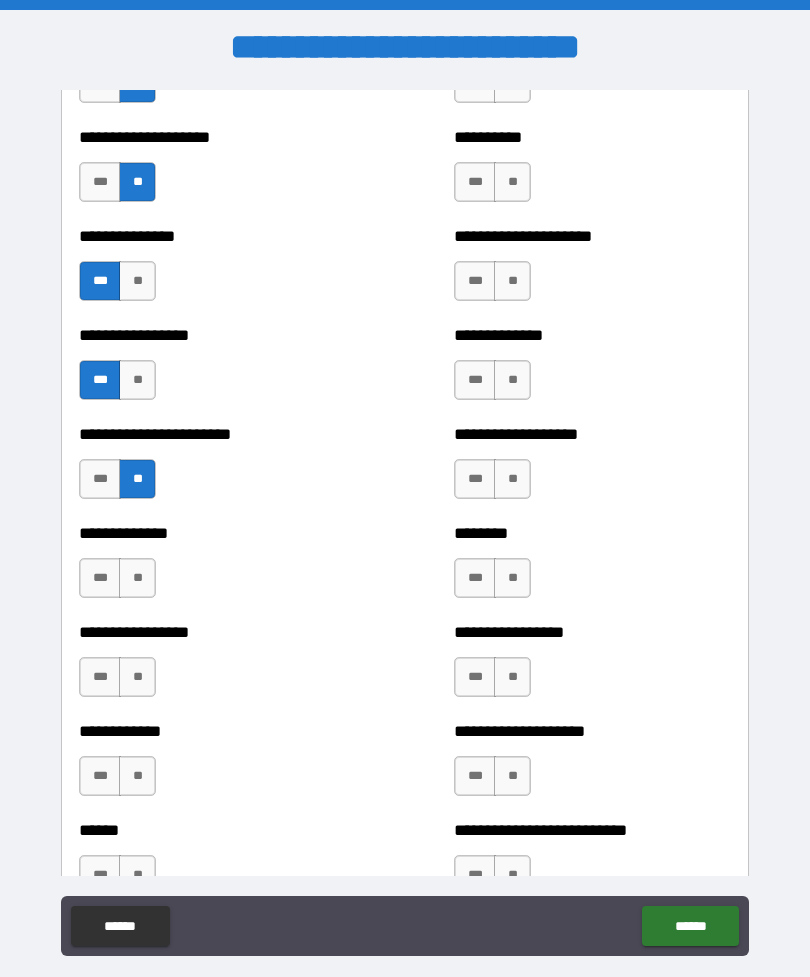 scroll, scrollTop: 3329, scrollLeft: 0, axis: vertical 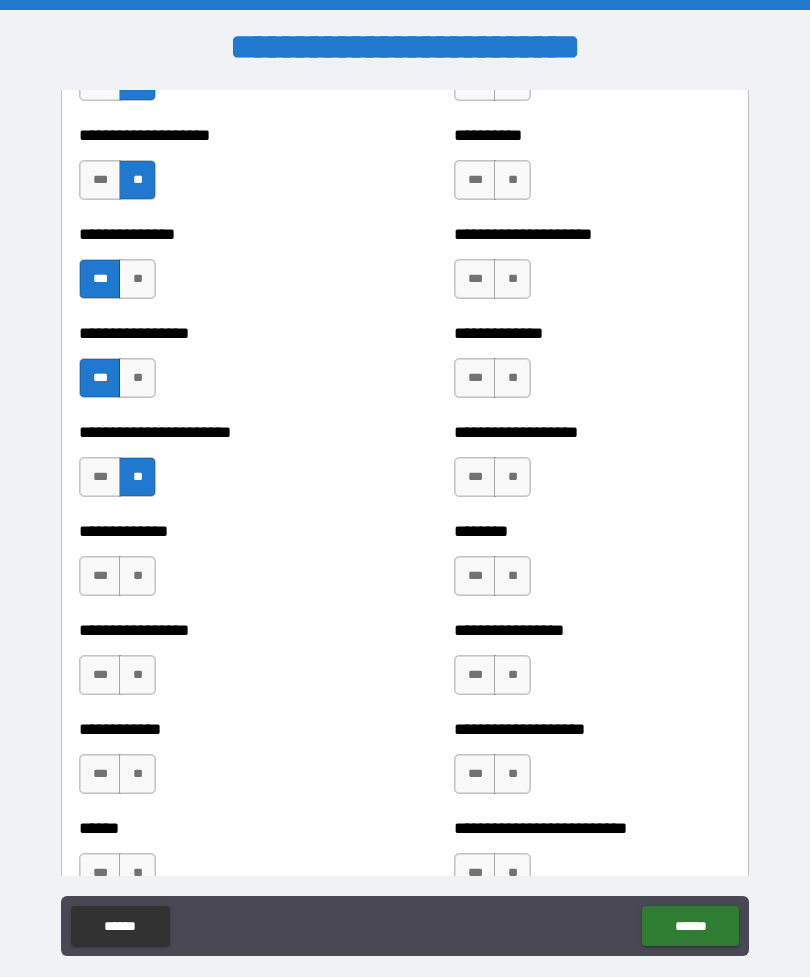 click on "***" at bounding box center [100, 576] 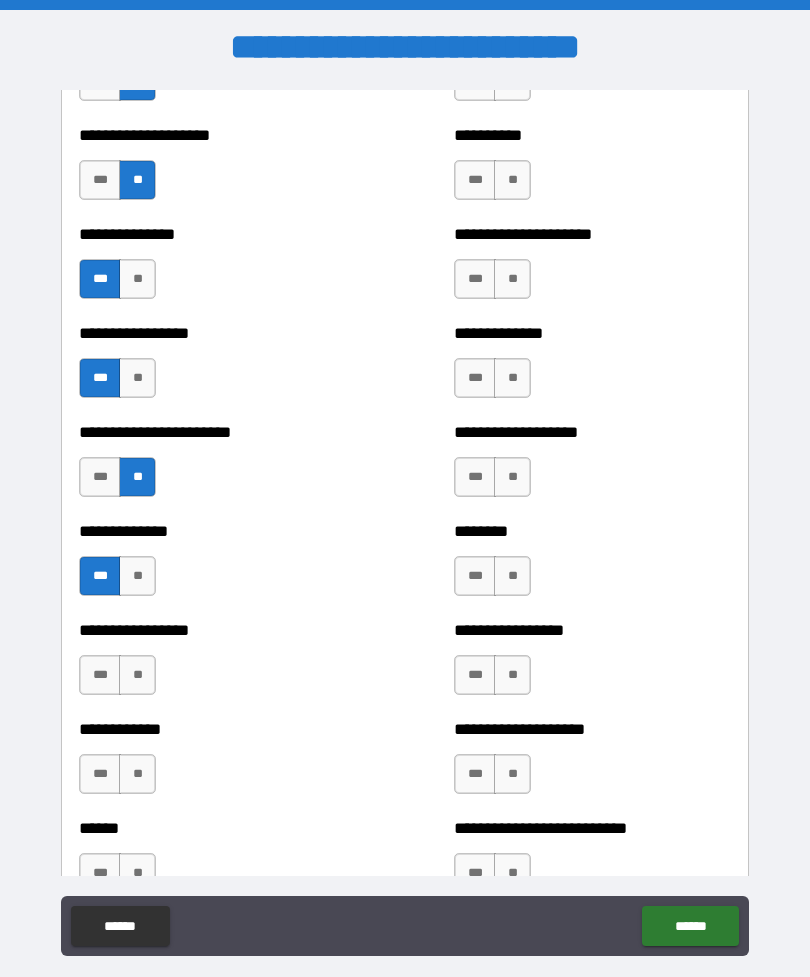 click on "**" at bounding box center [137, 675] 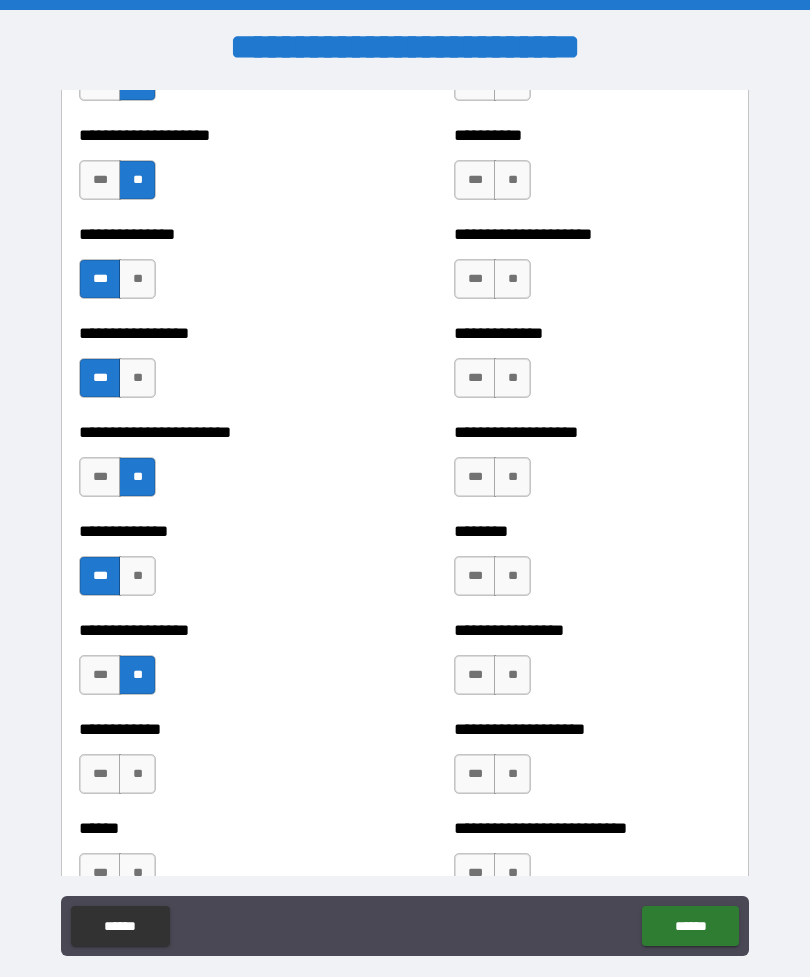click on "**" at bounding box center (137, 774) 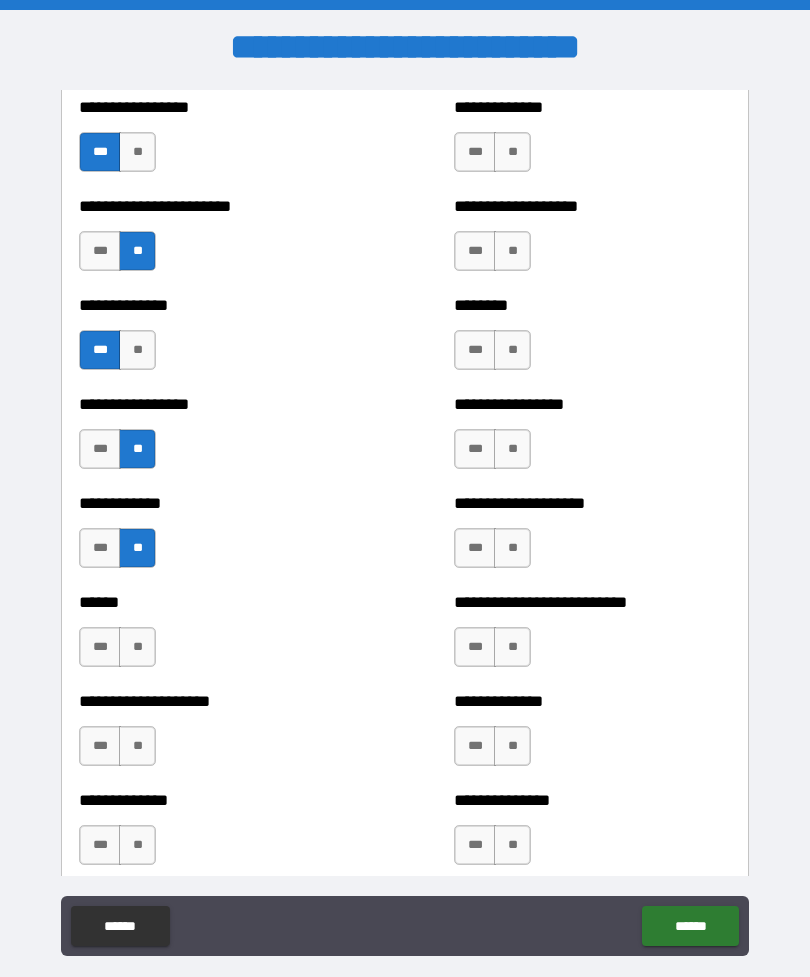 scroll, scrollTop: 3556, scrollLeft: 0, axis: vertical 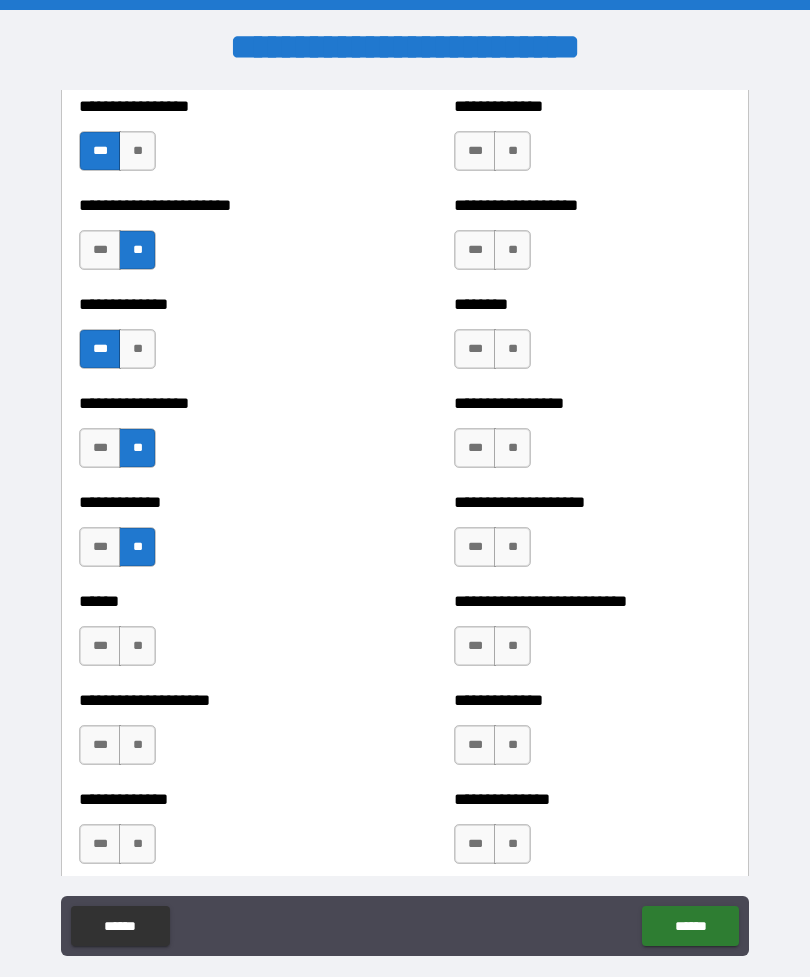 click on "**" at bounding box center [137, 646] 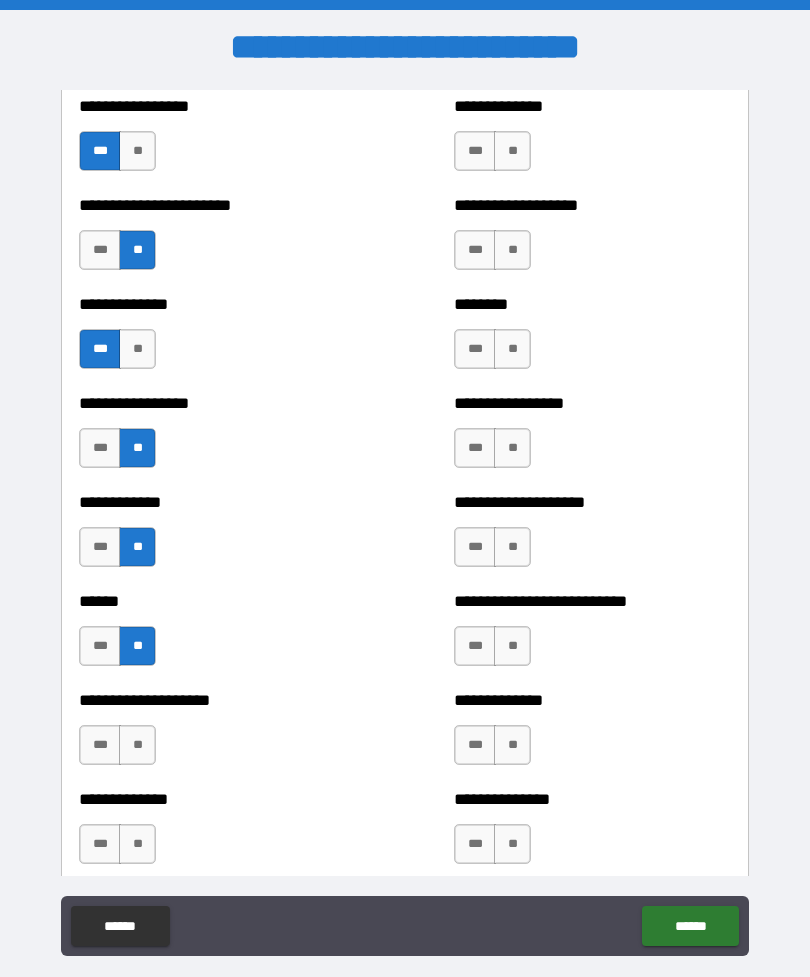 click on "**" at bounding box center (137, 745) 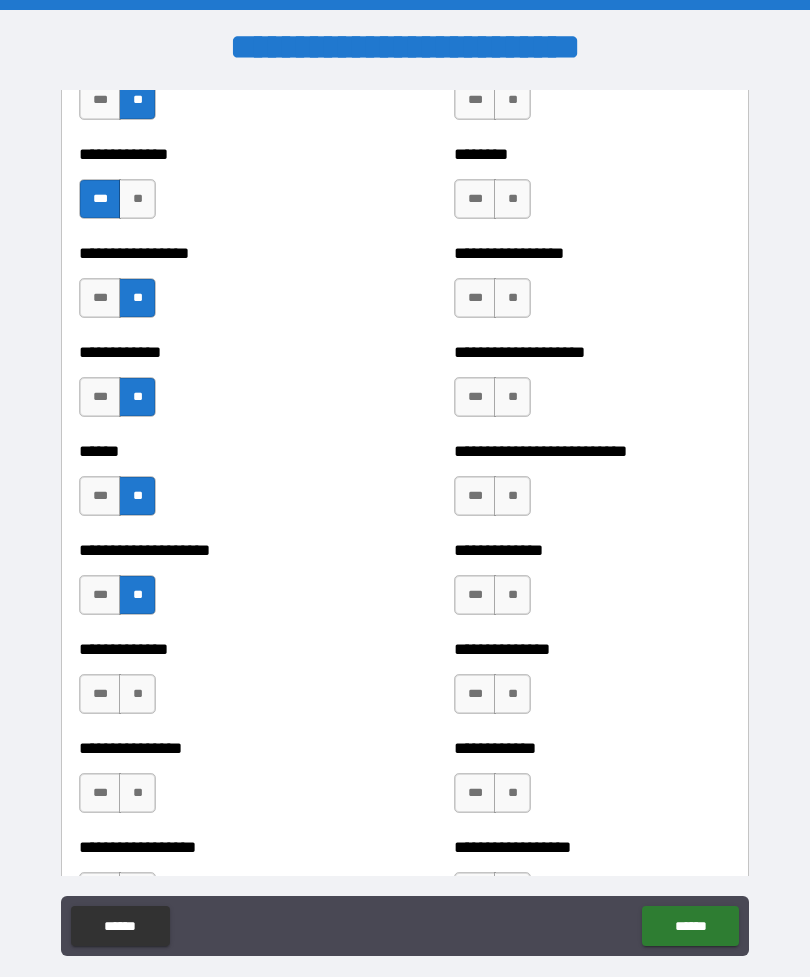 scroll, scrollTop: 3716, scrollLeft: 0, axis: vertical 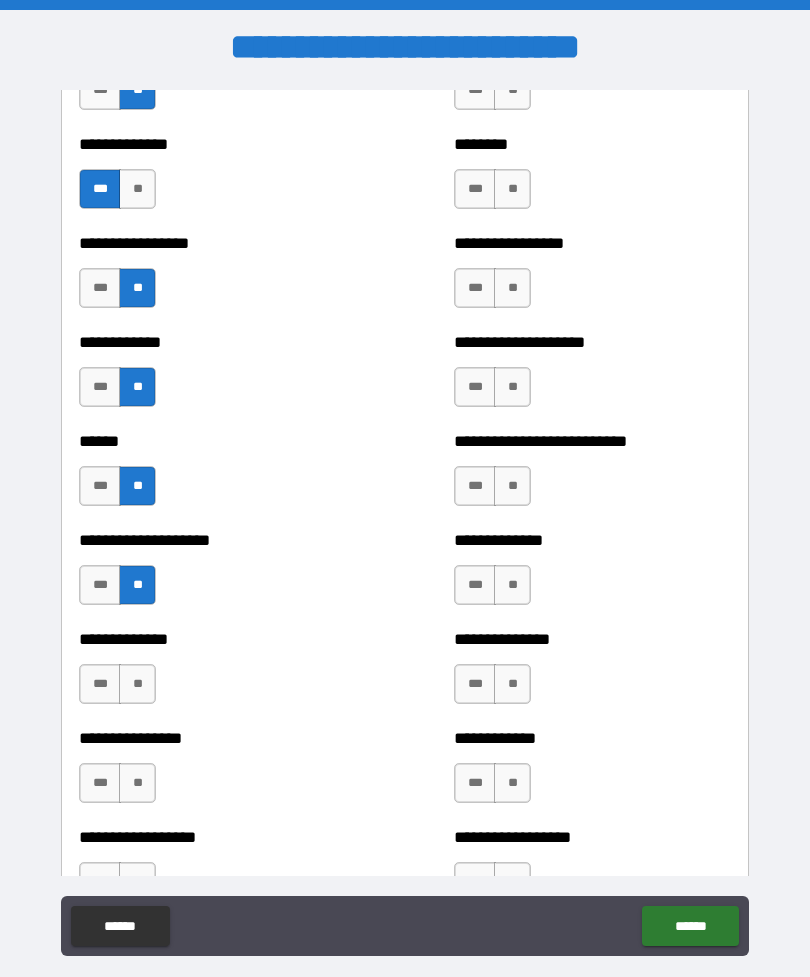 click on "**" at bounding box center (137, 684) 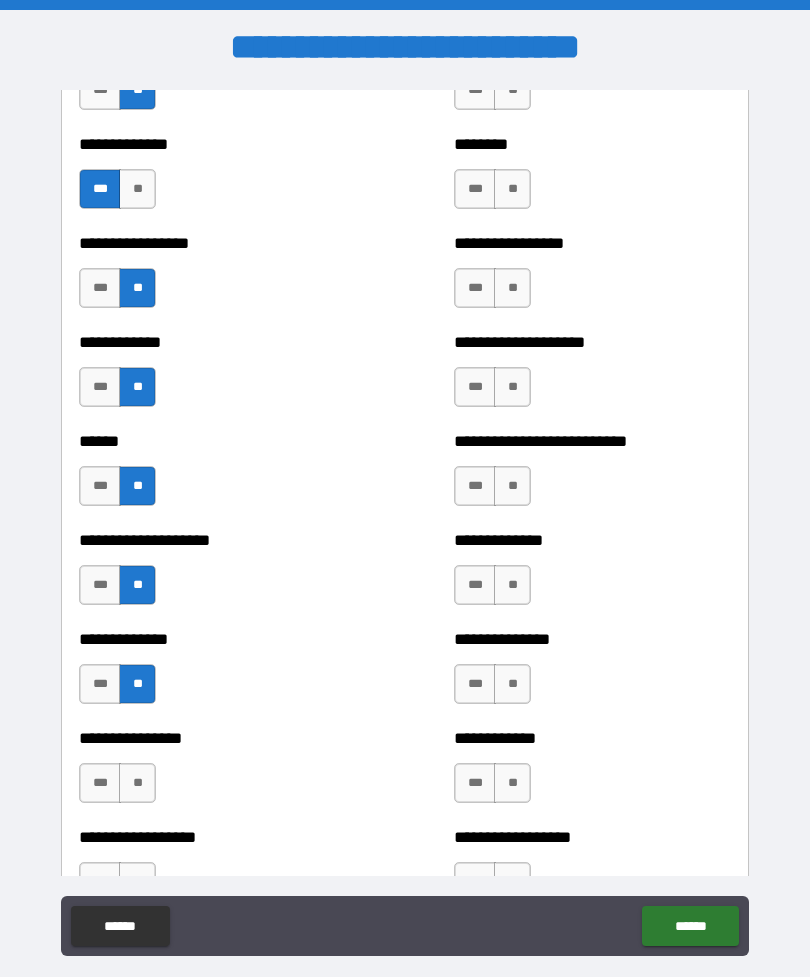click on "**" at bounding box center (137, 783) 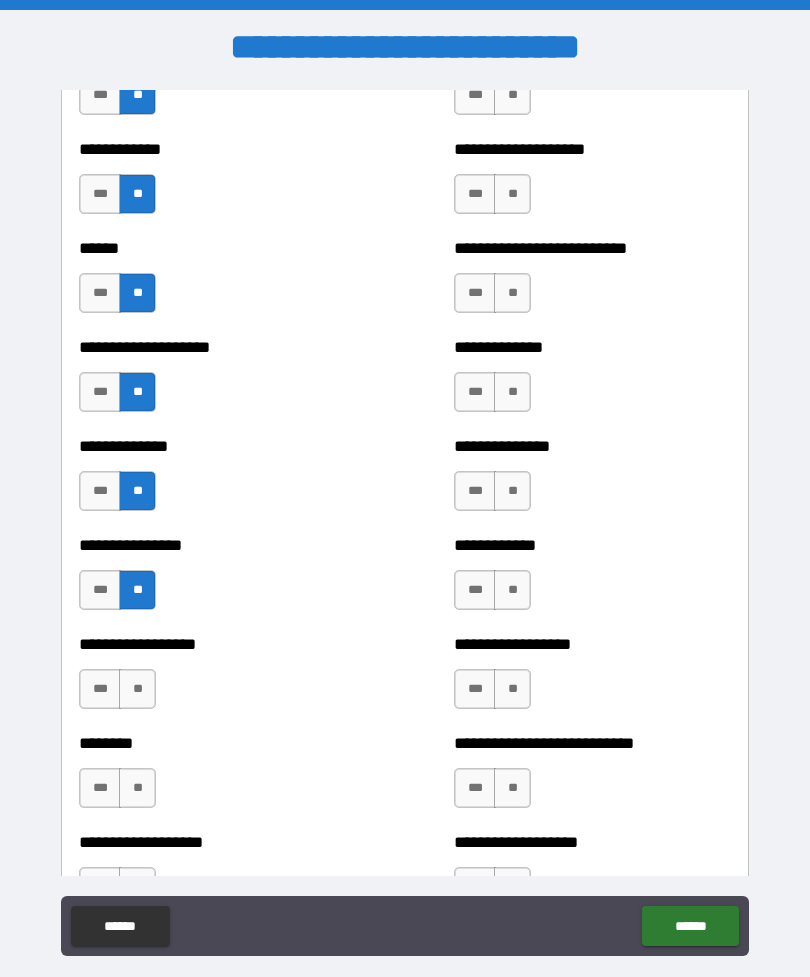 scroll, scrollTop: 3908, scrollLeft: 0, axis: vertical 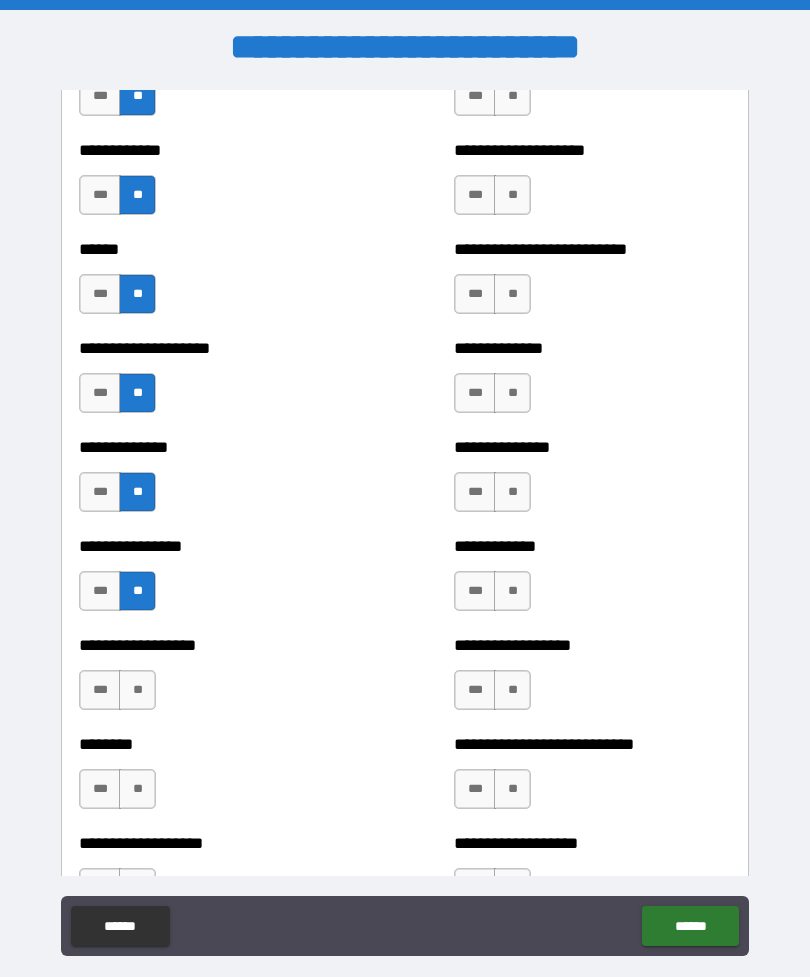 click on "**" at bounding box center [137, 690] 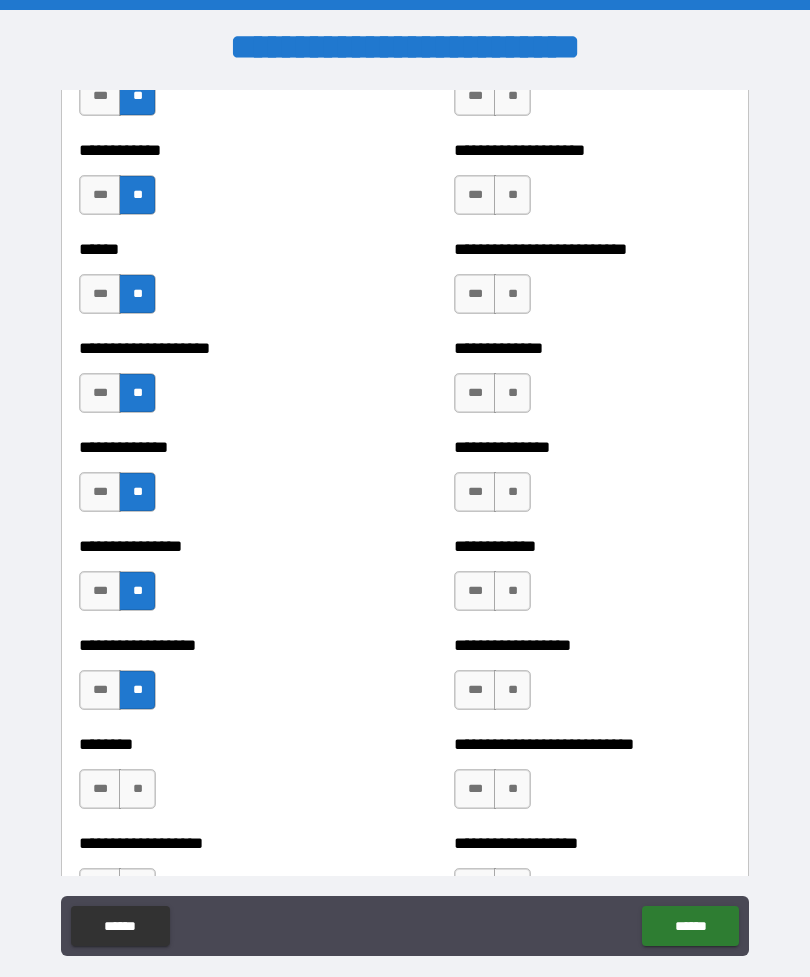 click on "**" at bounding box center (137, 789) 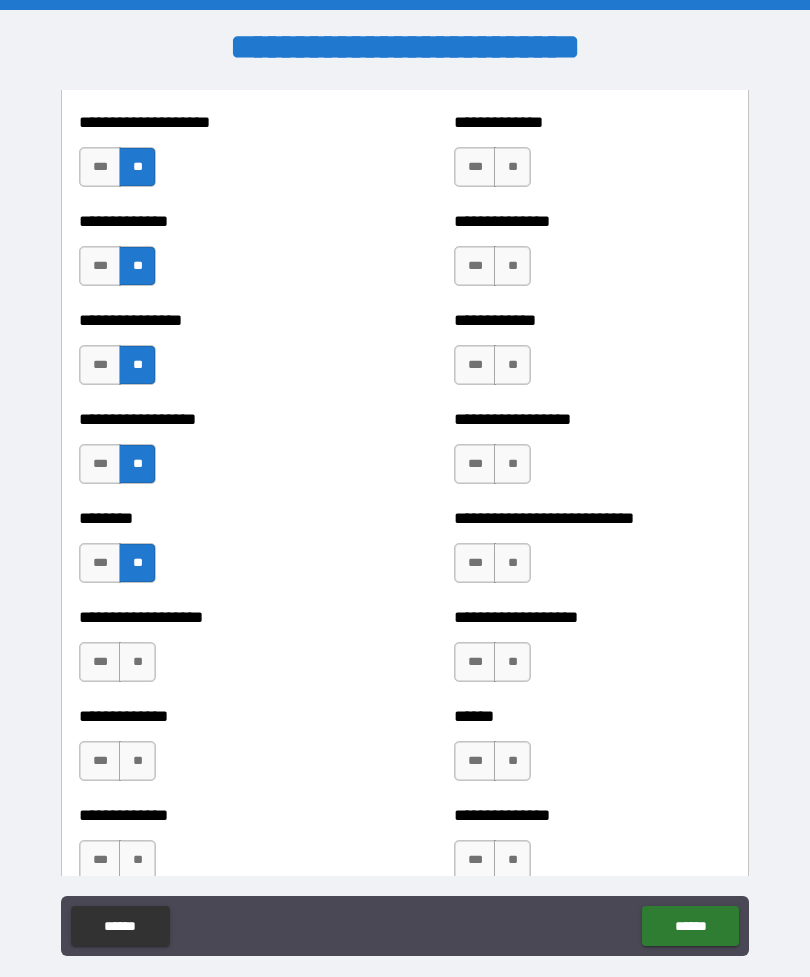 scroll, scrollTop: 4133, scrollLeft: 0, axis: vertical 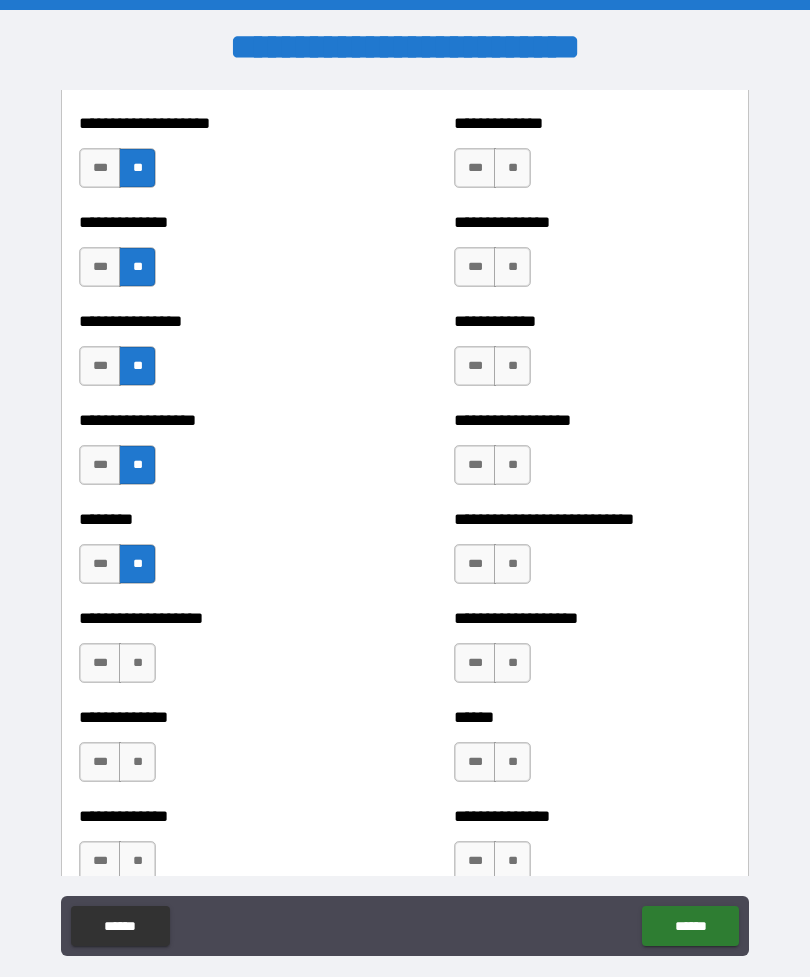 click on "**" at bounding box center [137, 663] 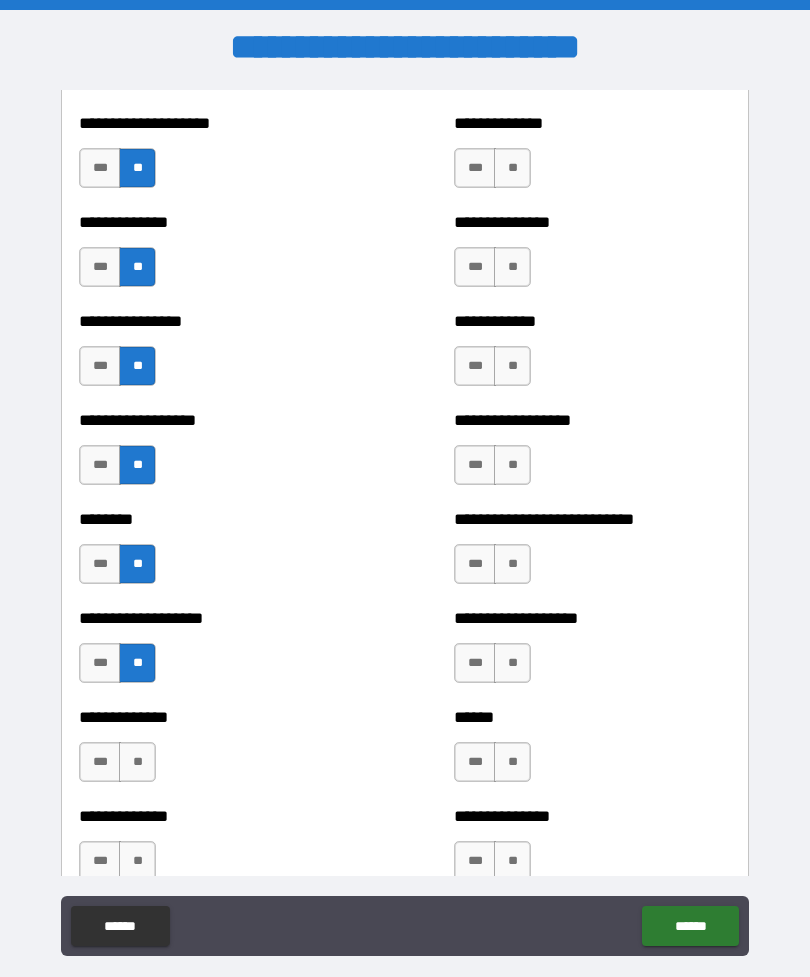 click on "**" at bounding box center [137, 762] 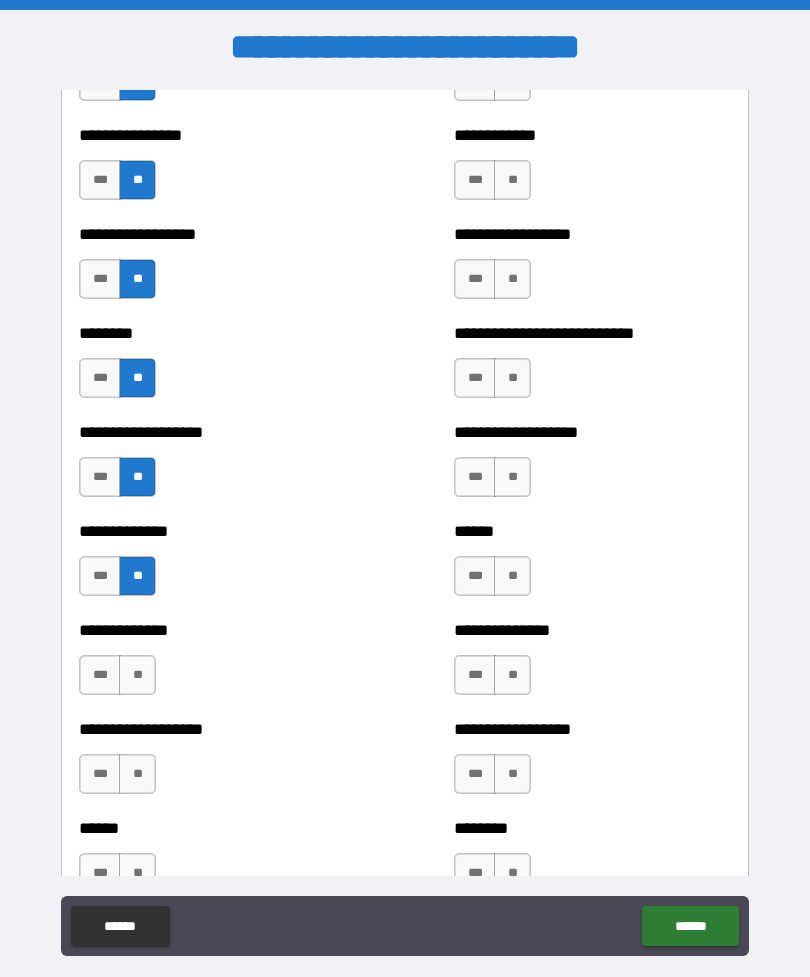 scroll, scrollTop: 4320, scrollLeft: 0, axis: vertical 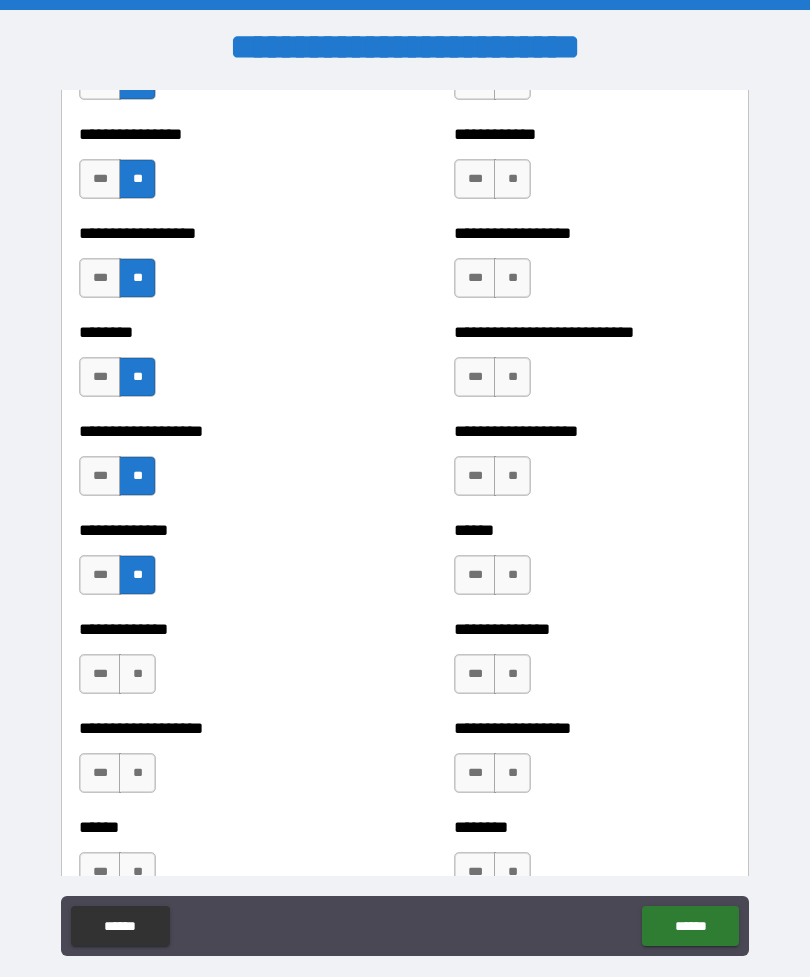 click on "**" at bounding box center [137, 674] 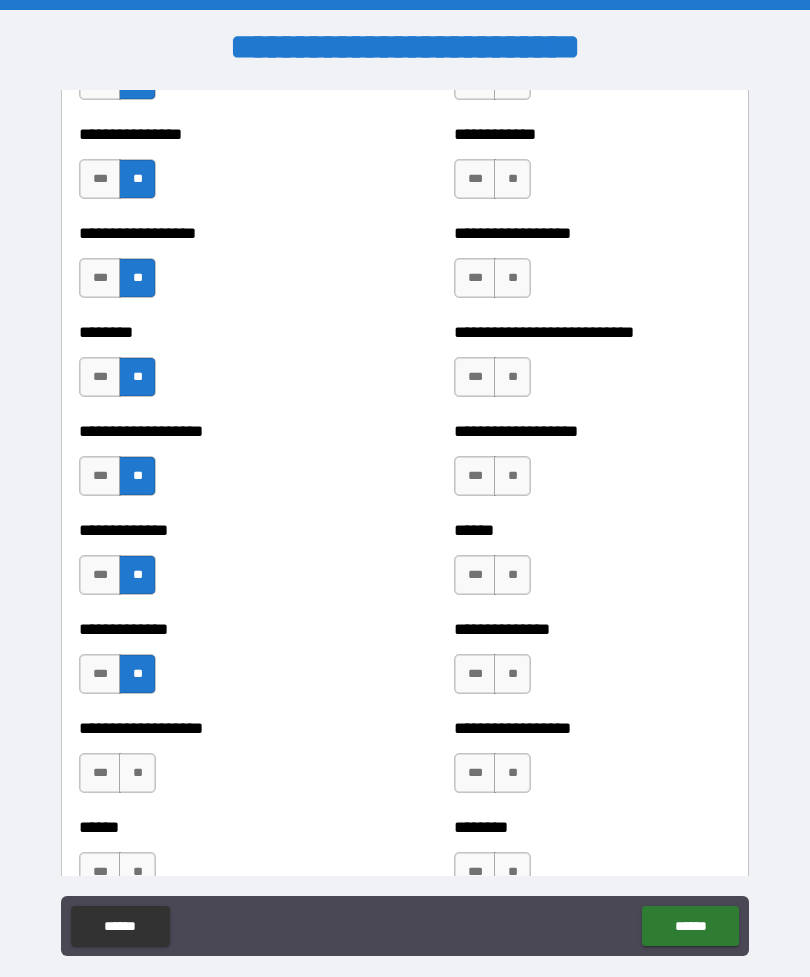 click on "**" at bounding box center (137, 773) 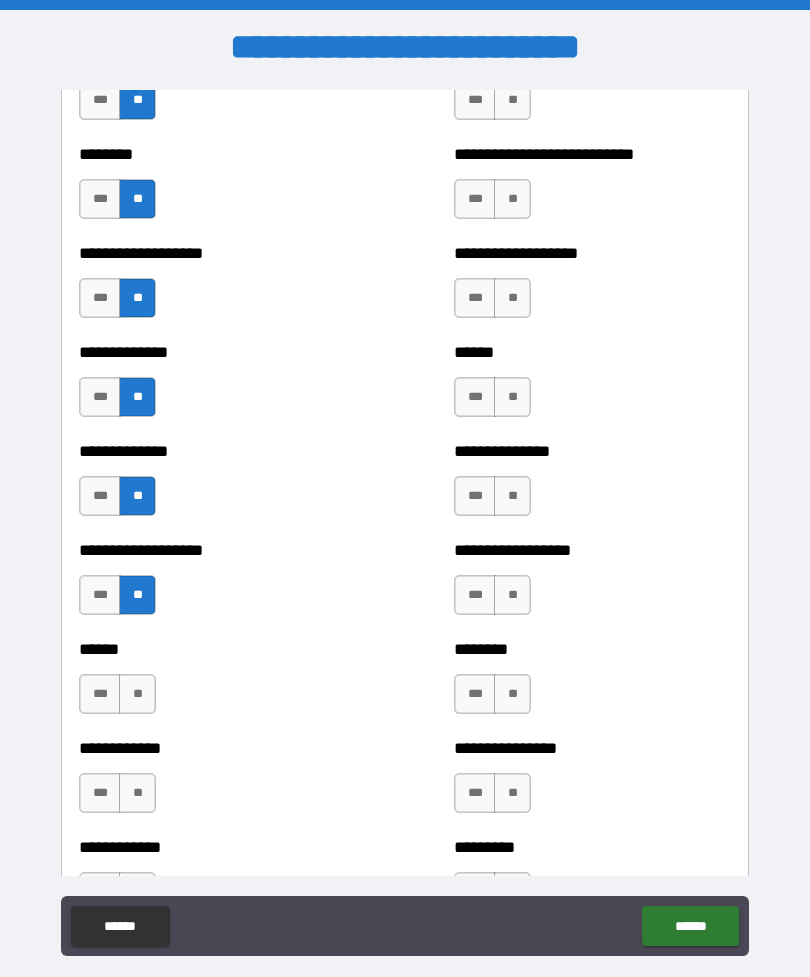 scroll, scrollTop: 4503, scrollLeft: 0, axis: vertical 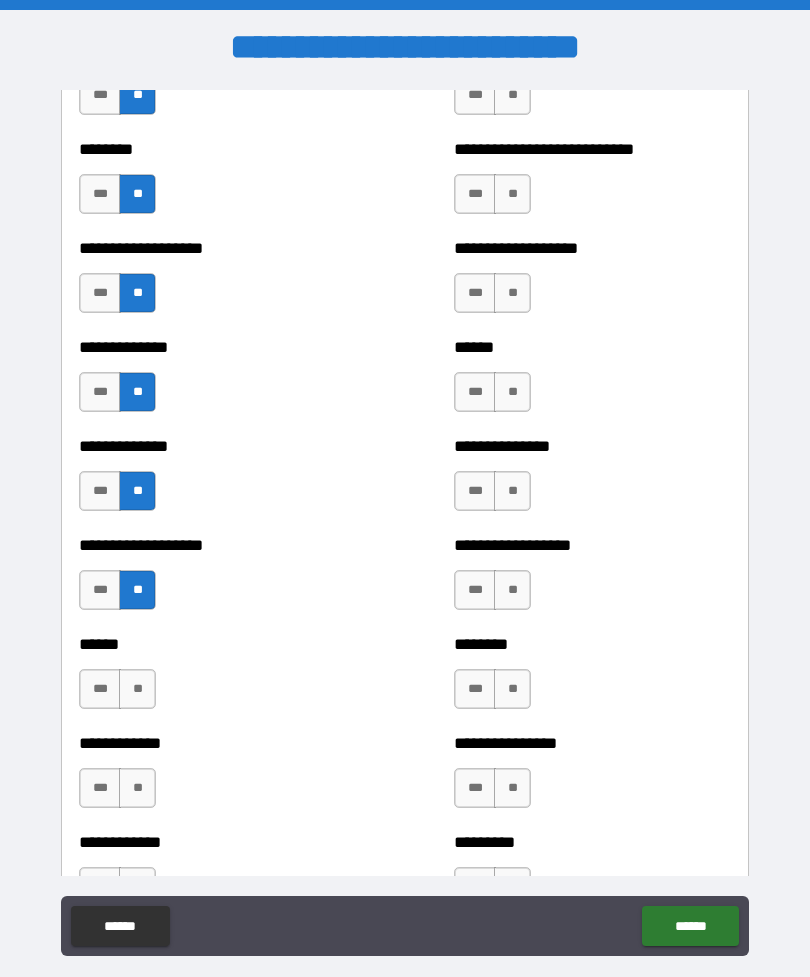 click on "***" at bounding box center [100, 689] 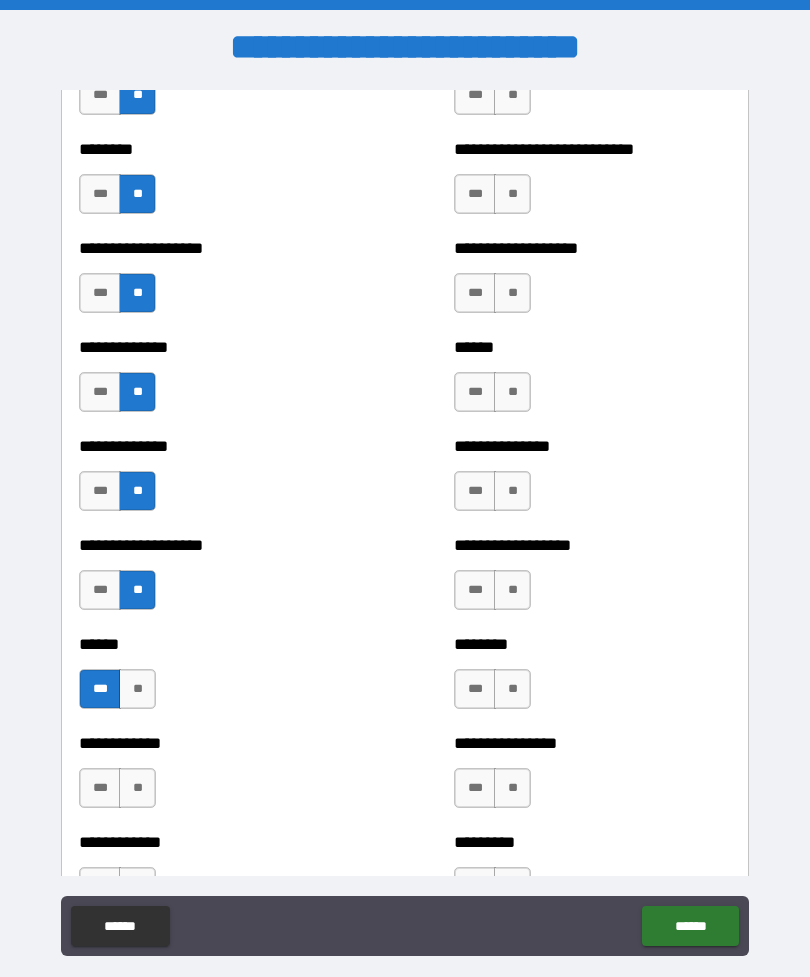 click on "**" at bounding box center (137, 788) 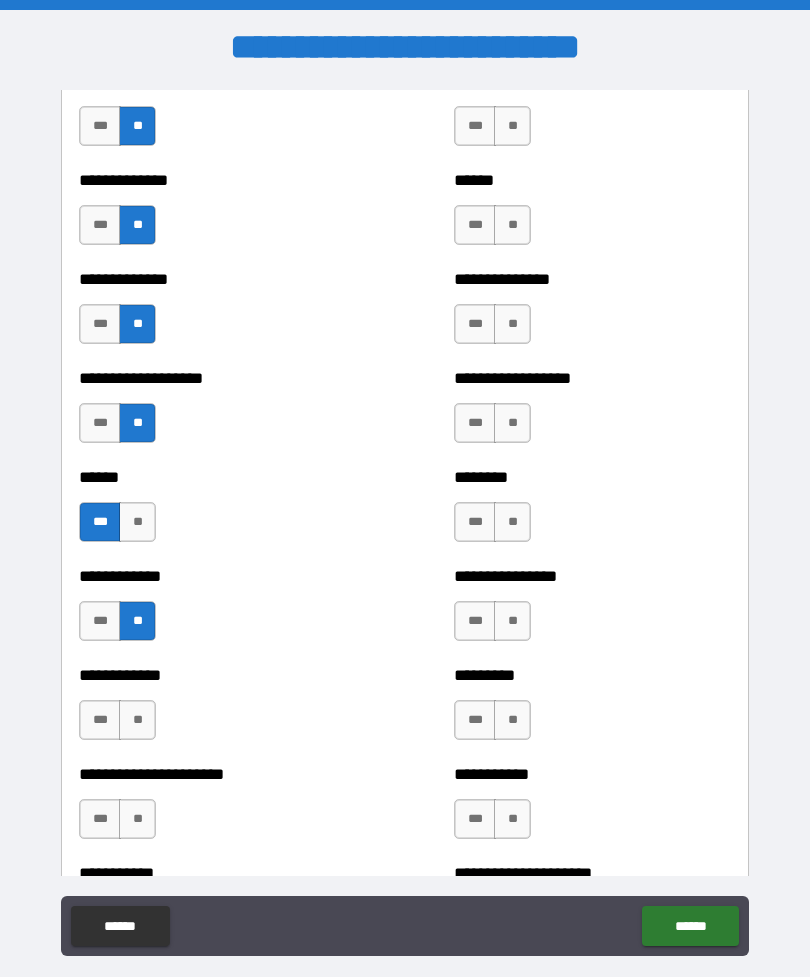 scroll, scrollTop: 4669, scrollLeft: 0, axis: vertical 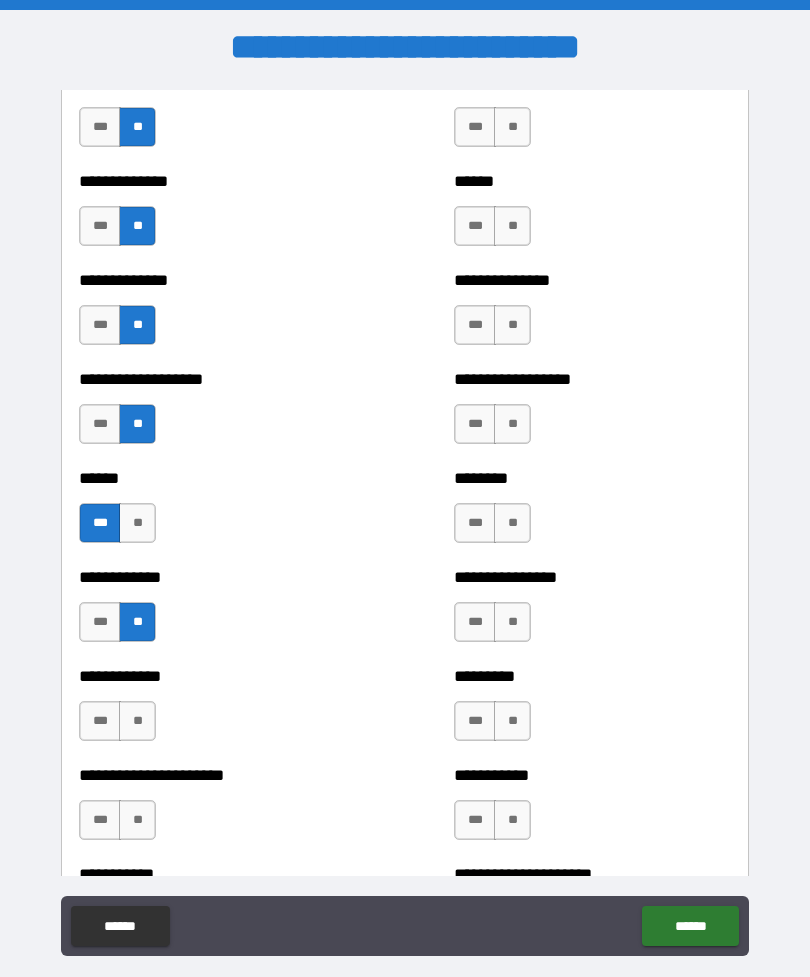 click on "***" at bounding box center [100, 721] 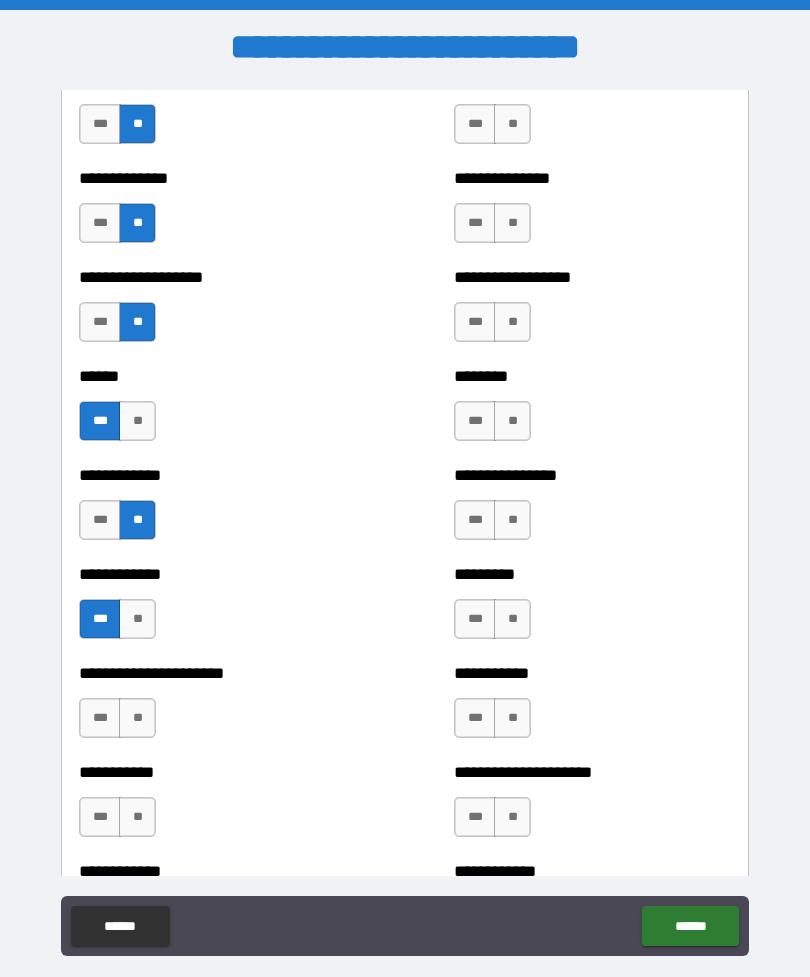 scroll, scrollTop: 4782, scrollLeft: 0, axis: vertical 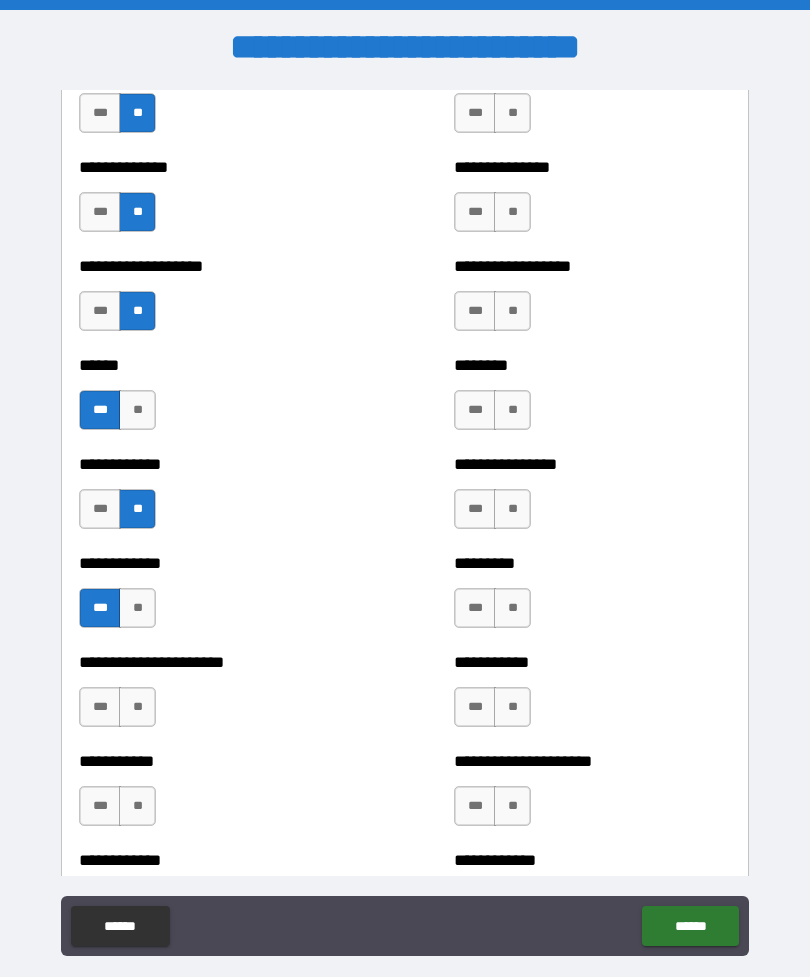 click on "**" at bounding box center [137, 707] 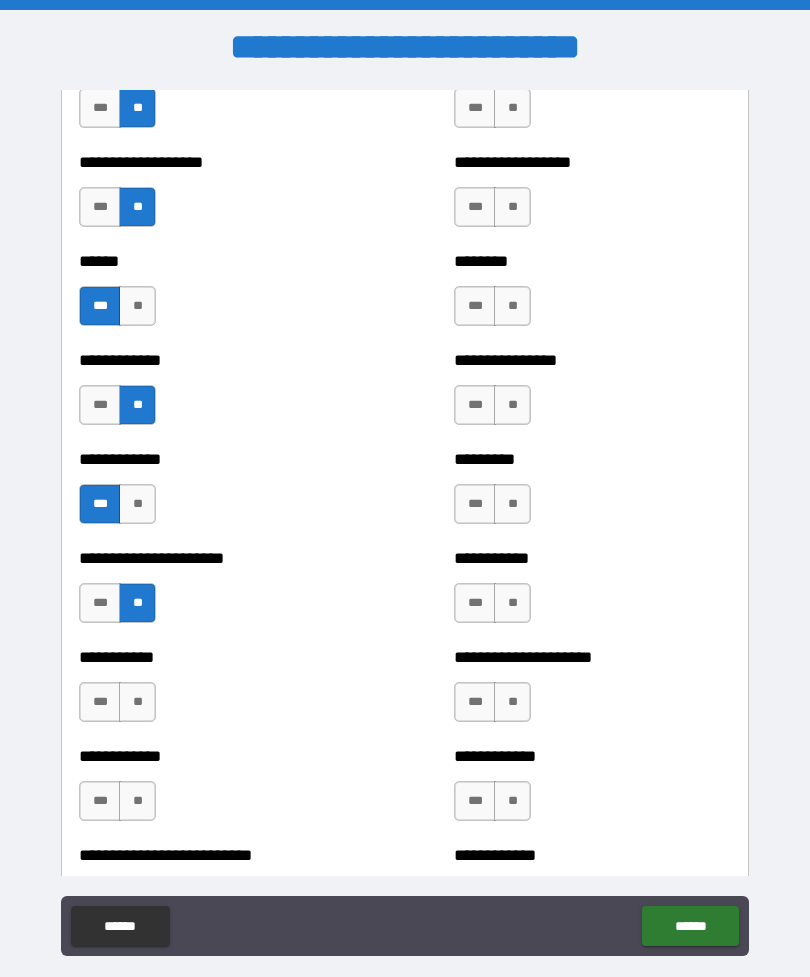 scroll, scrollTop: 4894, scrollLeft: 0, axis: vertical 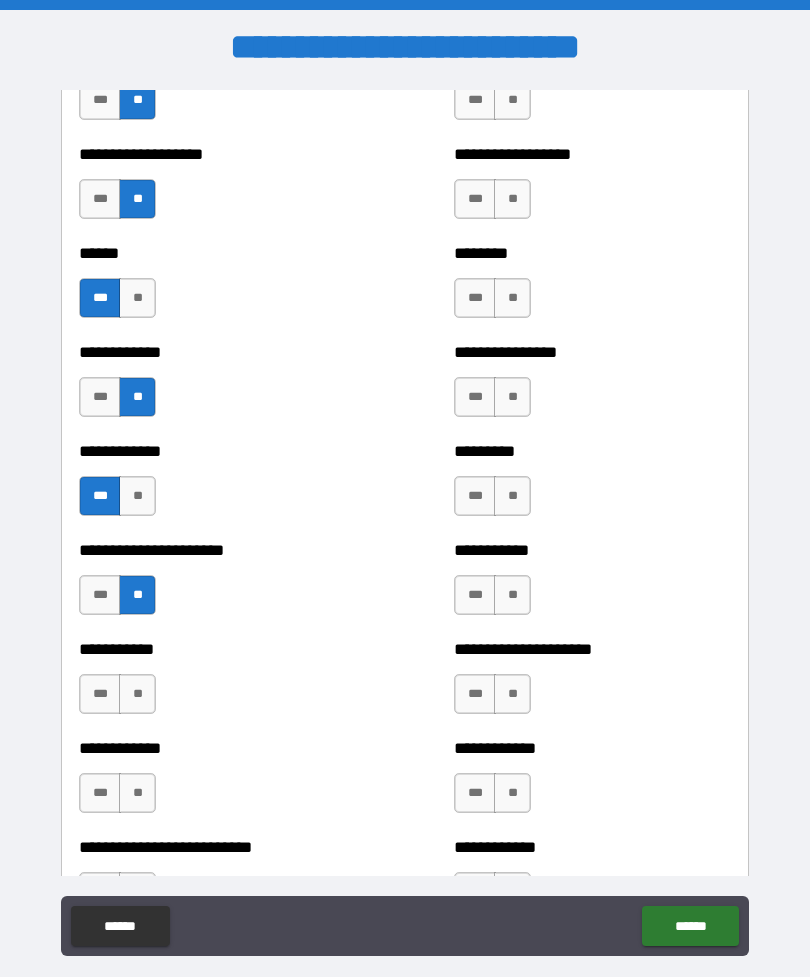 click on "**" at bounding box center [137, 694] 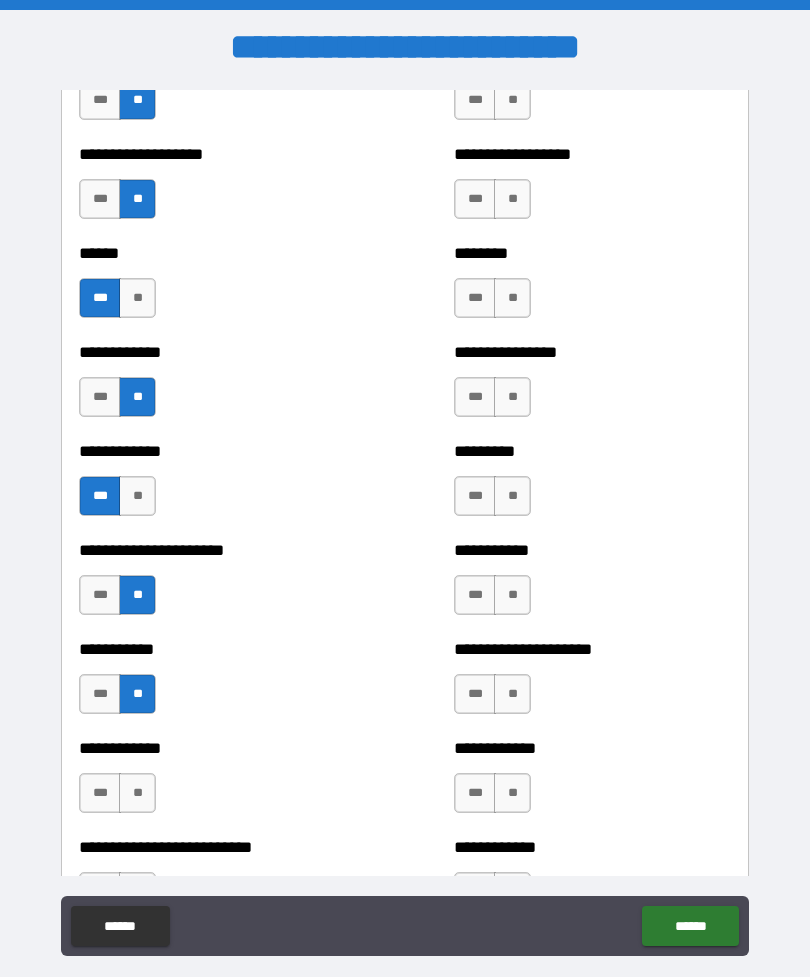 click on "**" at bounding box center (137, 793) 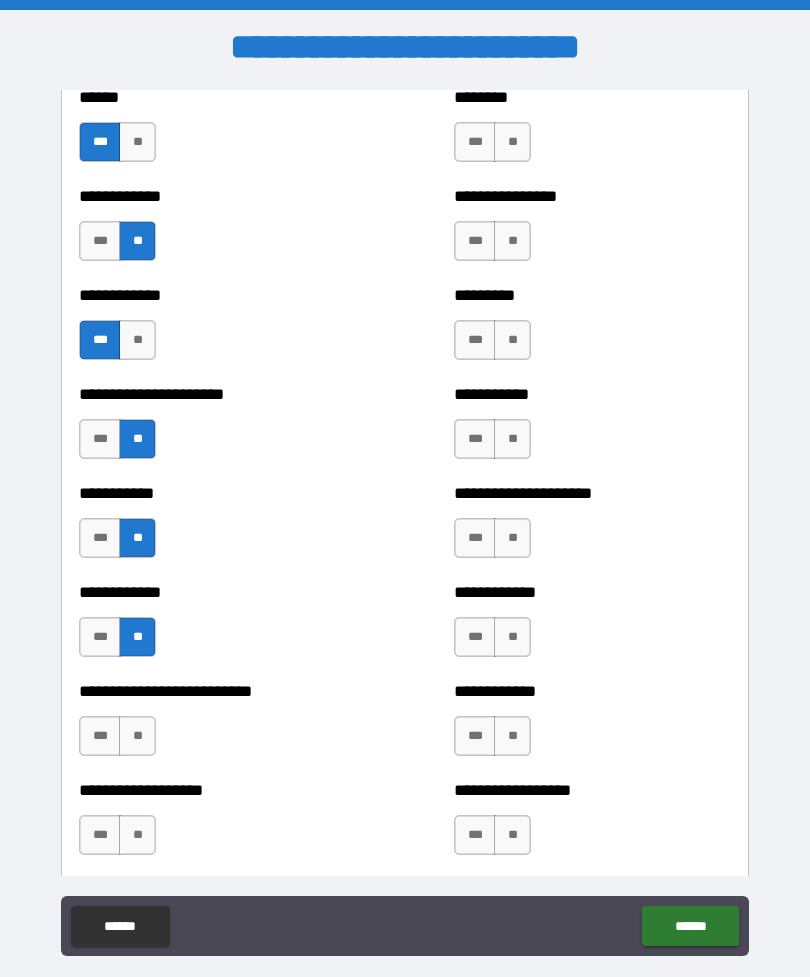 scroll, scrollTop: 5067, scrollLeft: 0, axis: vertical 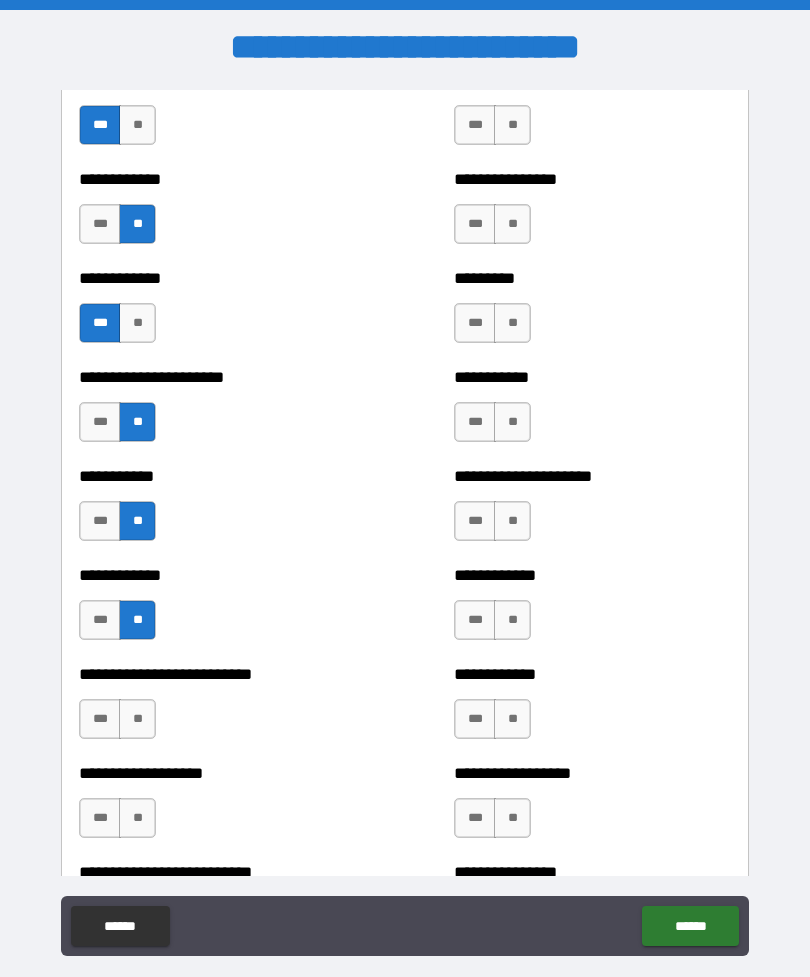 click on "***" at bounding box center (100, 719) 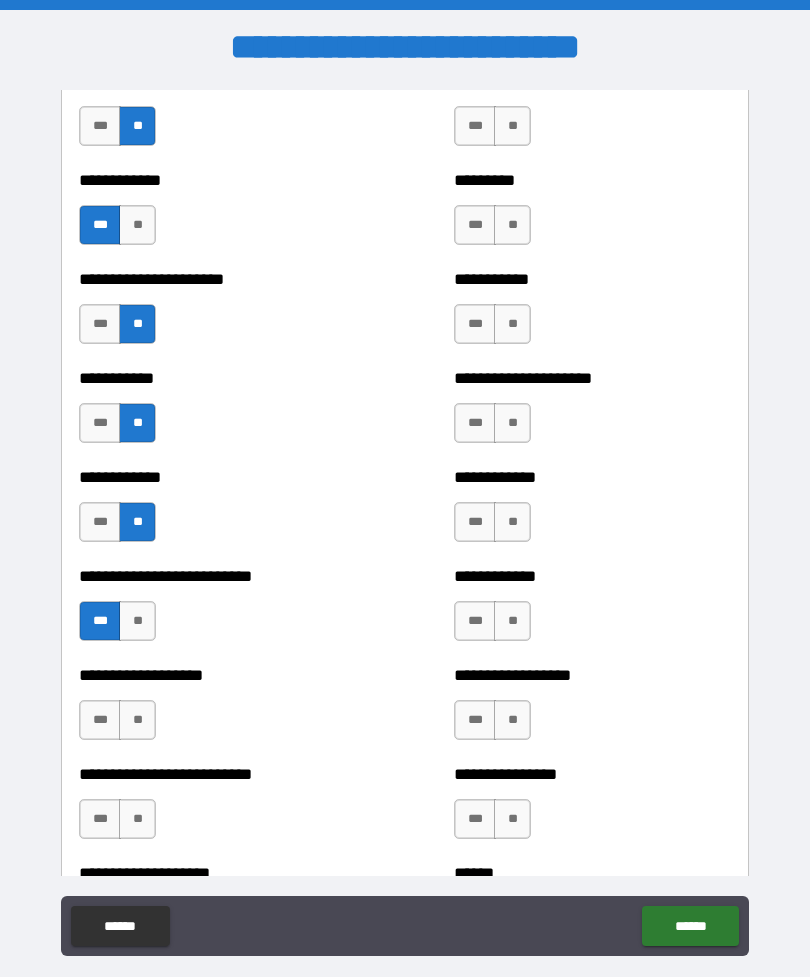 scroll, scrollTop: 5168, scrollLeft: 0, axis: vertical 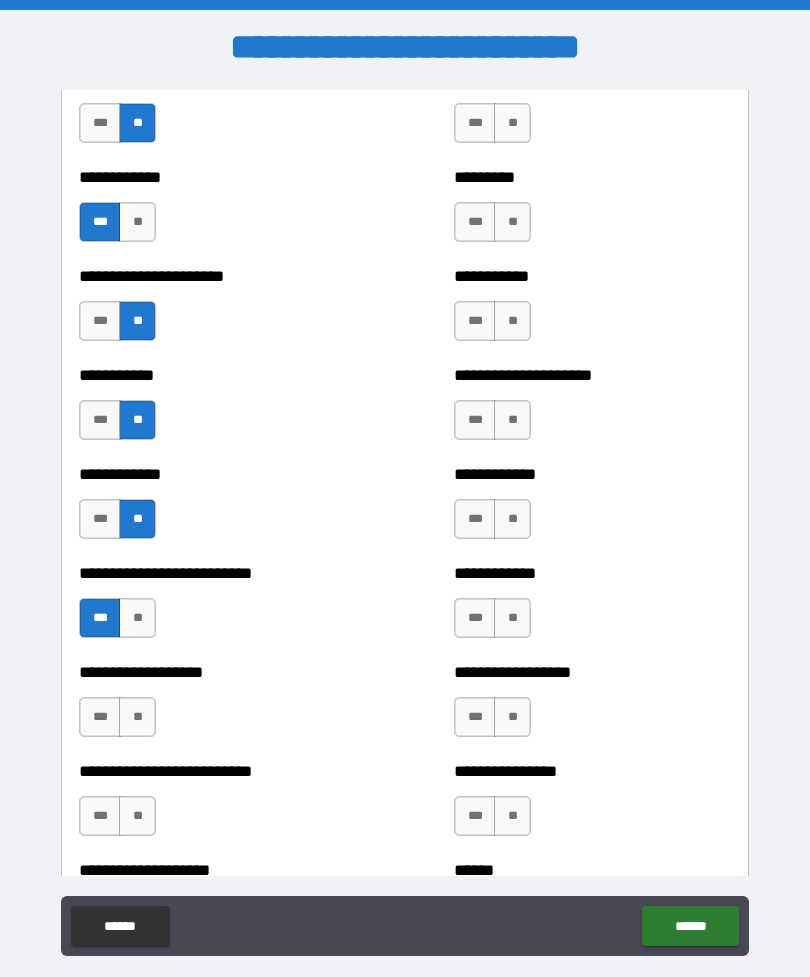 click on "***" at bounding box center [100, 717] 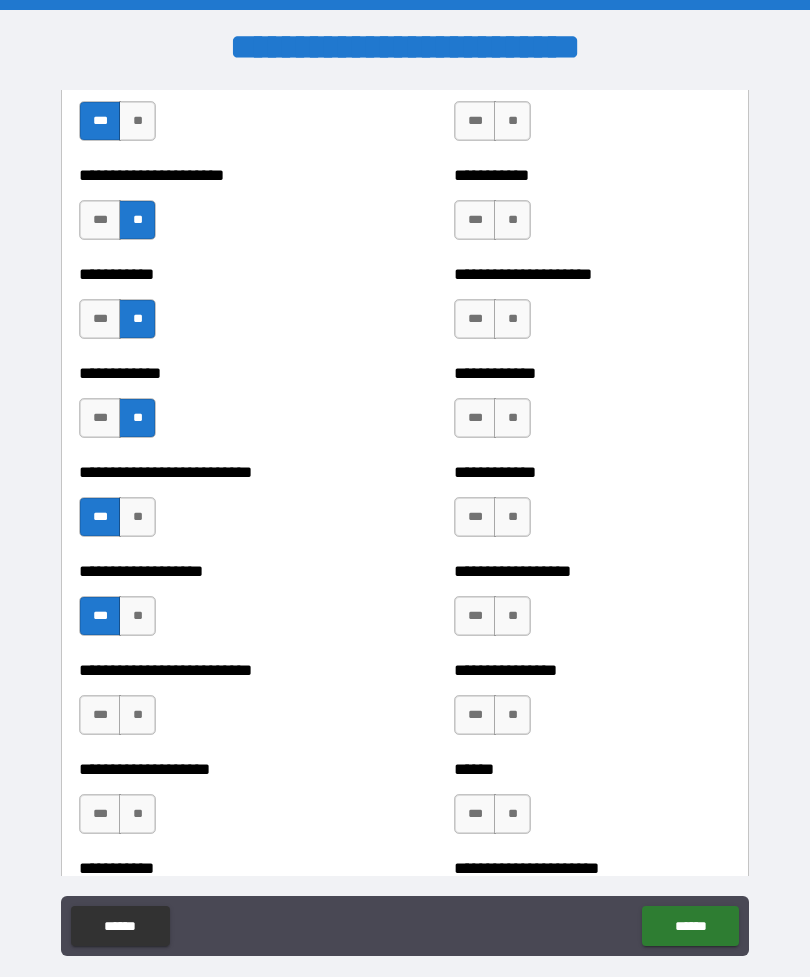 scroll, scrollTop: 5282, scrollLeft: 0, axis: vertical 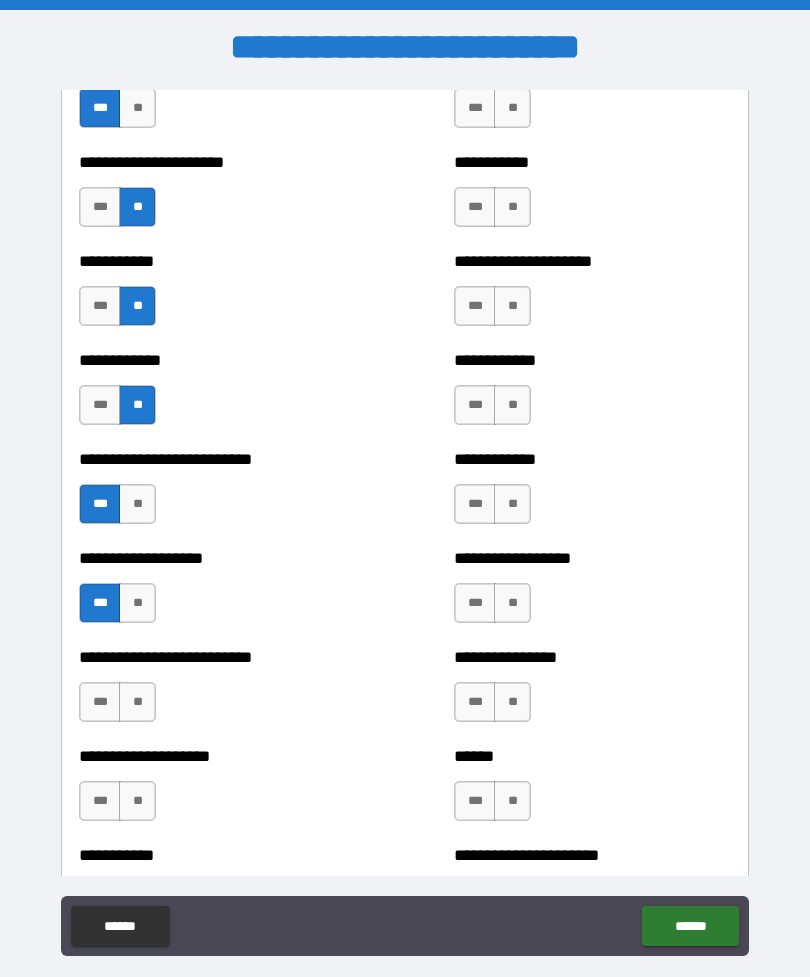 click on "**" at bounding box center [137, 702] 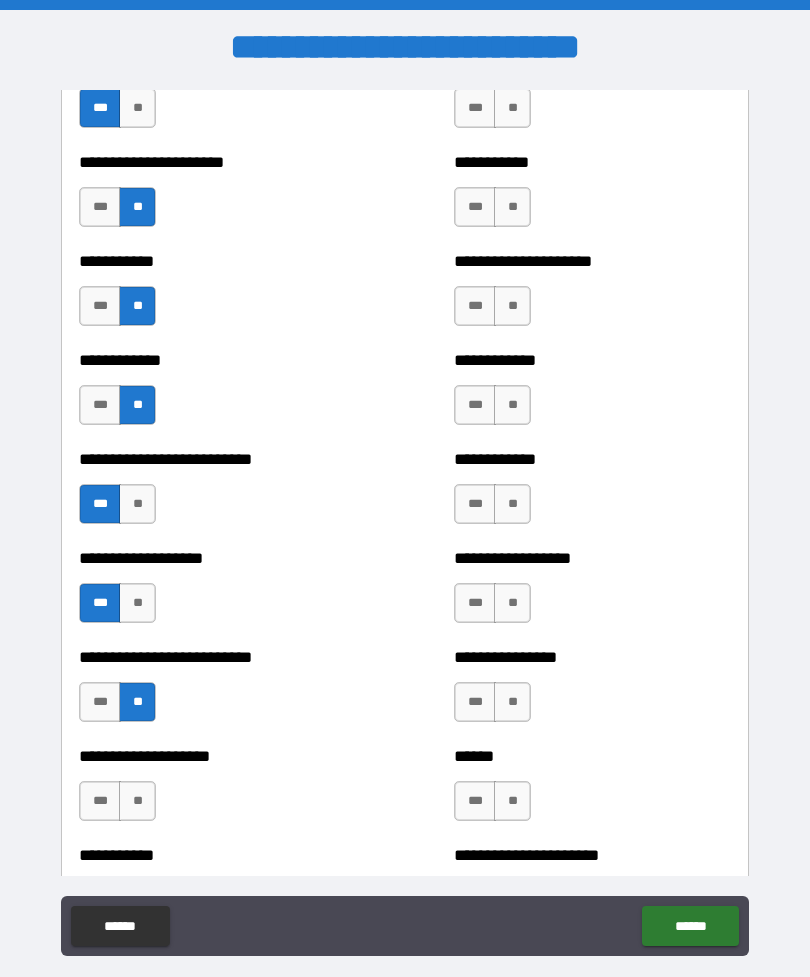 click on "**" at bounding box center [137, 801] 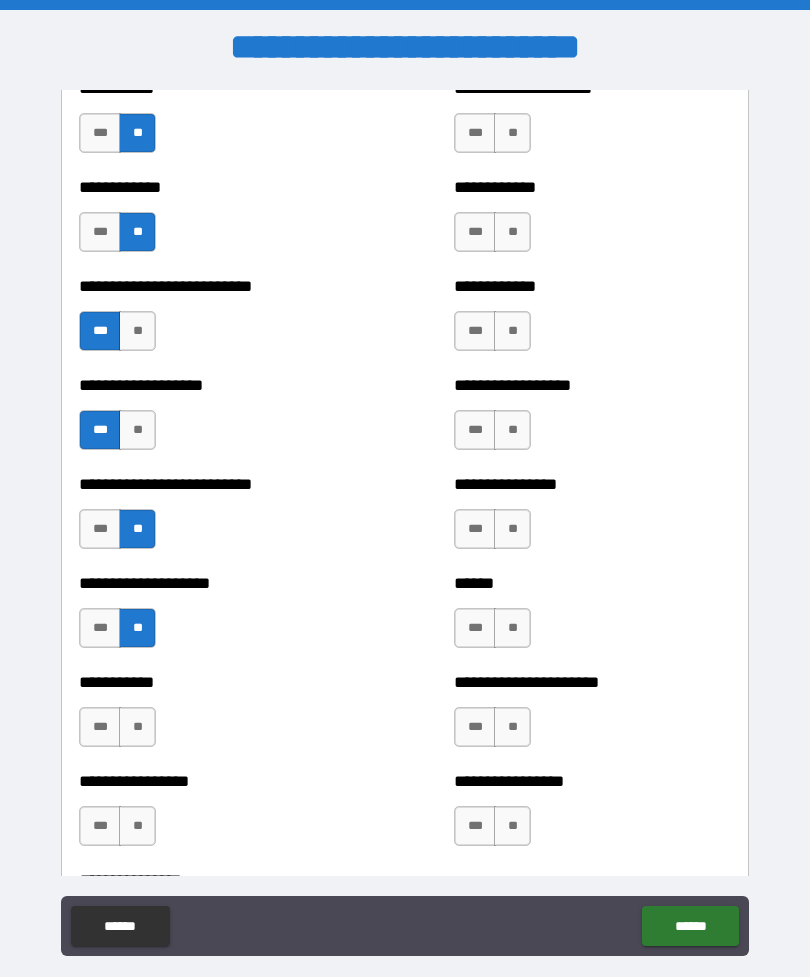 scroll, scrollTop: 5484, scrollLeft: 0, axis: vertical 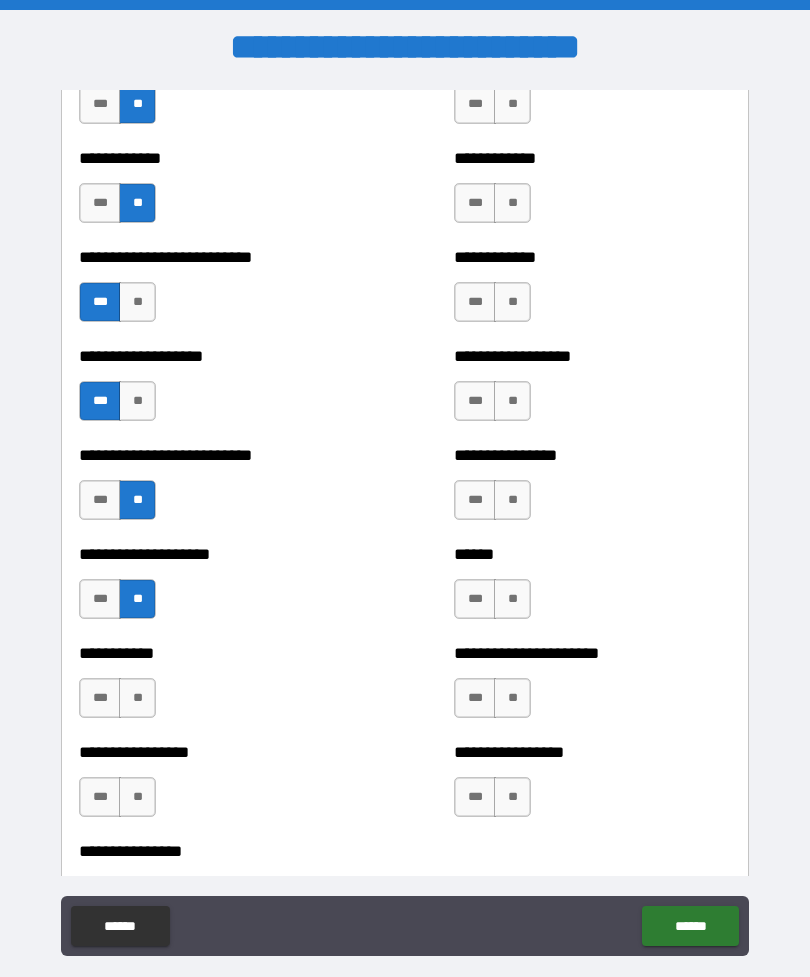 click on "**" at bounding box center [137, 698] 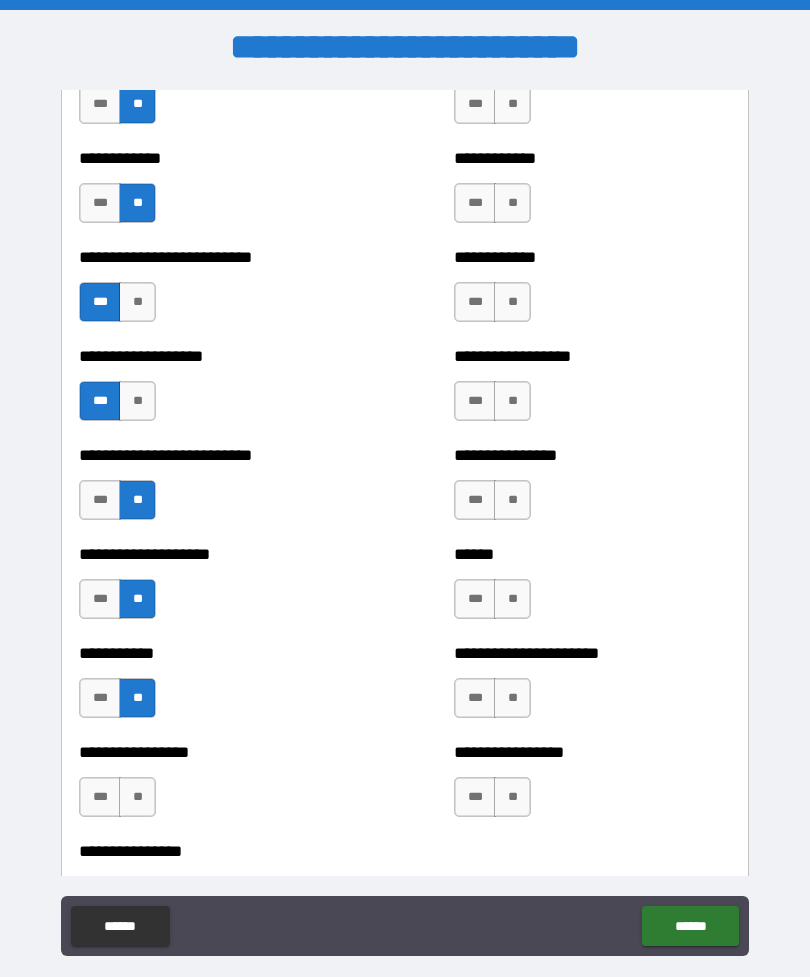 click on "**" at bounding box center (137, 797) 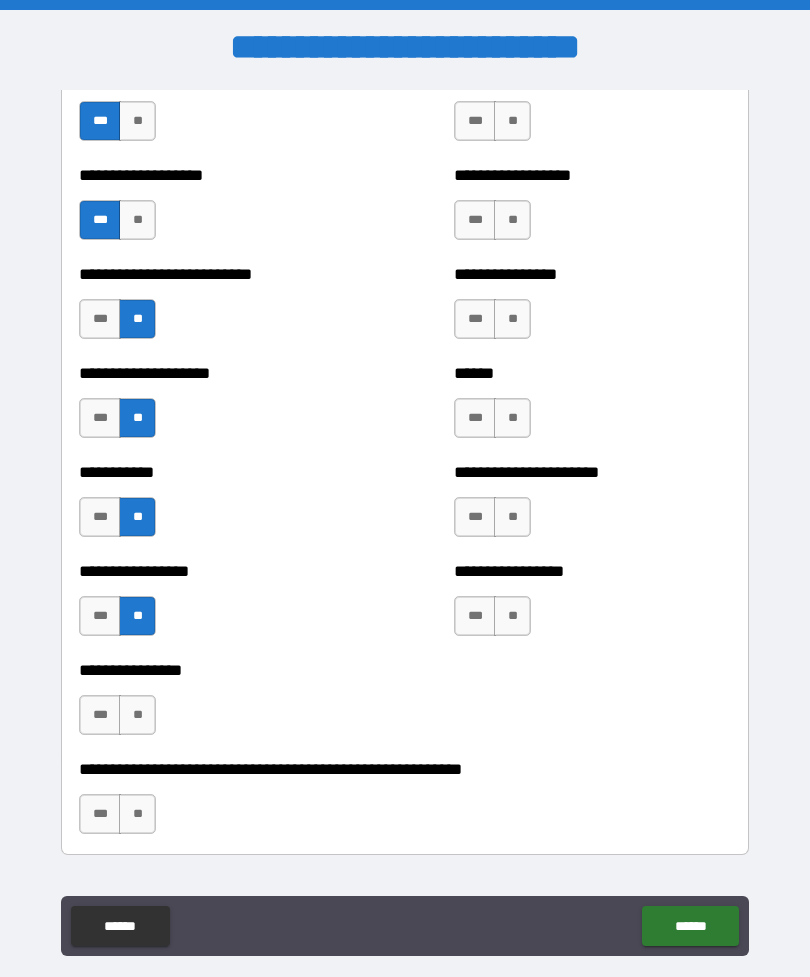 scroll, scrollTop: 5691, scrollLeft: 0, axis: vertical 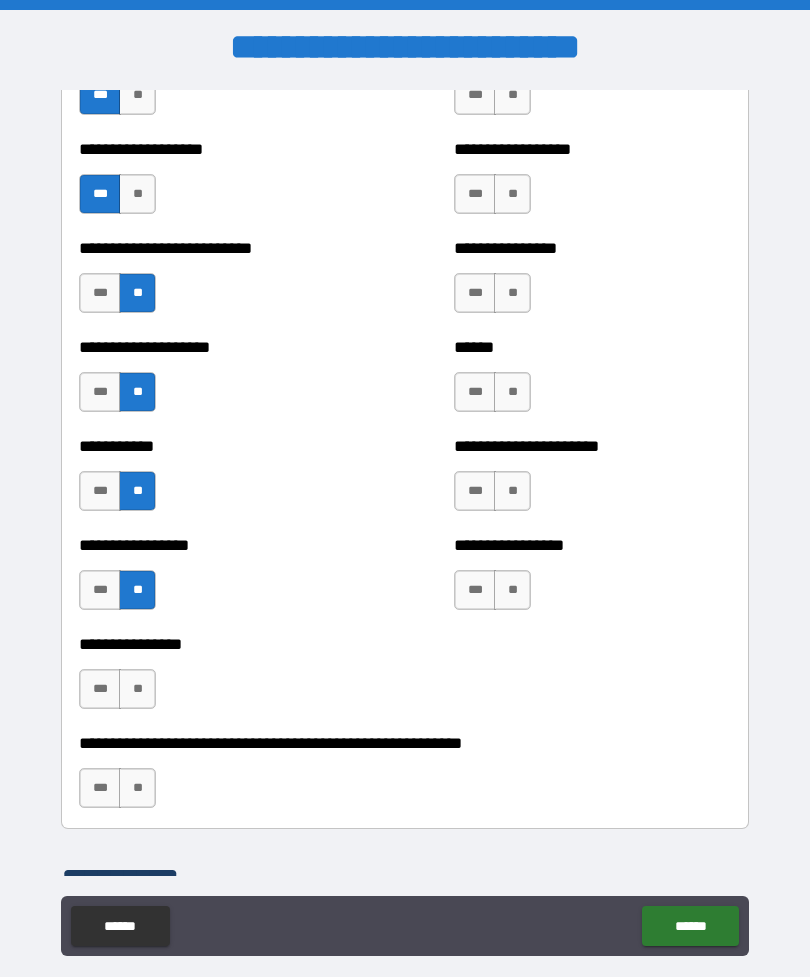 click on "**" at bounding box center (137, 689) 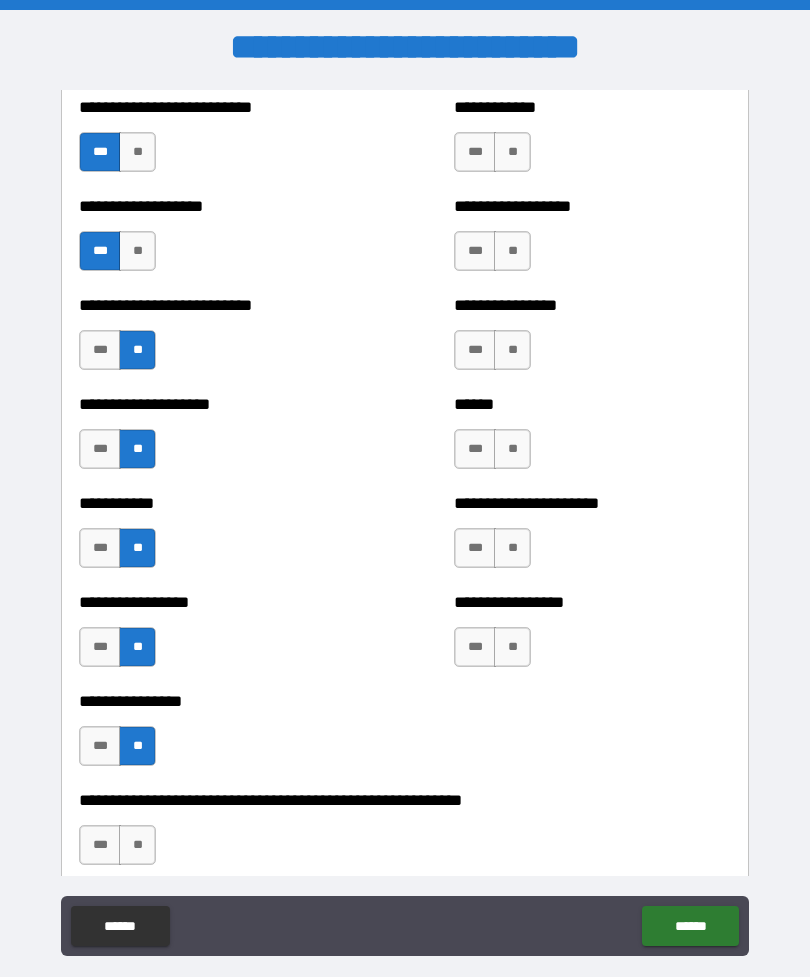 scroll, scrollTop: 5613, scrollLeft: 0, axis: vertical 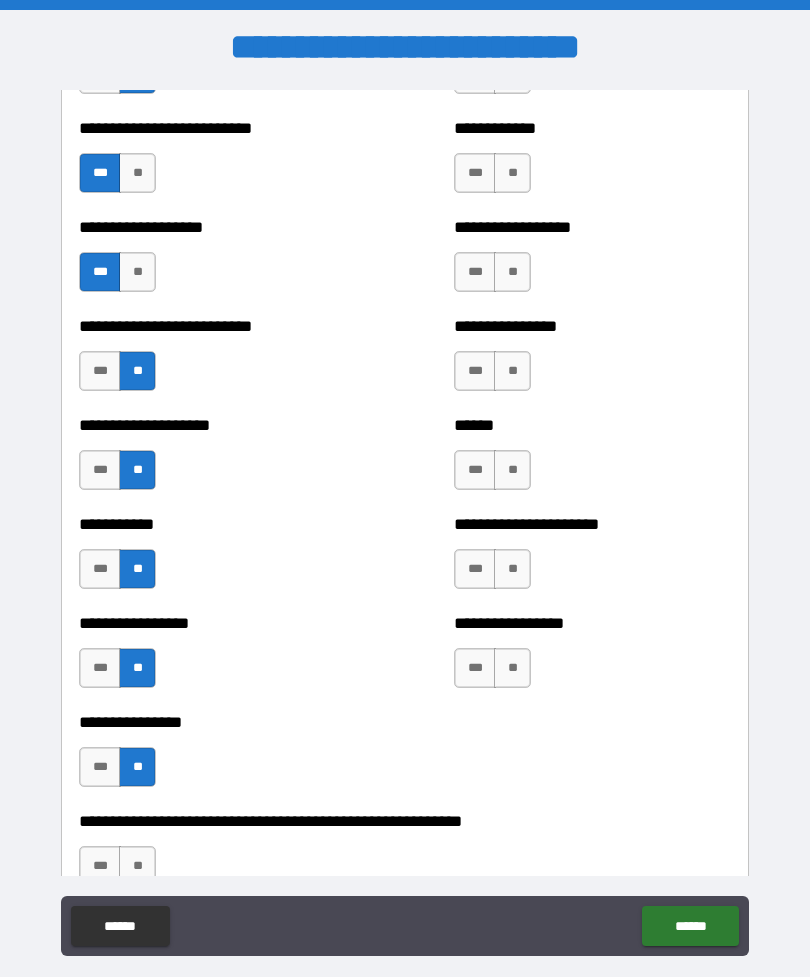 click on "**" at bounding box center (512, 668) 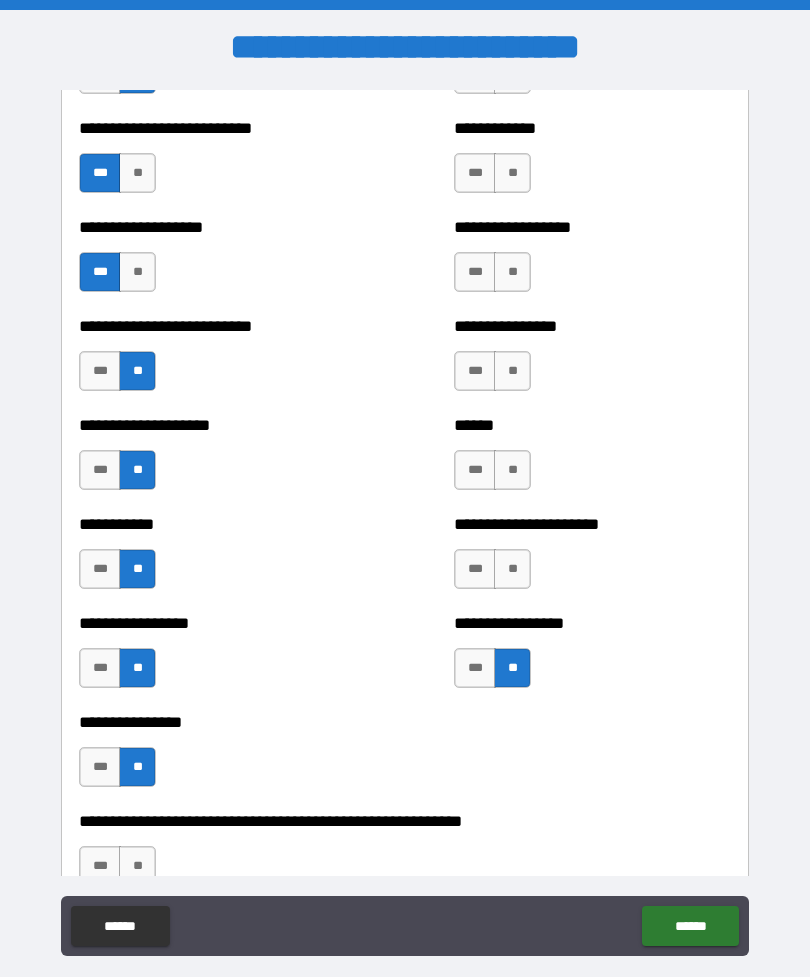 click on "**" at bounding box center [512, 569] 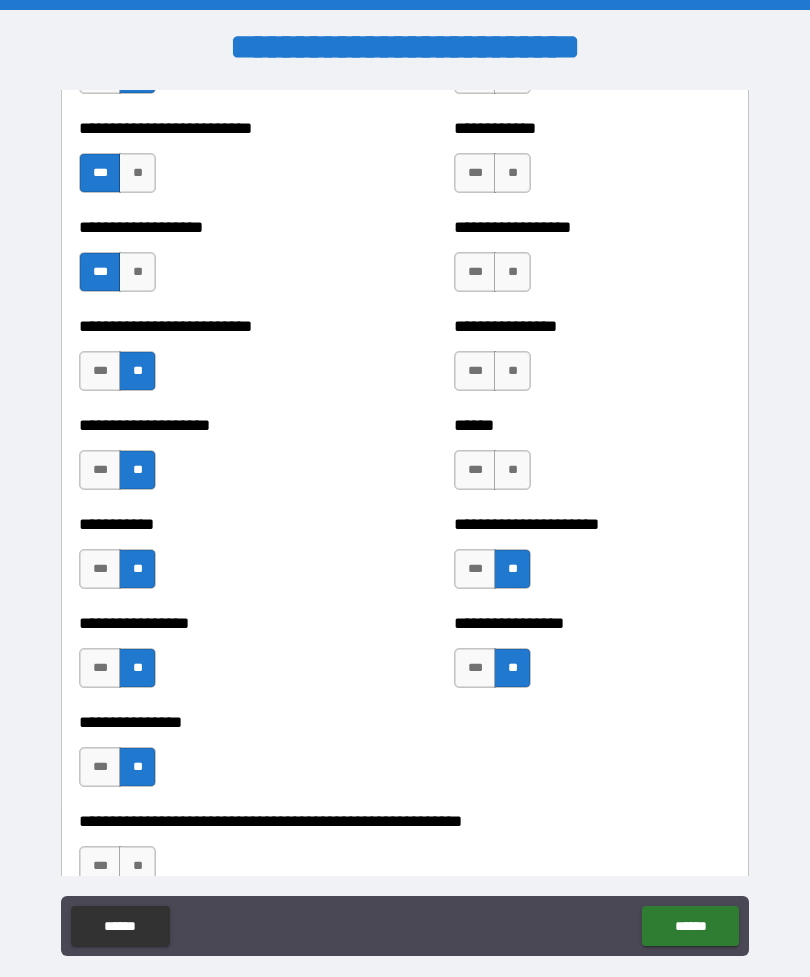click on "**" at bounding box center [512, 470] 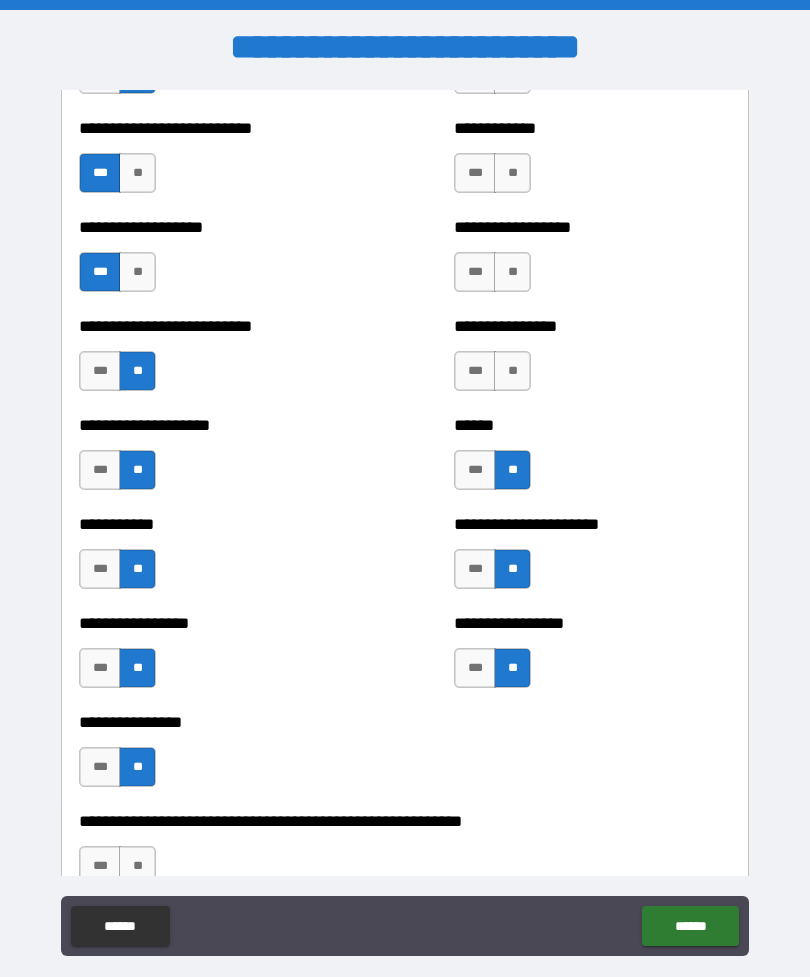 click on "**" at bounding box center [512, 371] 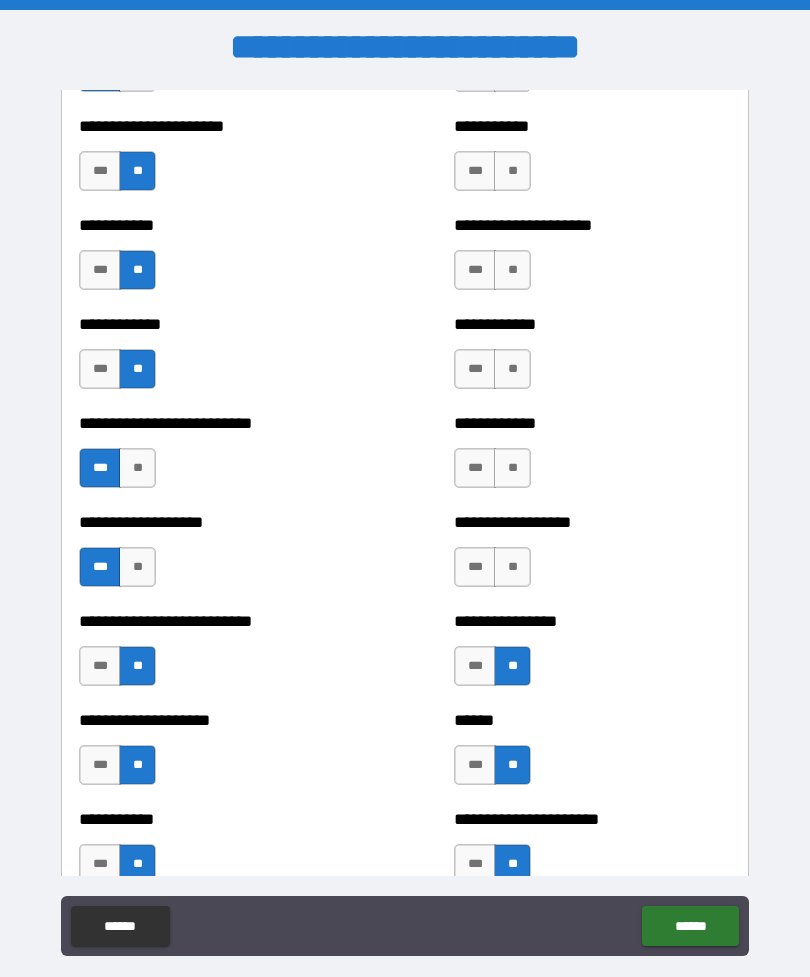 scroll, scrollTop: 5317, scrollLeft: 0, axis: vertical 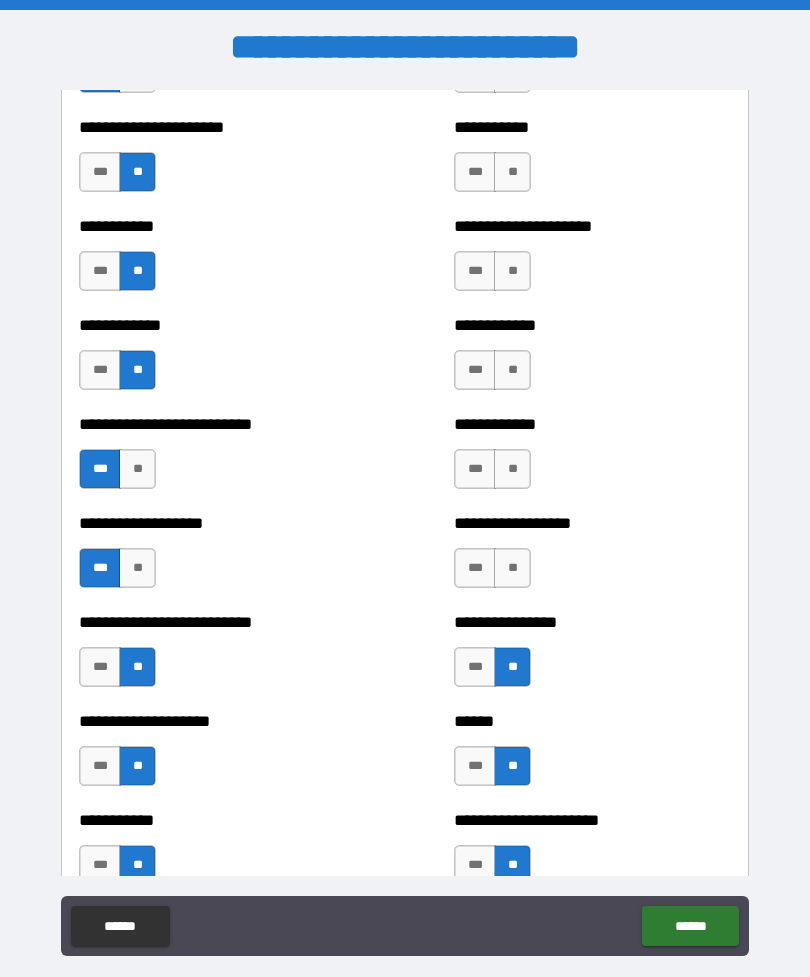 click on "***" at bounding box center [475, 568] 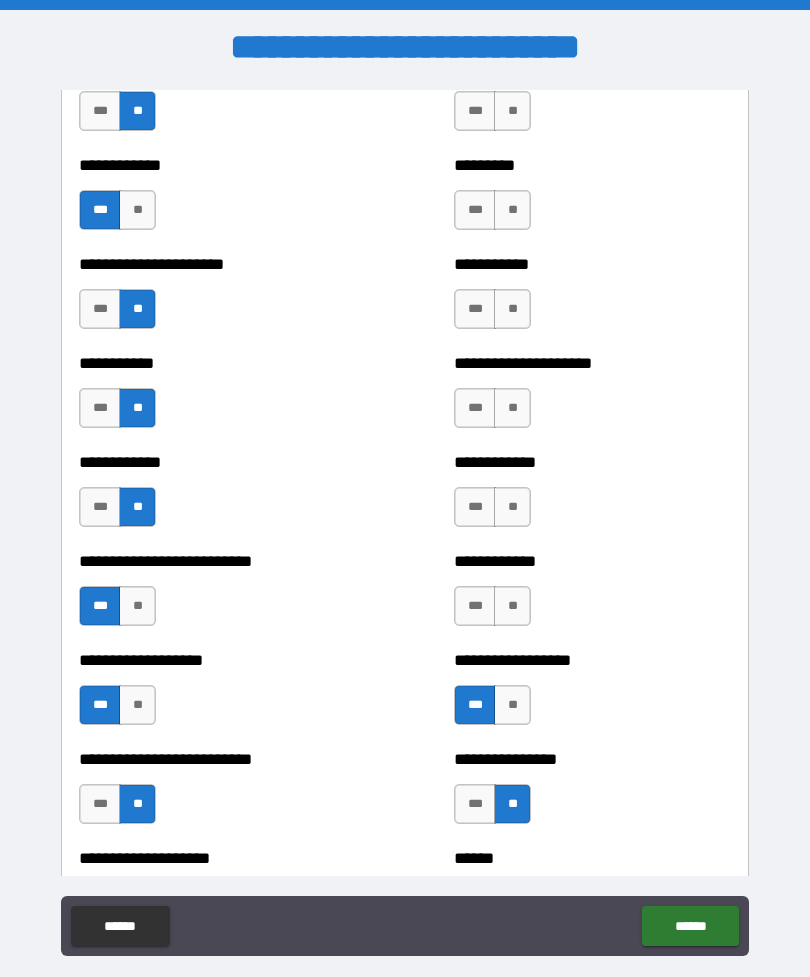 scroll, scrollTop: 5170, scrollLeft: 0, axis: vertical 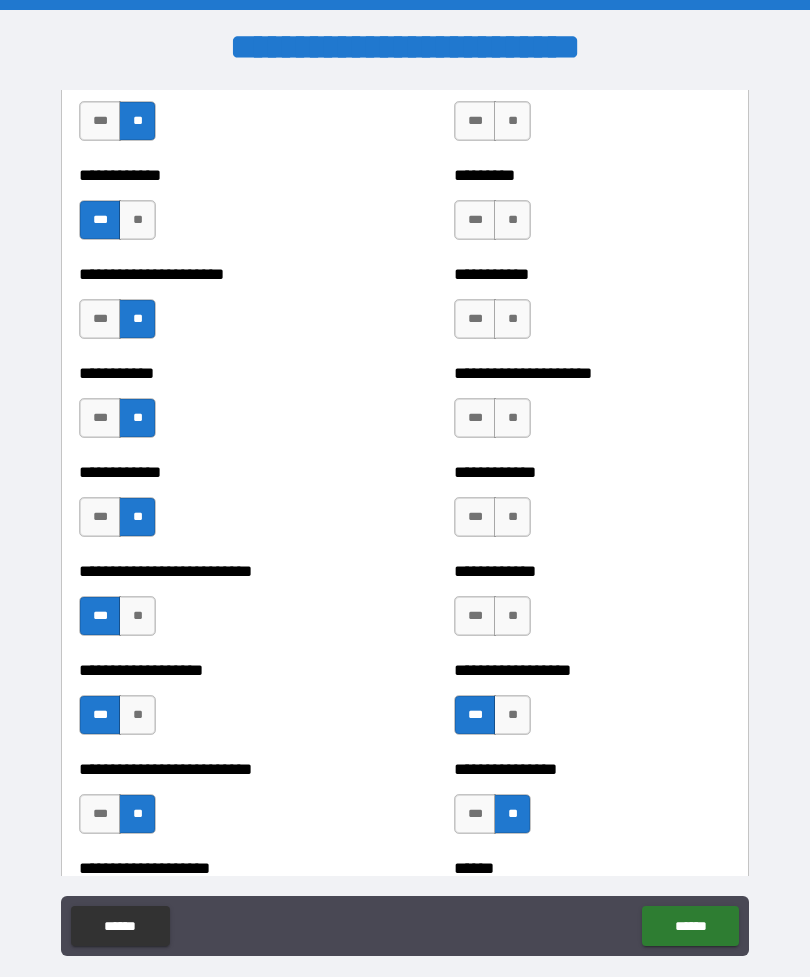 click on "**" at bounding box center [512, 616] 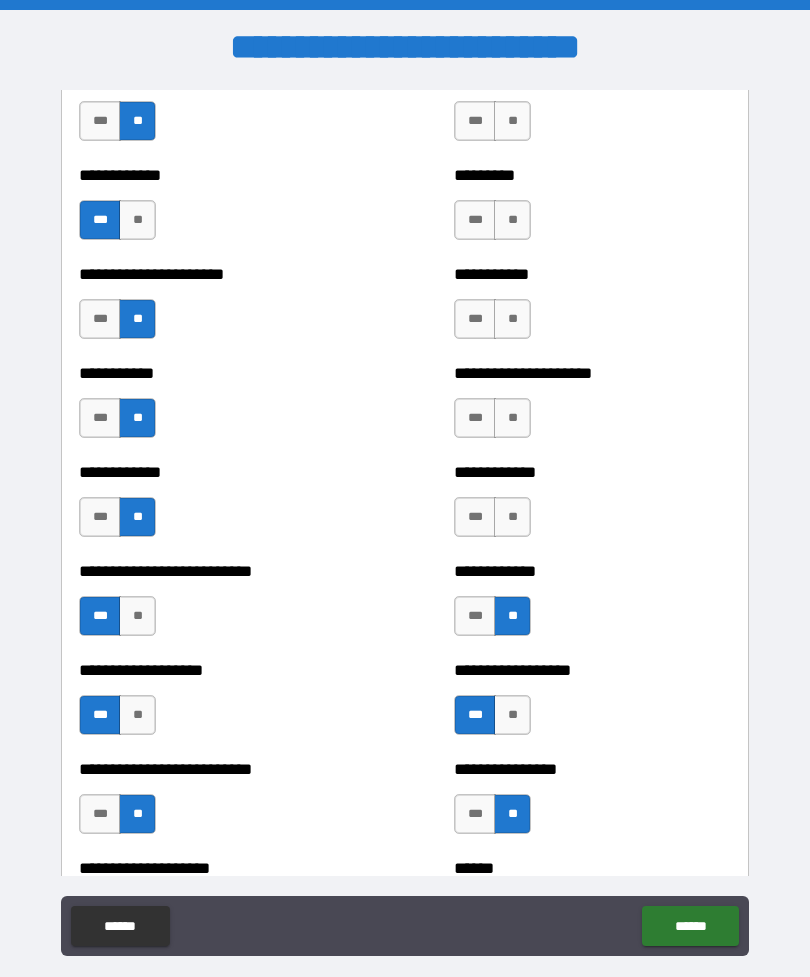 click on "**" at bounding box center (512, 517) 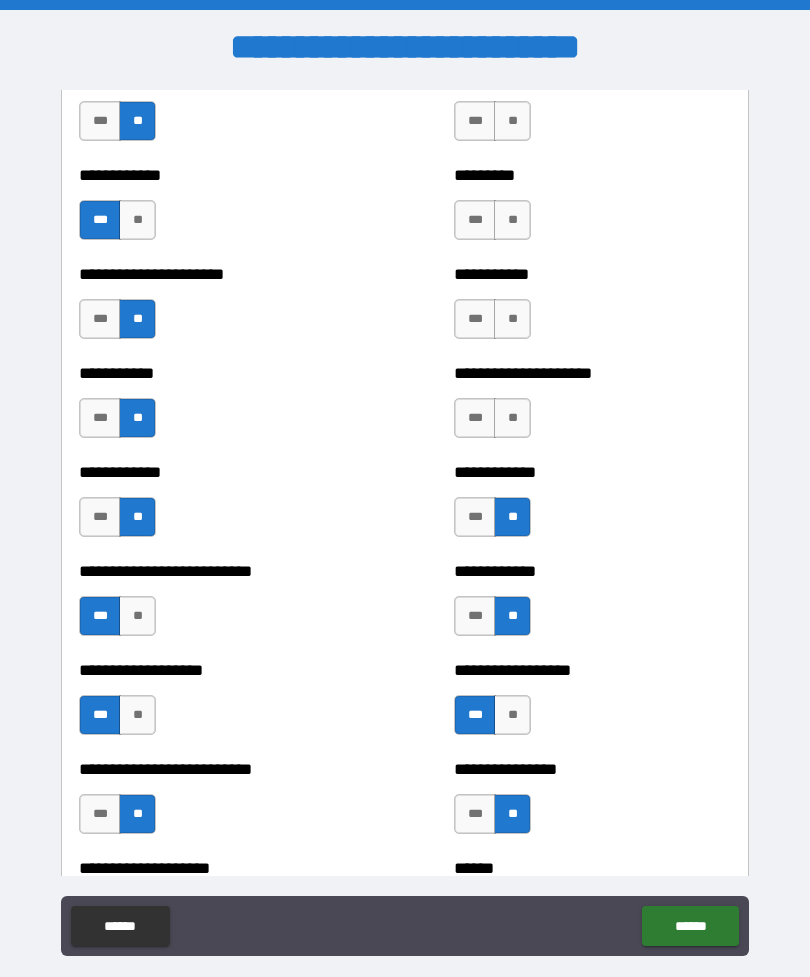 click on "**" at bounding box center (512, 418) 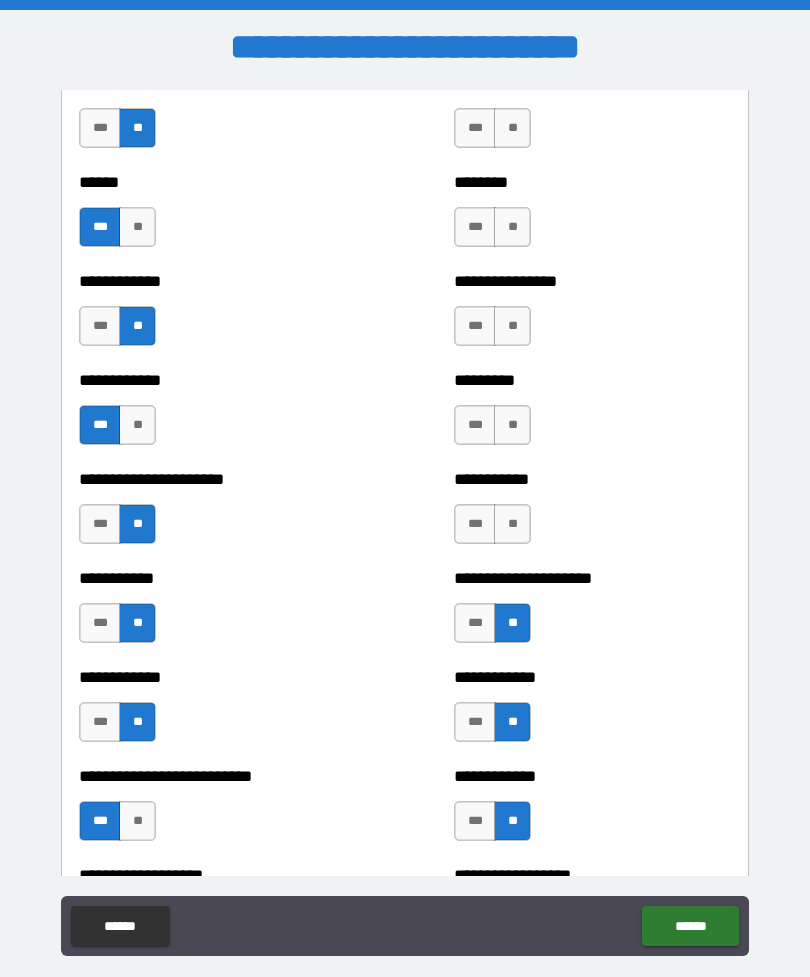 scroll, scrollTop: 4963, scrollLeft: 0, axis: vertical 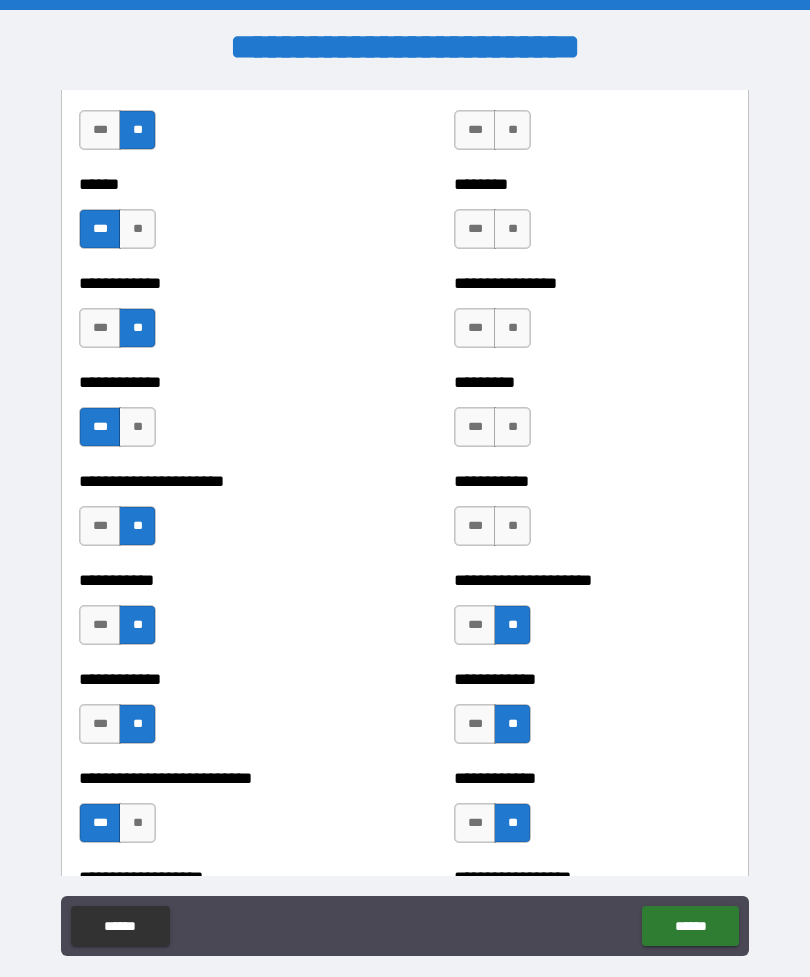 click on "**" at bounding box center (512, 526) 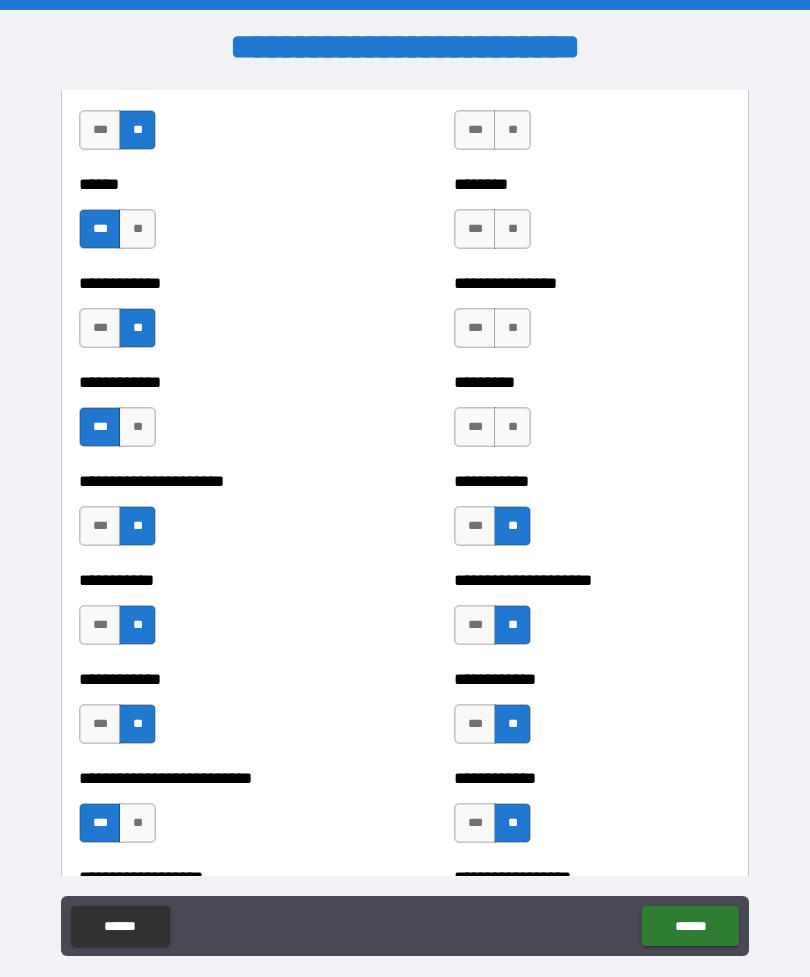 click on "***" at bounding box center (475, 526) 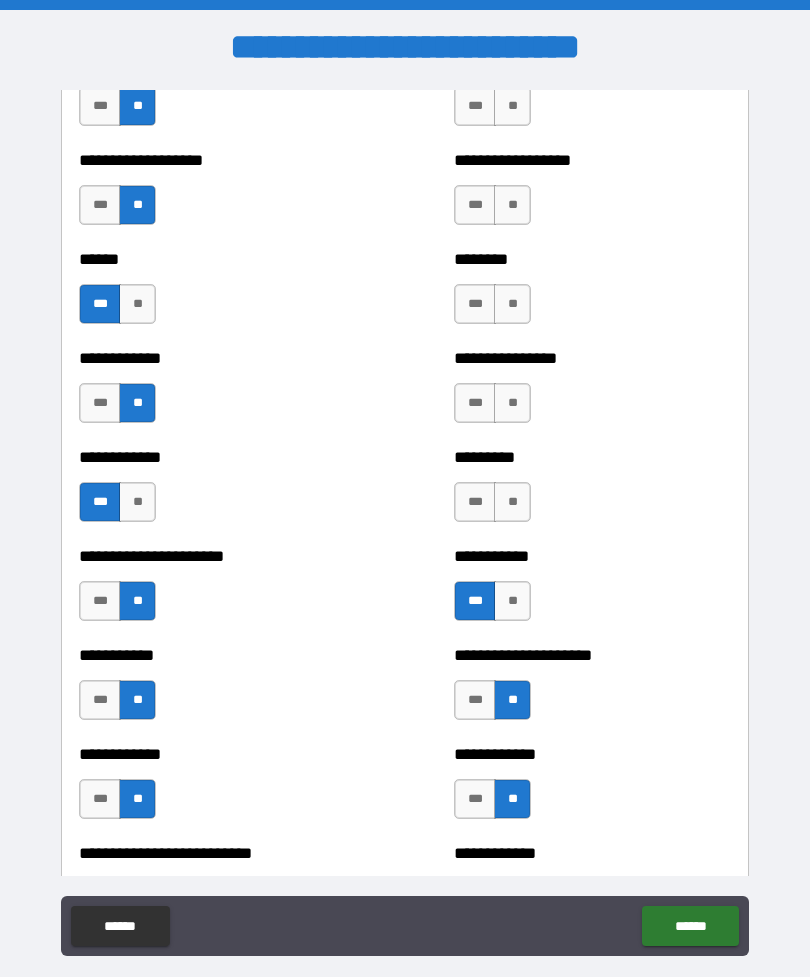 scroll, scrollTop: 4857, scrollLeft: 0, axis: vertical 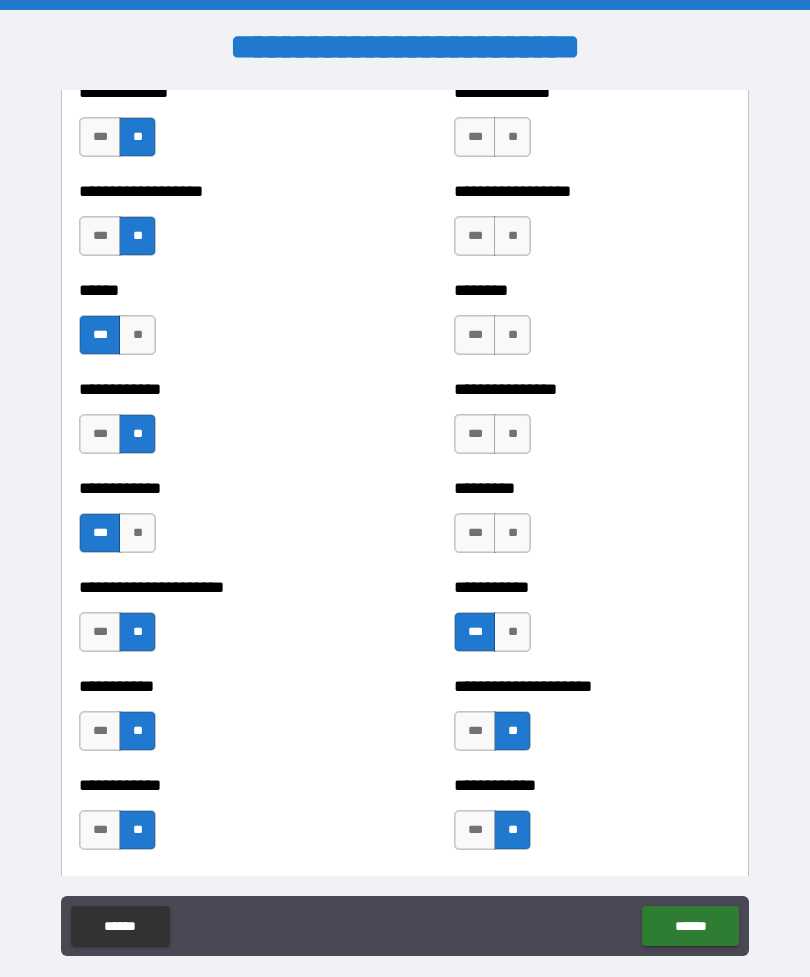 click on "***" at bounding box center [475, 533] 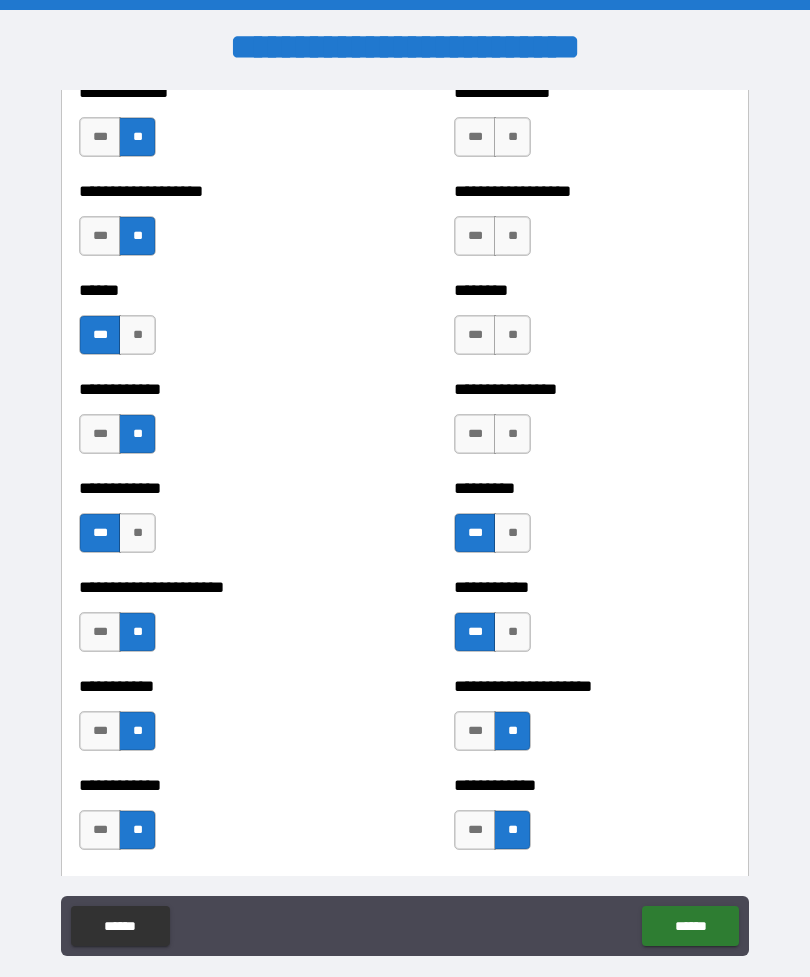 click on "**" at bounding box center (512, 434) 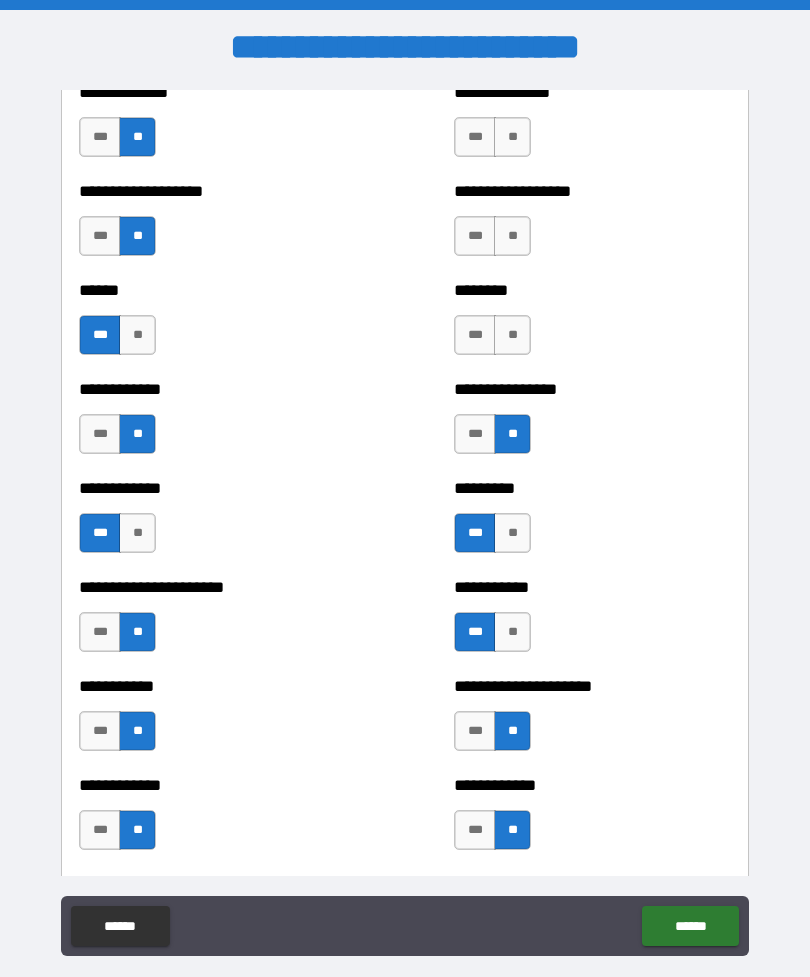 click on "**" at bounding box center (512, 335) 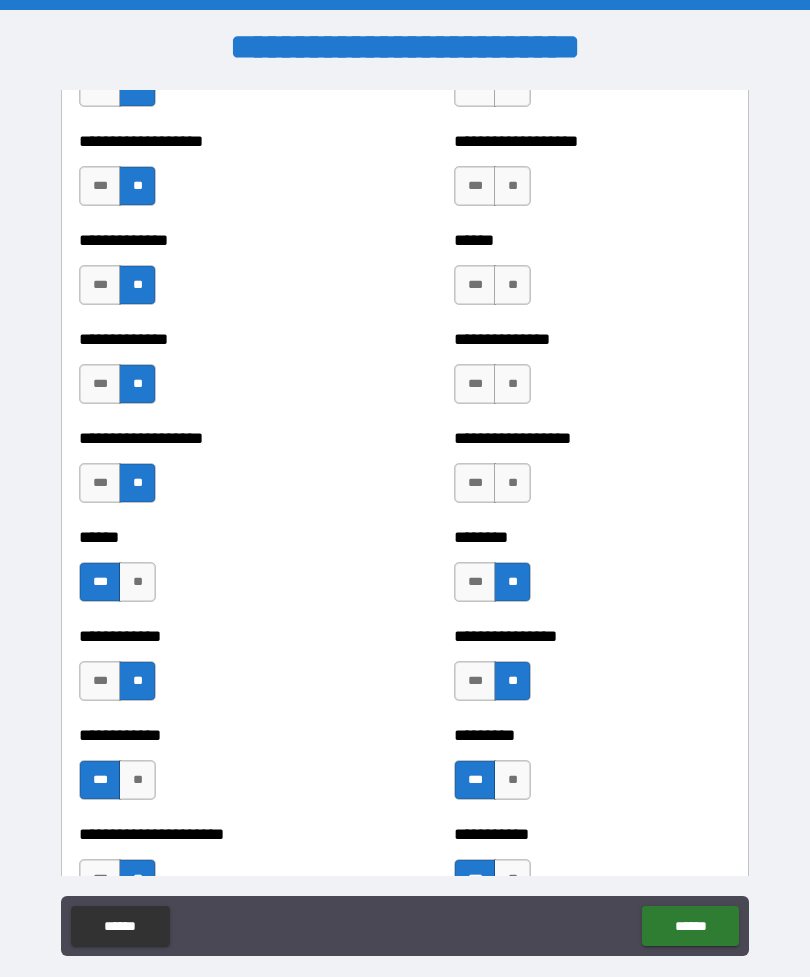 scroll, scrollTop: 4589, scrollLeft: 0, axis: vertical 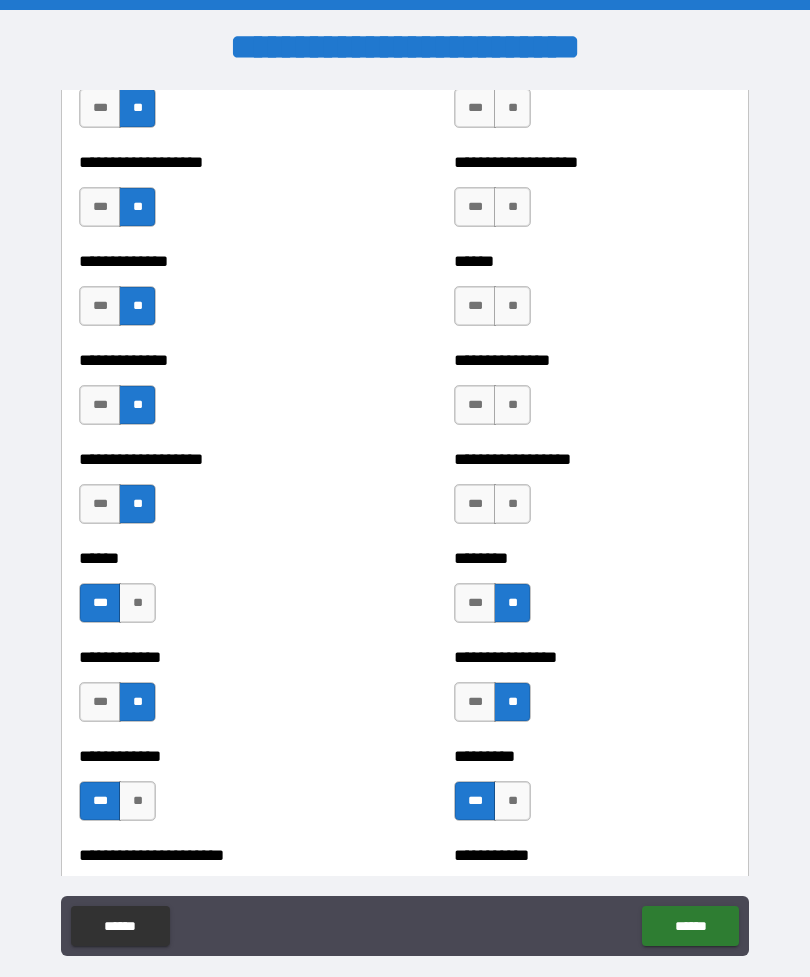click on "**" at bounding box center [512, 504] 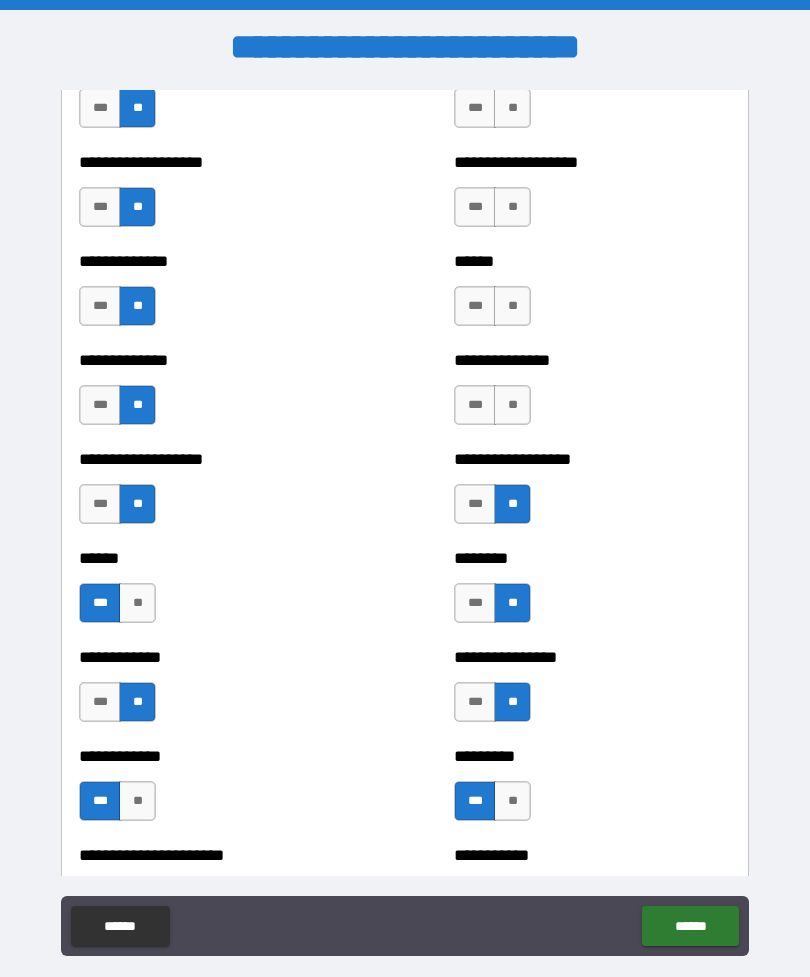 click on "**" at bounding box center [512, 405] 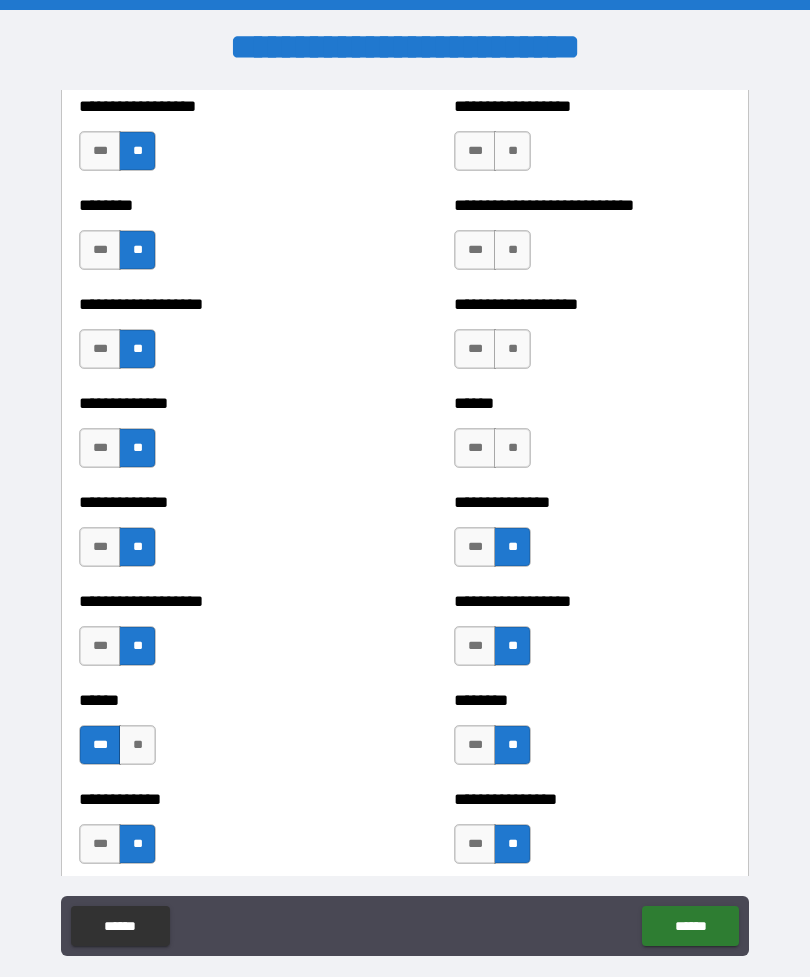 scroll, scrollTop: 4413, scrollLeft: 0, axis: vertical 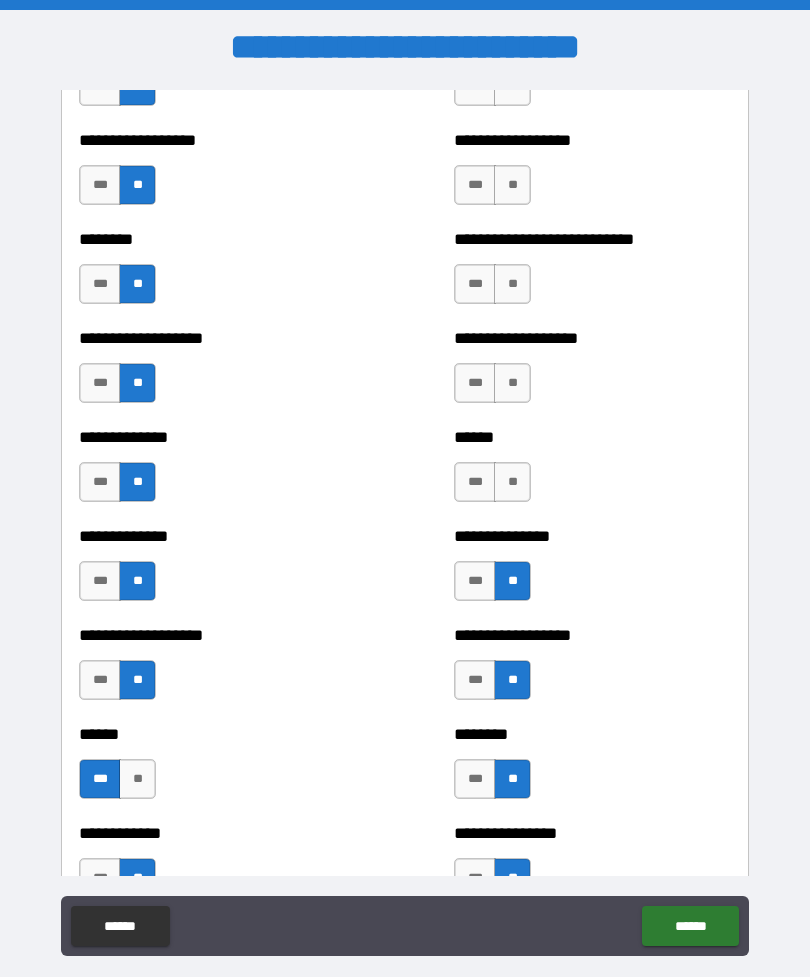 click on "**" at bounding box center [512, 482] 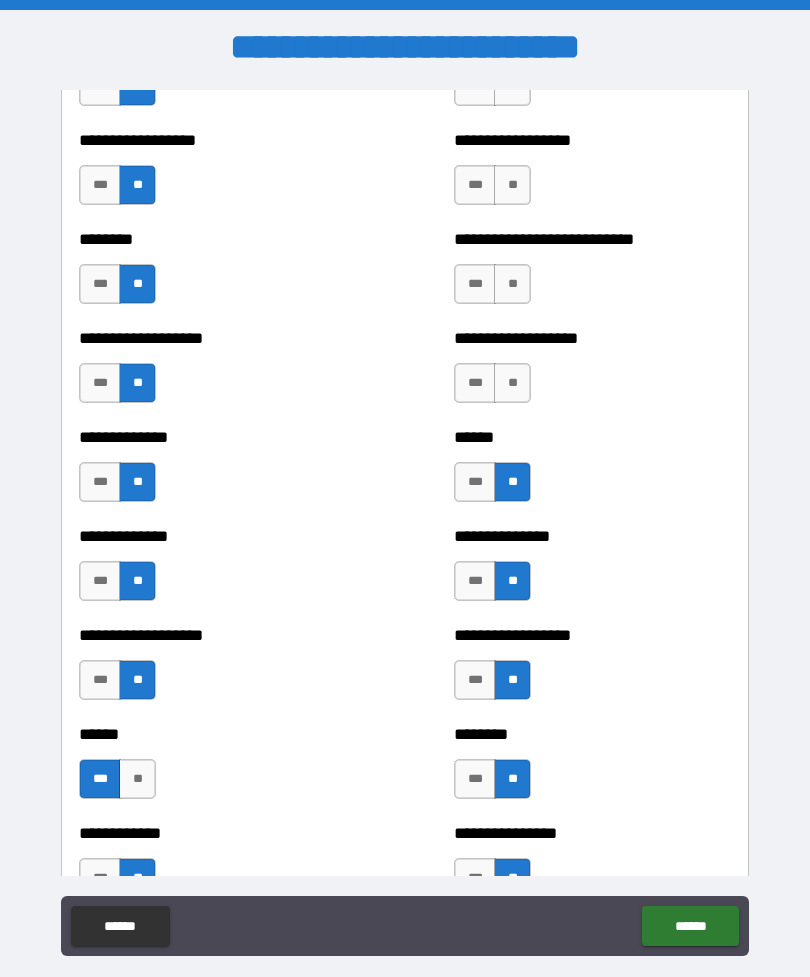 click on "**" at bounding box center [512, 383] 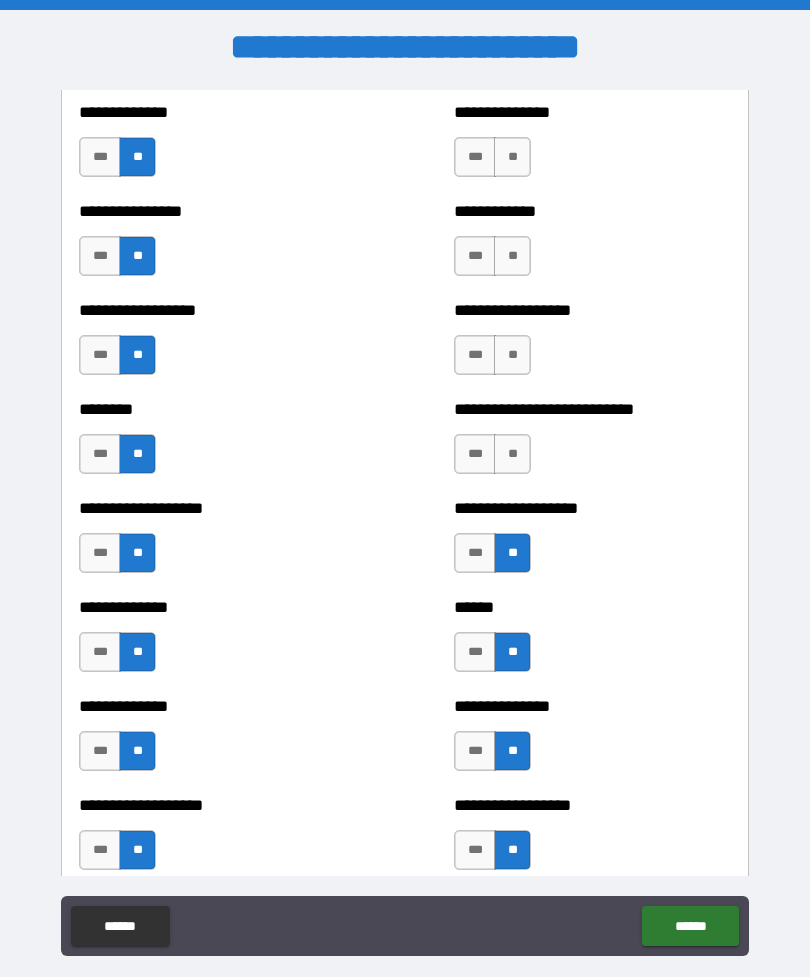 scroll, scrollTop: 4244, scrollLeft: 0, axis: vertical 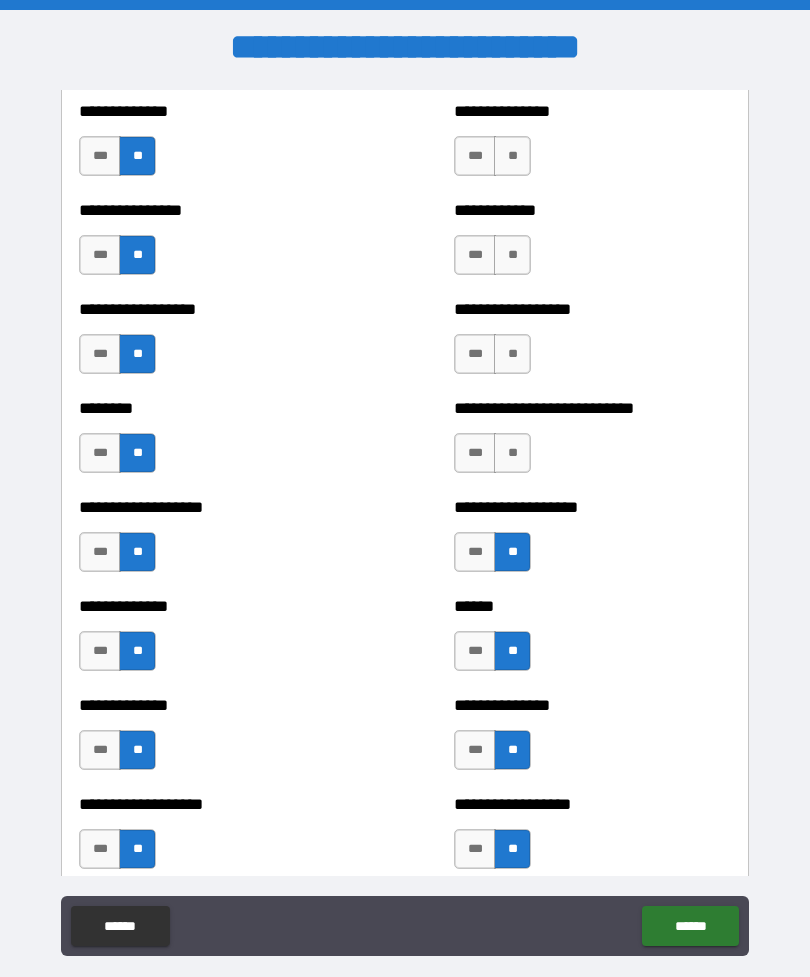 click on "**" at bounding box center (512, 453) 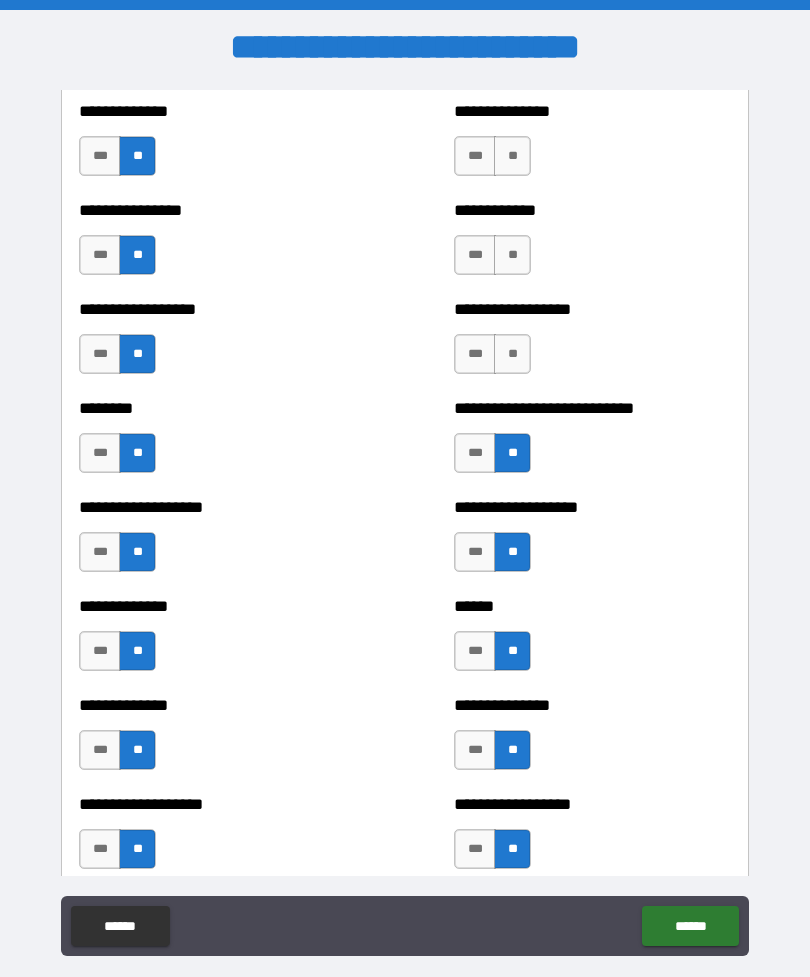 click on "**" at bounding box center [512, 354] 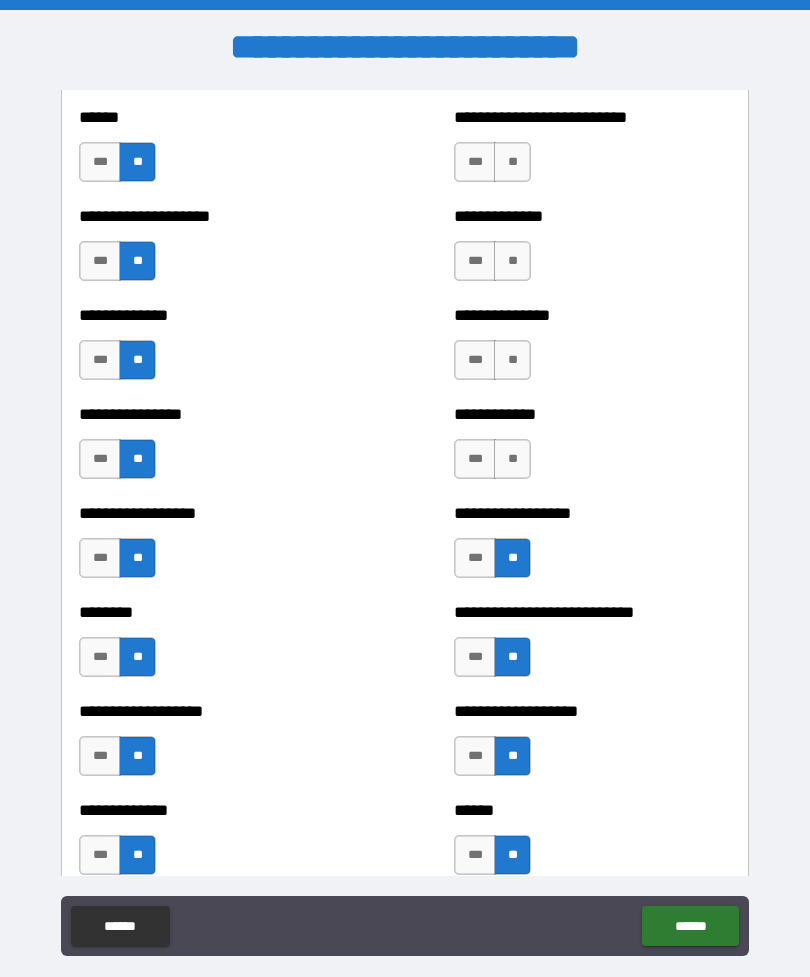 scroll, scrollTop: 4034, scrollLeft: 0, axis: vertical 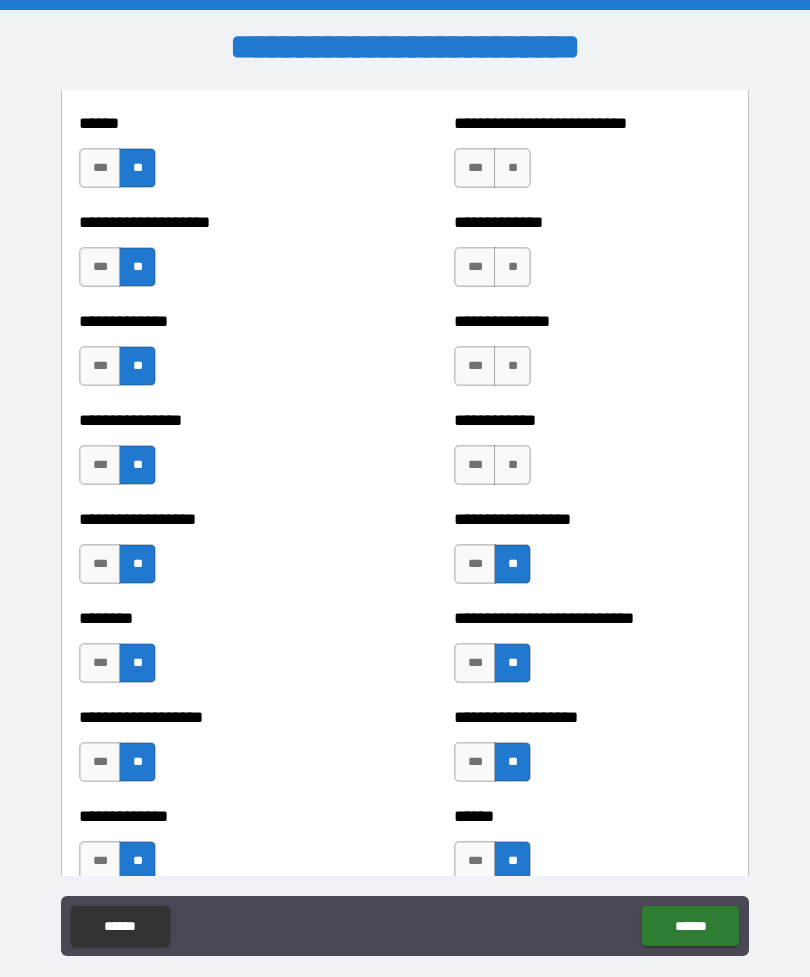 click on "**" at bounding box center [512, 465] 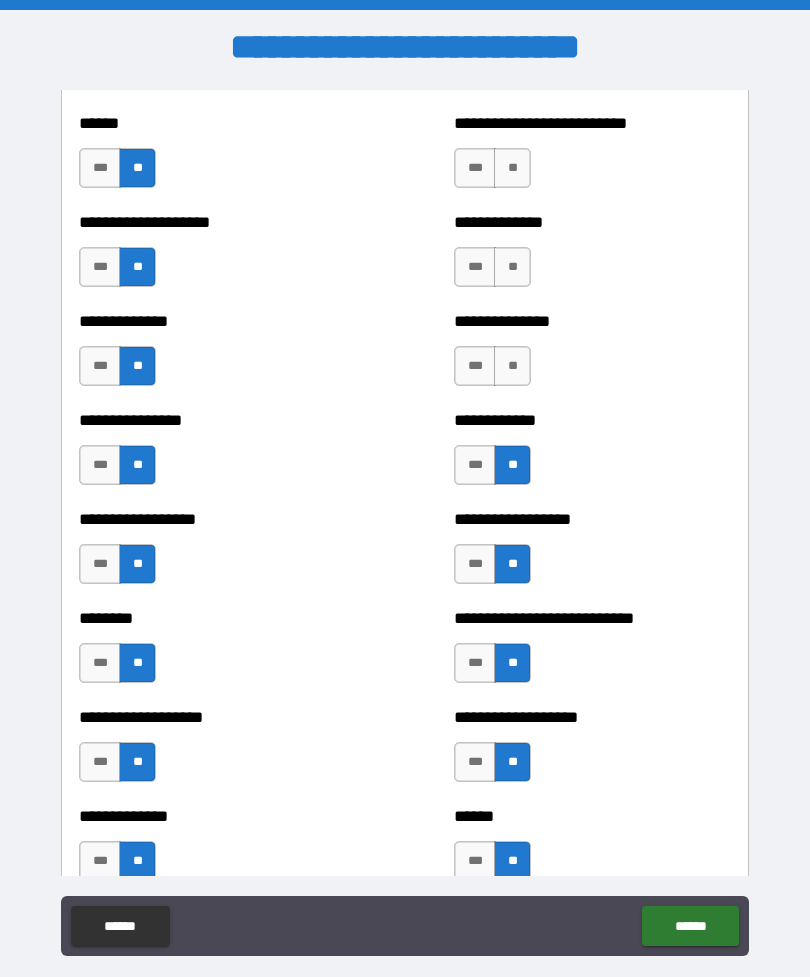 click on "**" at bounding box center (512, 366) 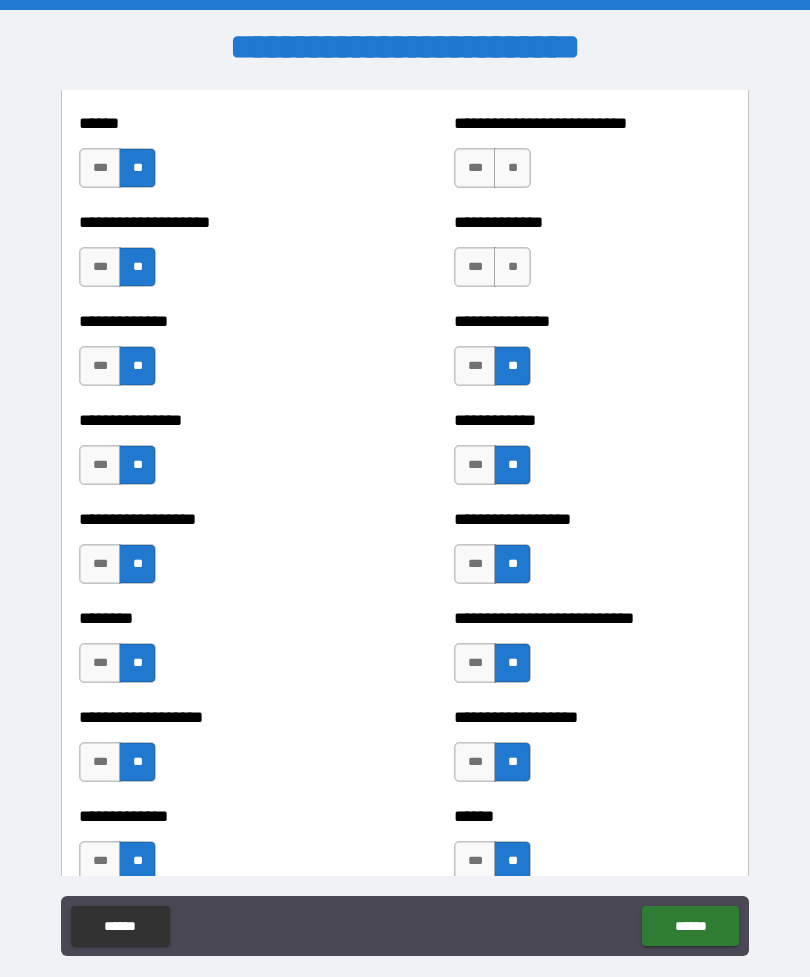 click on "**" at bounding box center [512, 267] 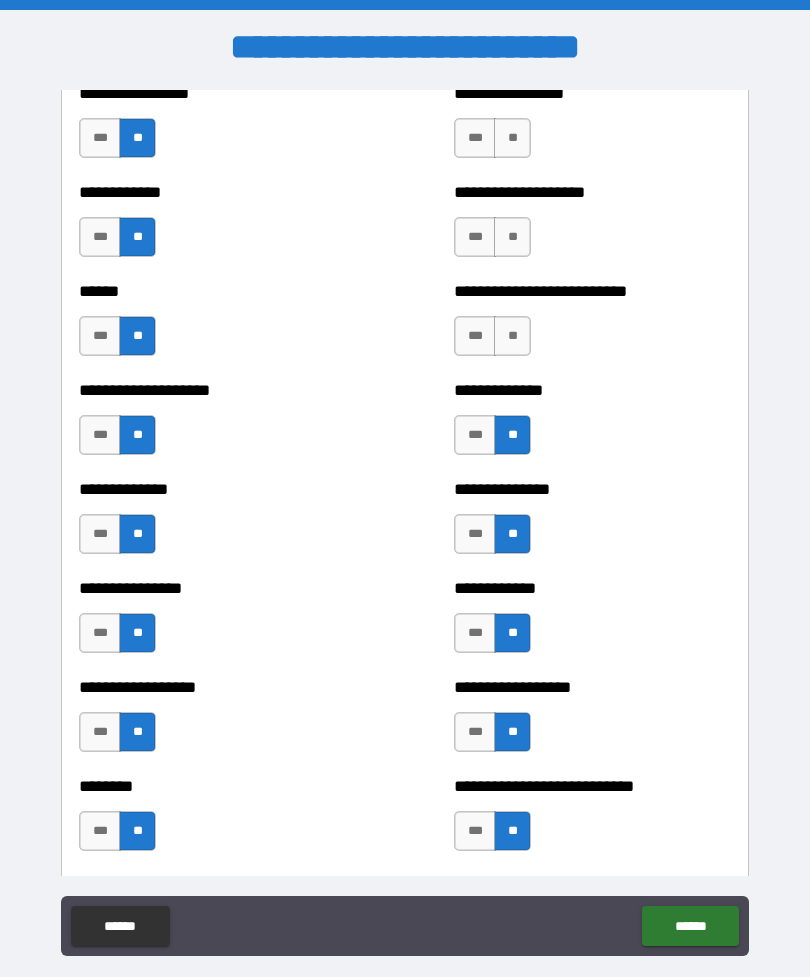 click on "***" at bounding box center [475, 435] 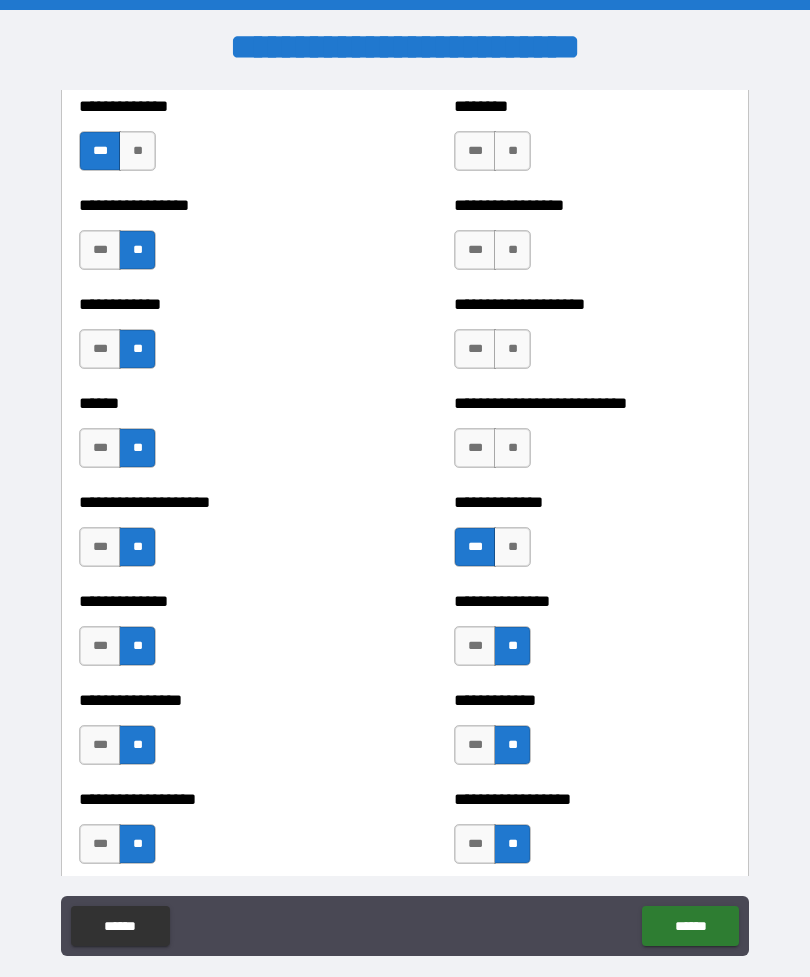 scroll, scrollTop: 3742, scrollLeft: 0, axis: vertical 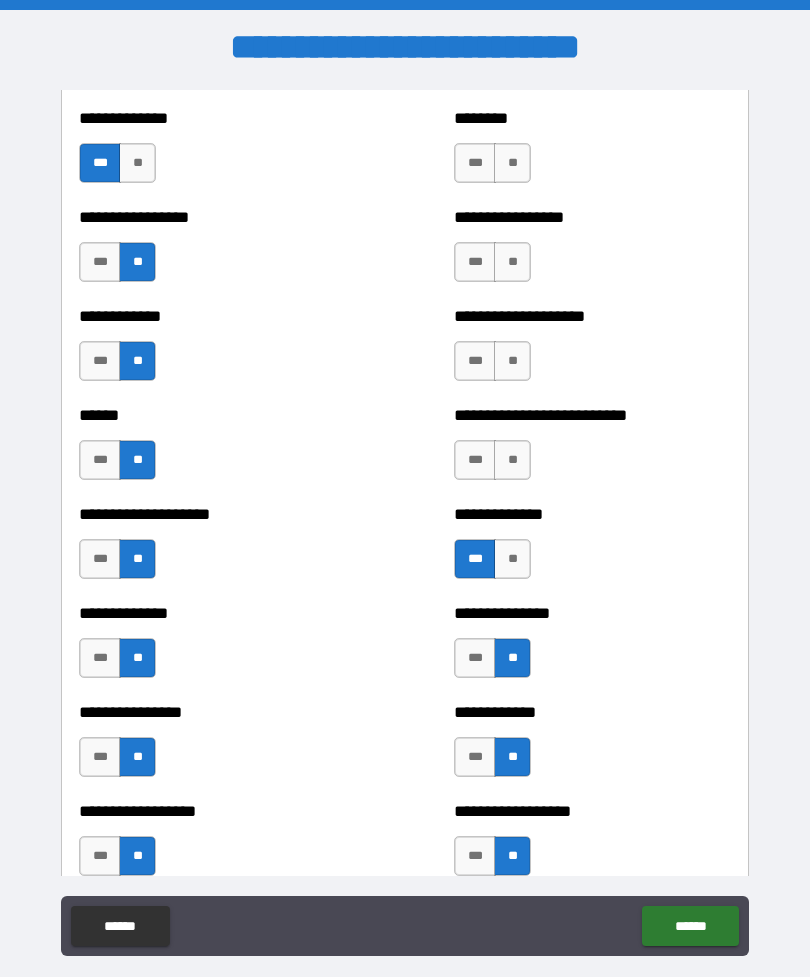 click on "**" at bounding box center (512, 460) 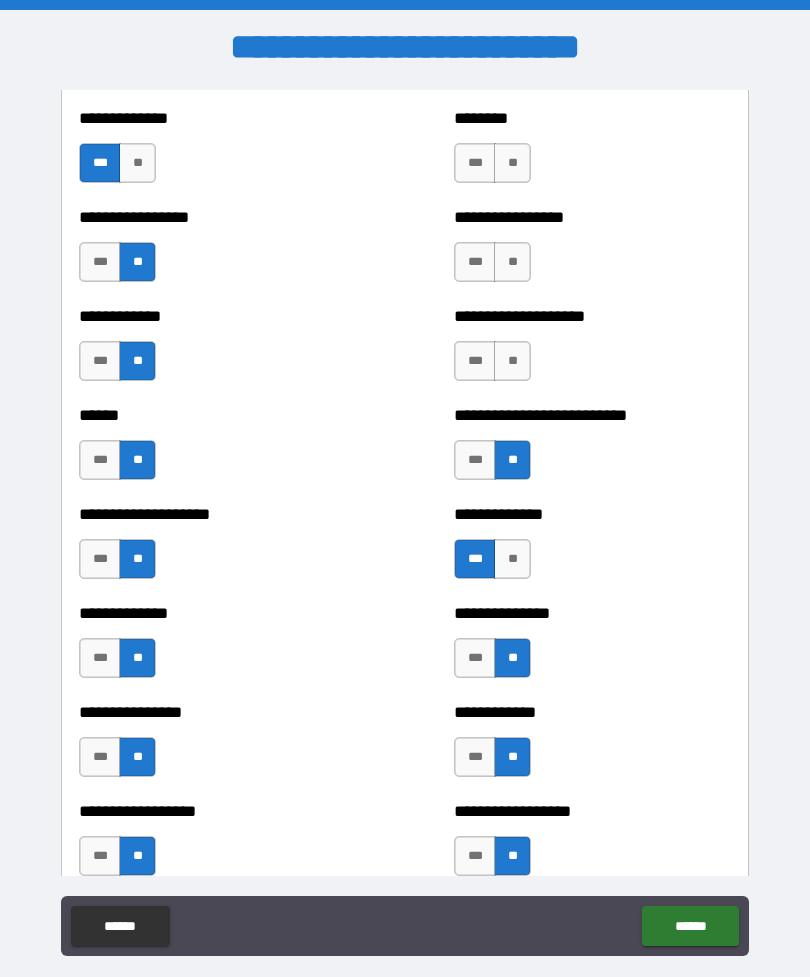 click on "**" at bounding box center (512, 361) 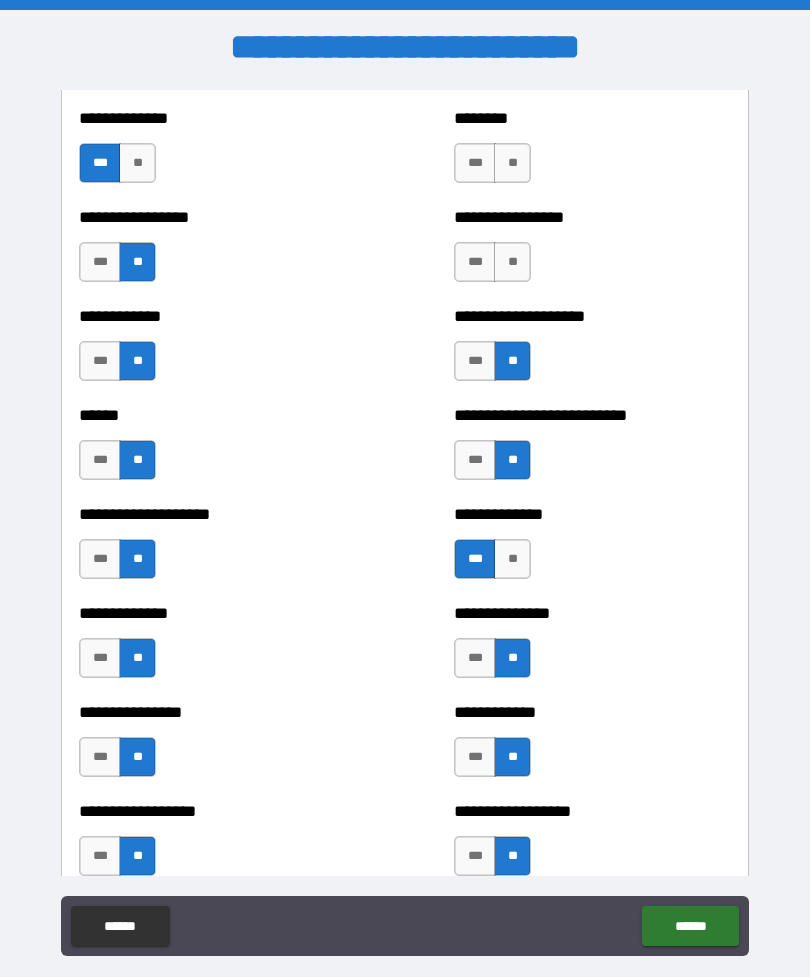 click on "**" at bounding box center (512, 262) 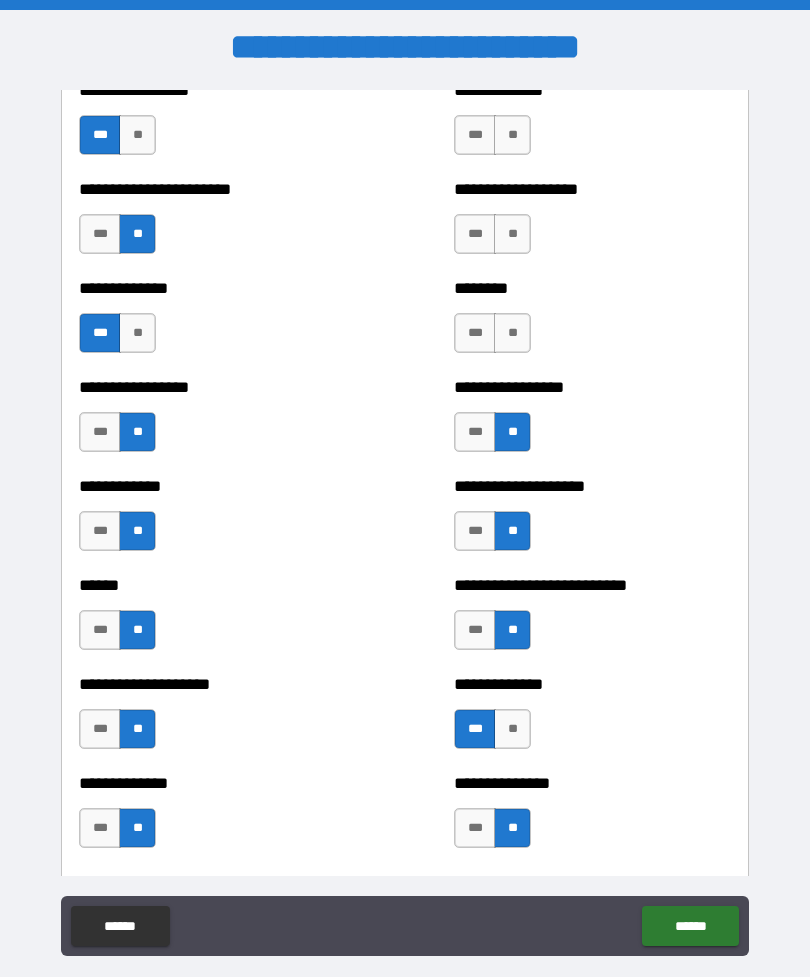 scroll, scrollTop: 3548, scrollLeft: 0, axis: vertical 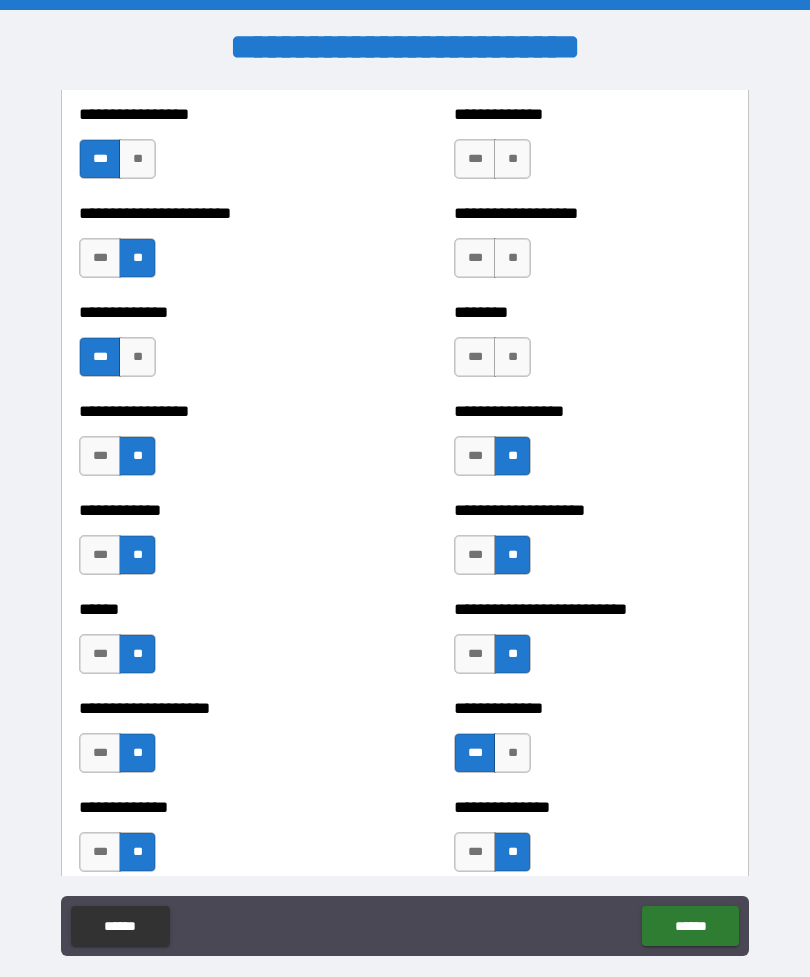 click on "**" at bounding box center (512, 357) 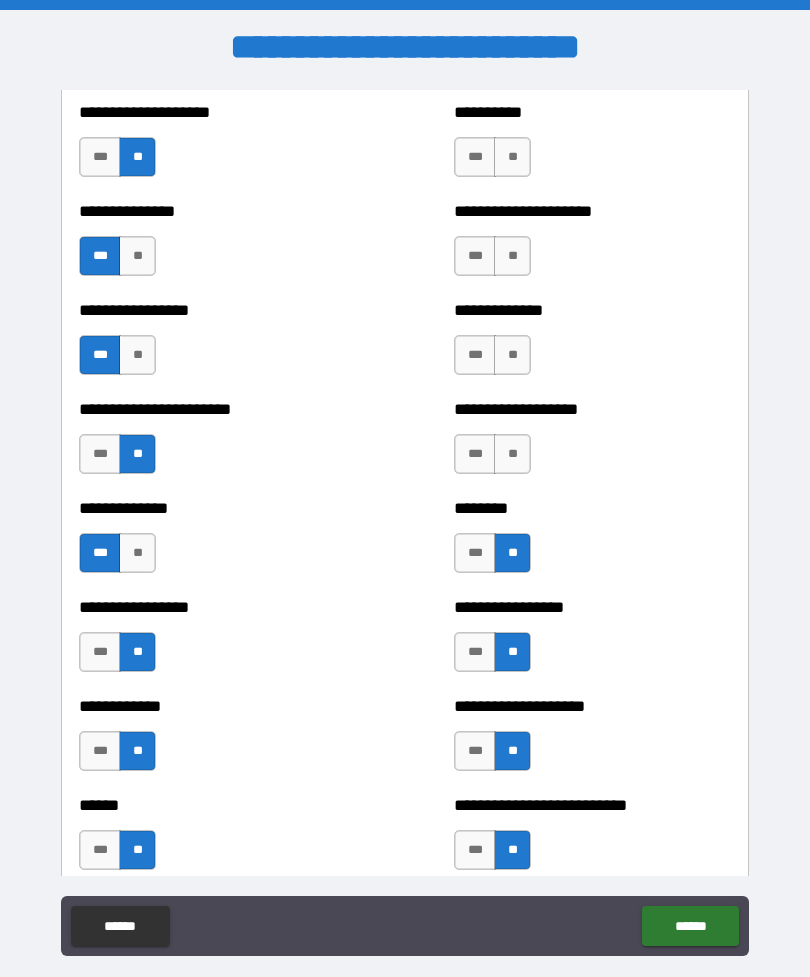 scroll, scrollTop: 3345, scrollLeft: 0, axis: vertical 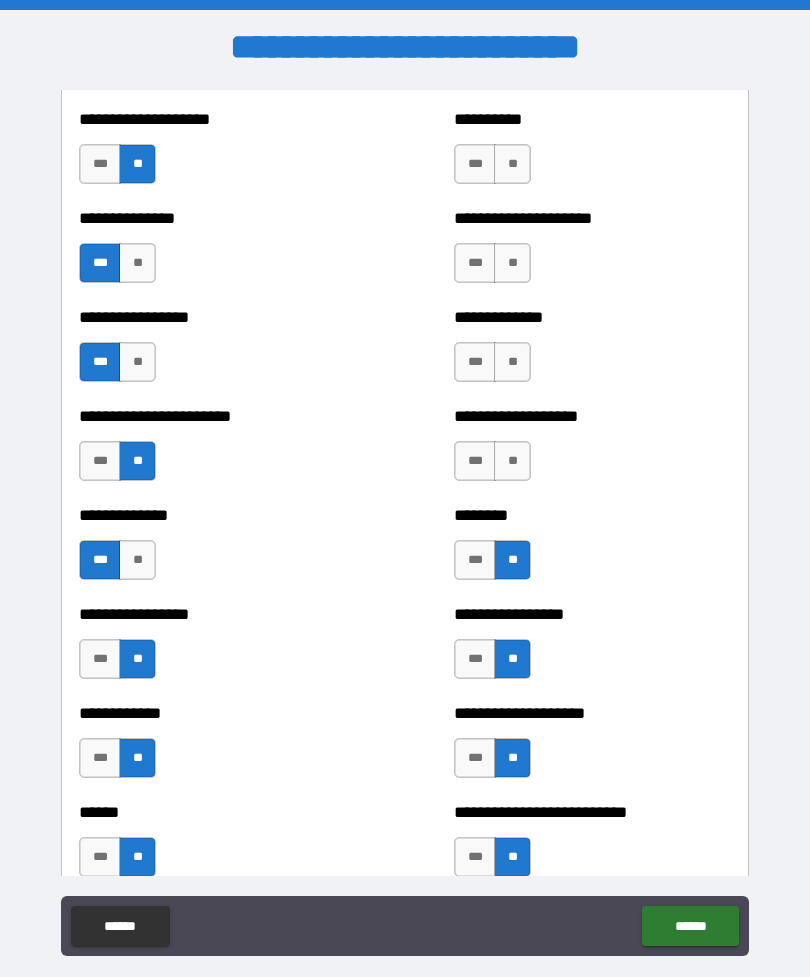 click on "**" at bounding box center [512, 461] 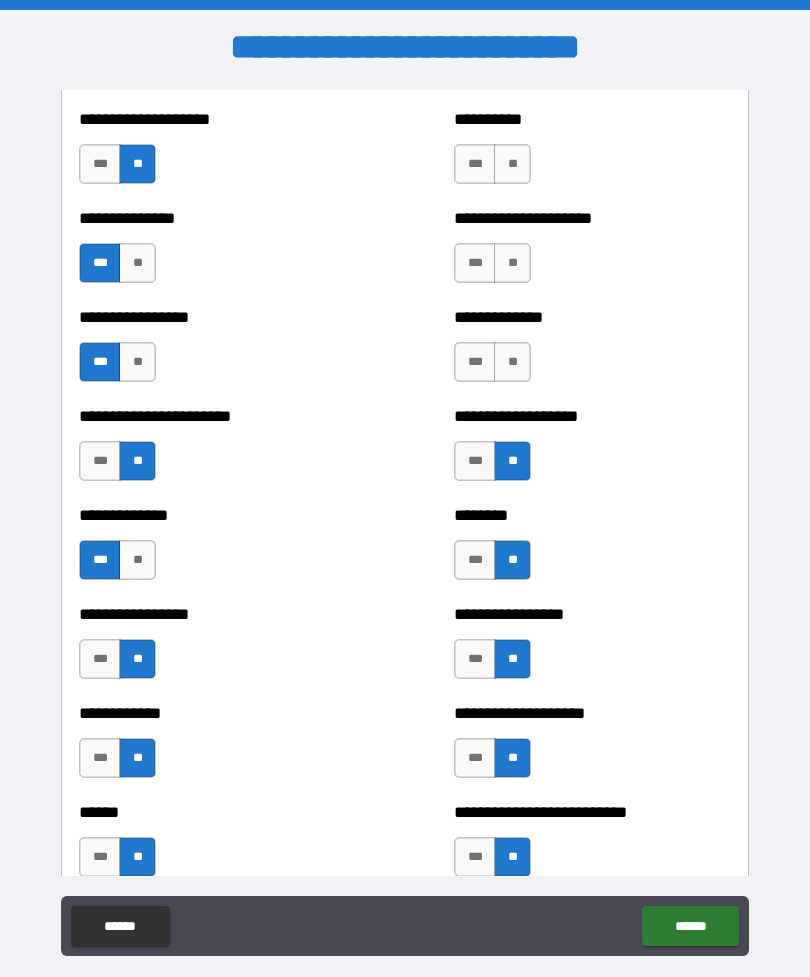 click on "**" at bounding box center [512, 362] 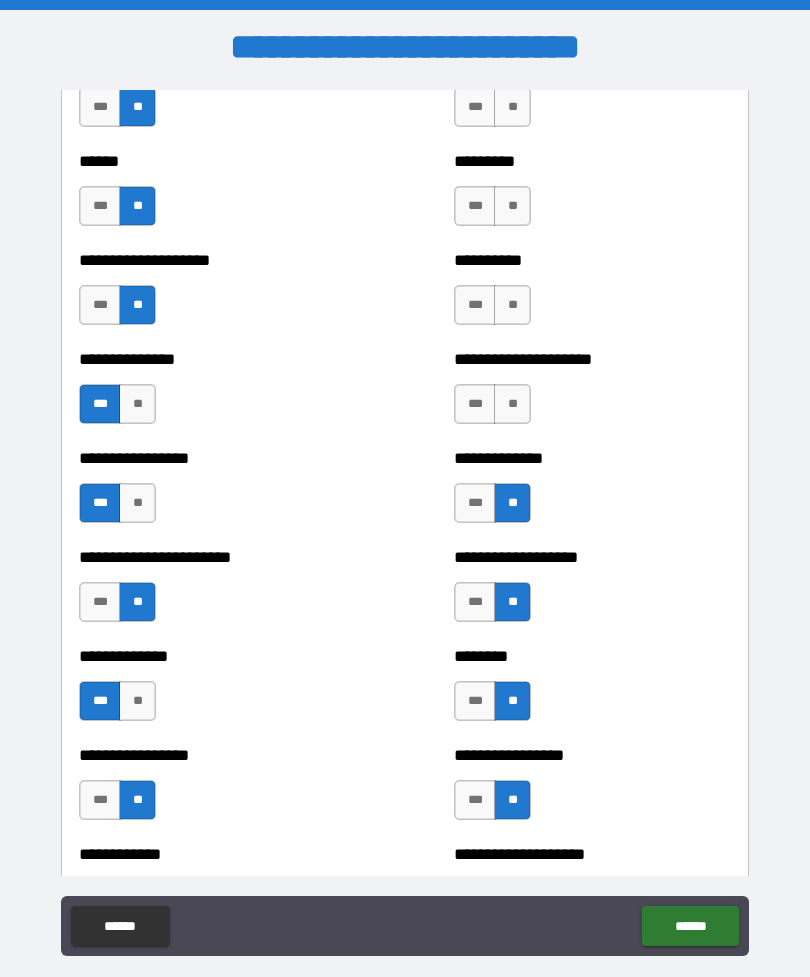 scroll, scrollTop: 3176, scrollLeft: 0, axis: vertical 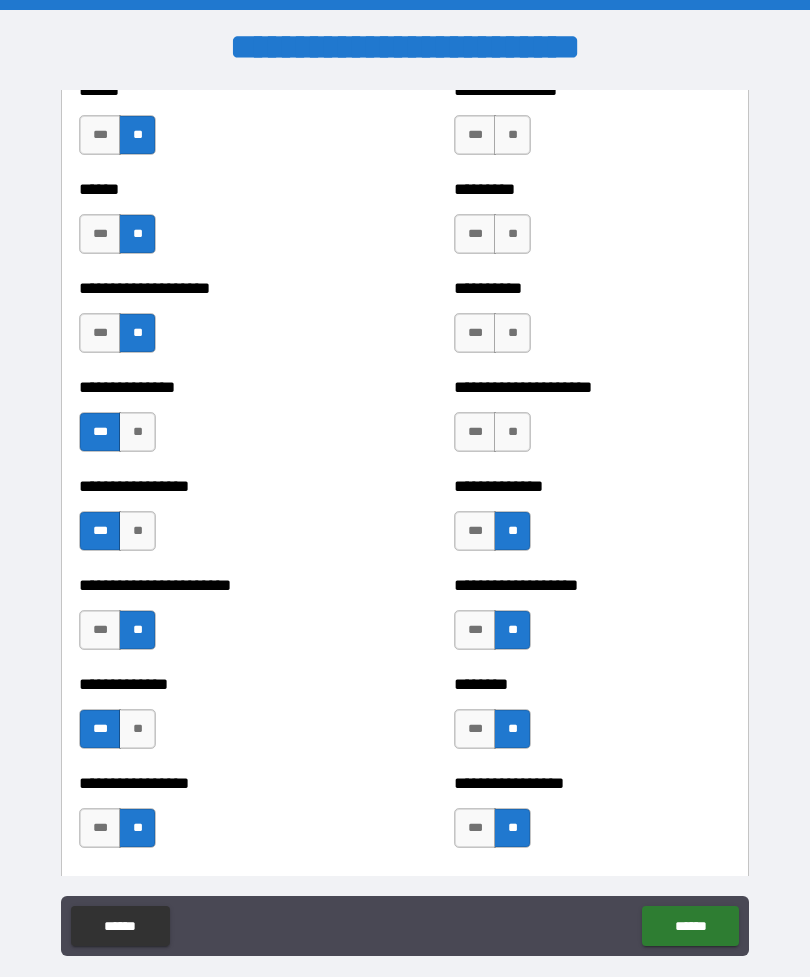 click on "**" at bounding box center [512, 432] 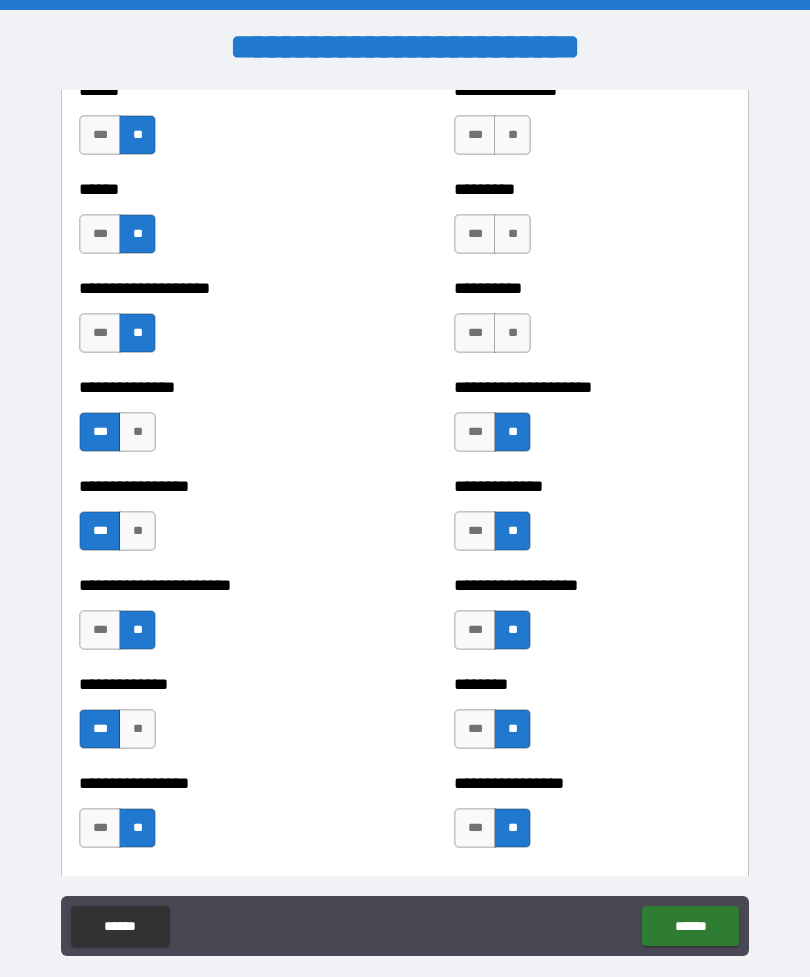 click on "**" at bounding box center [512, 333] 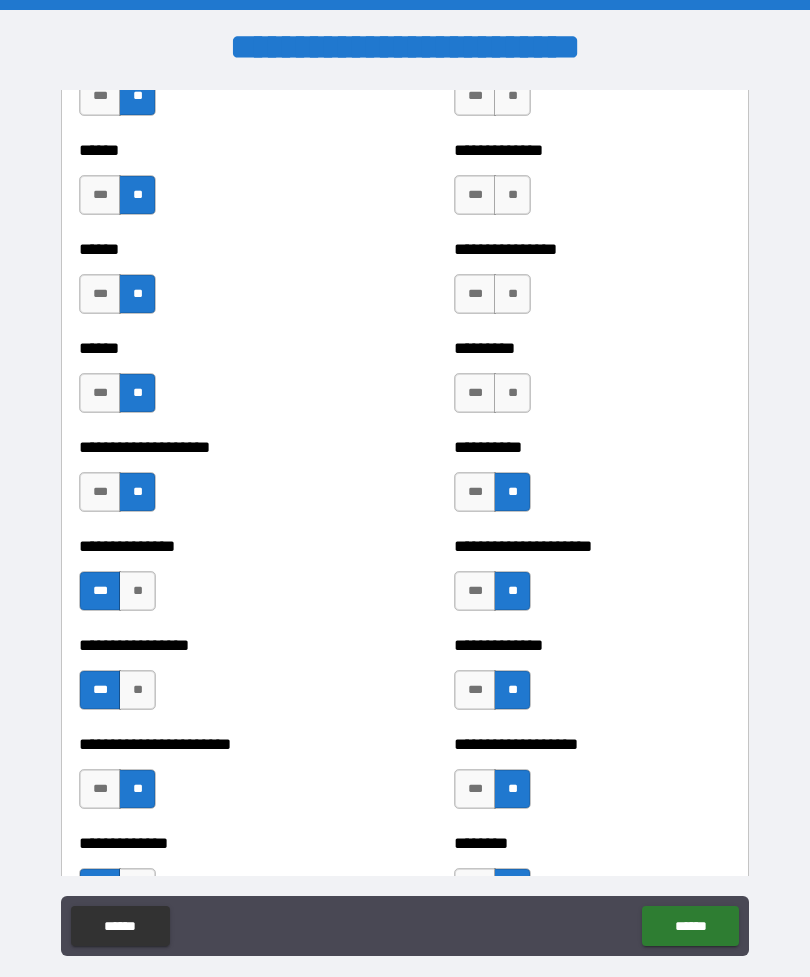 scroll, scrollTop: 2995, scrollLeft: 0, axis: vertical 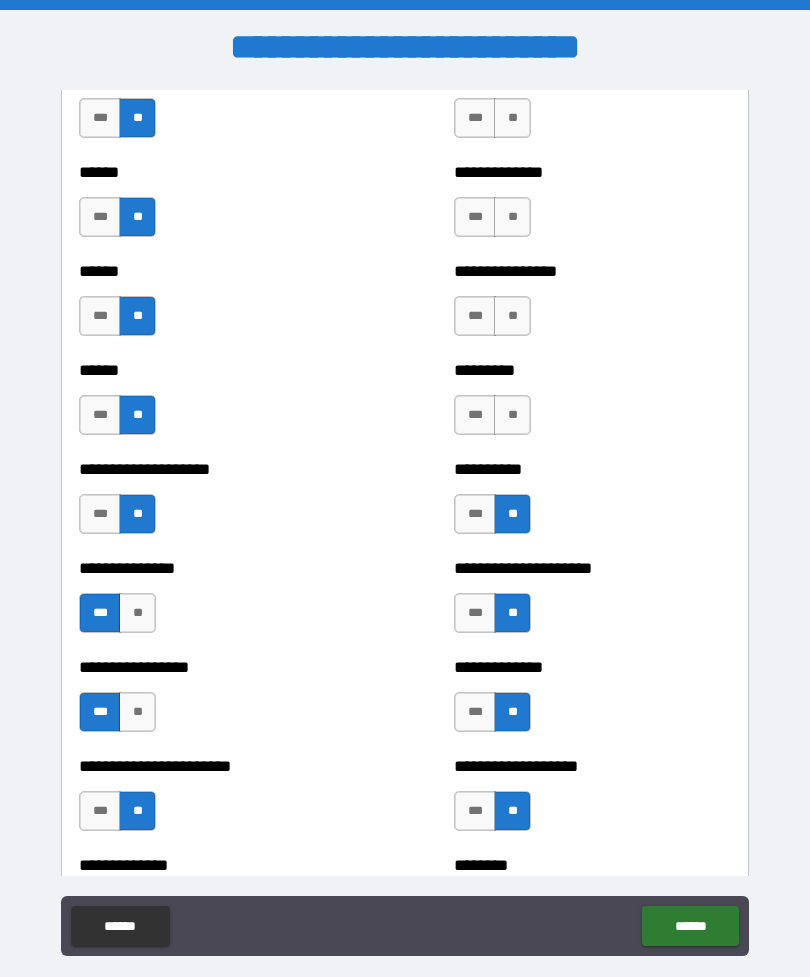 click on "**" at bounding box center [512, 415] 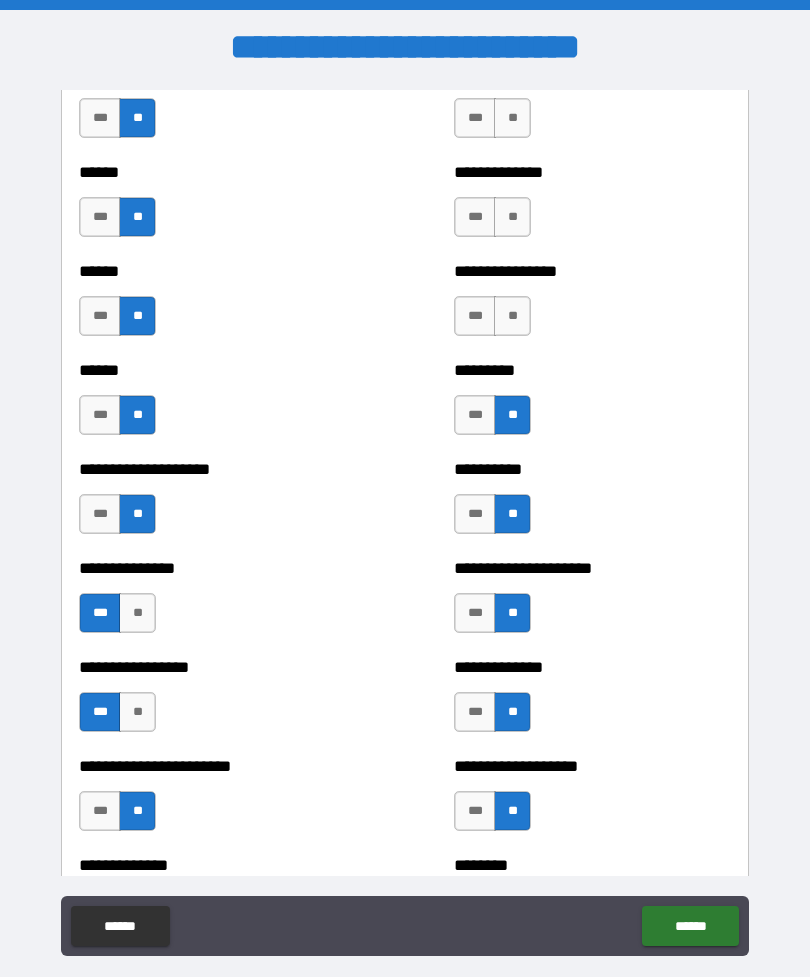 click on "**" at bounding box center [512, 316] 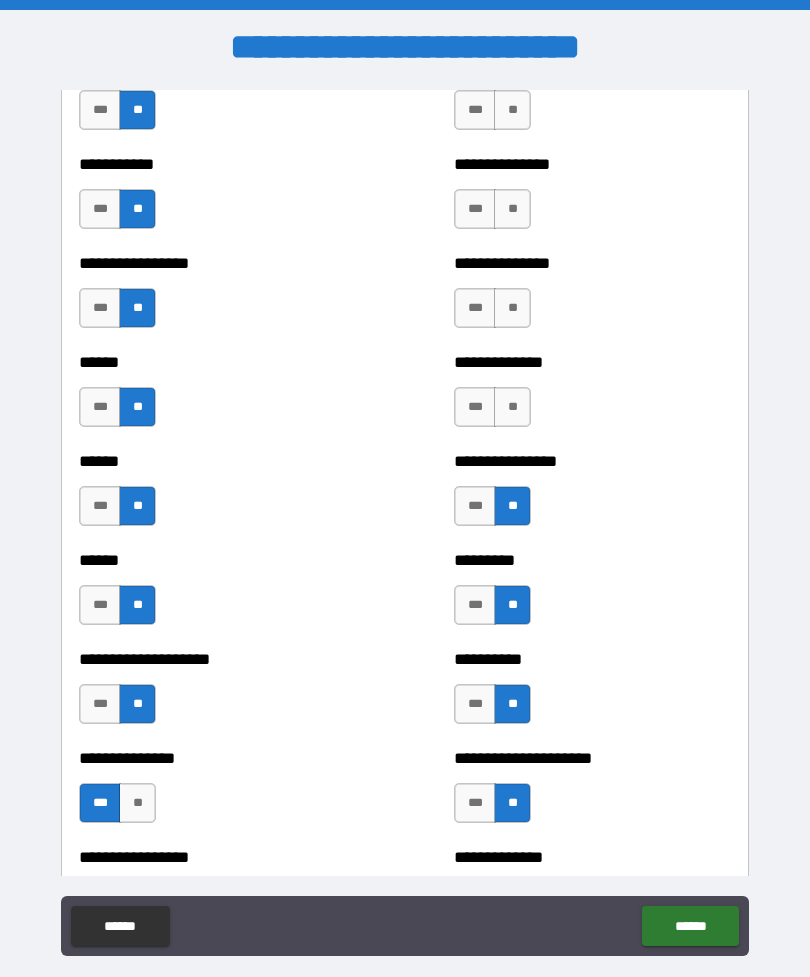 scroll, scrollTop: 2802, scrollLeft: 0, axis: vertical 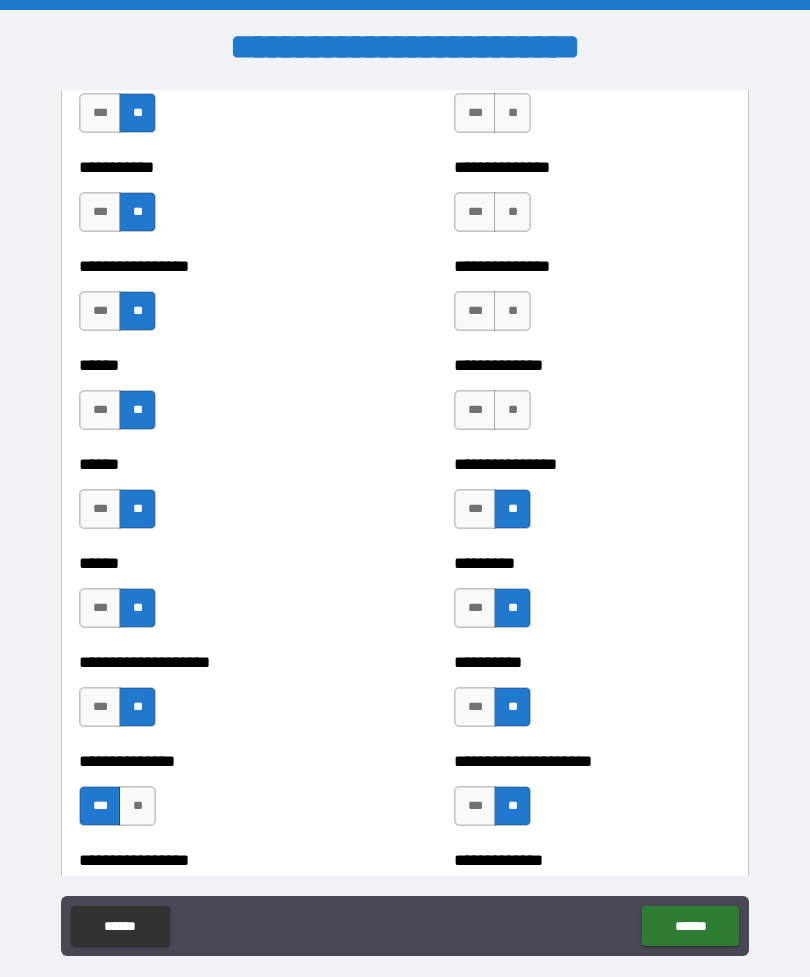 click on "**" at bounding box center (512, 410) 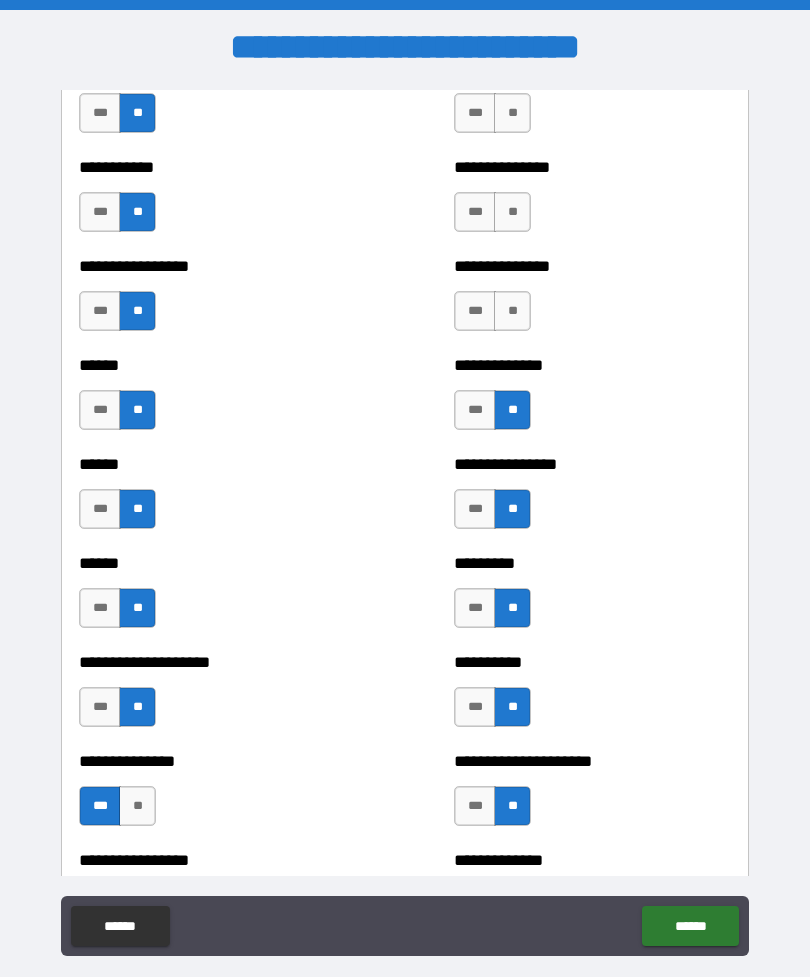 click on "**" at bounding box center (512, 311) 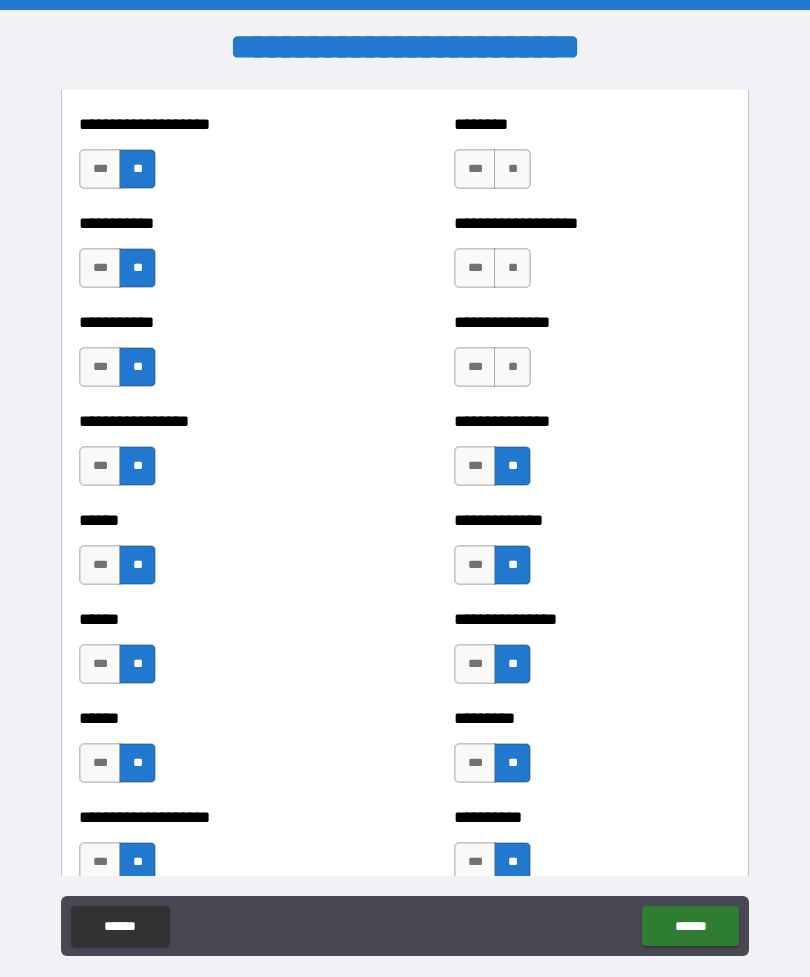 scroll, scrollTop: 2564, scrollLeft: 0, axis: vertical 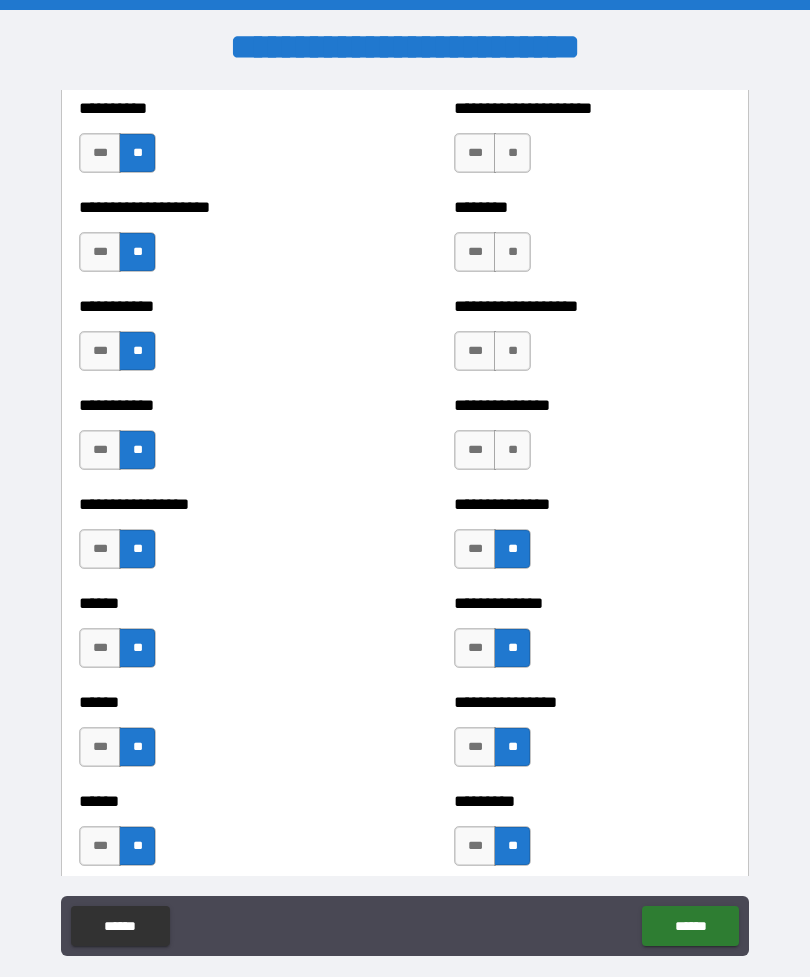 click on "**" at bounding box center [512, 450] 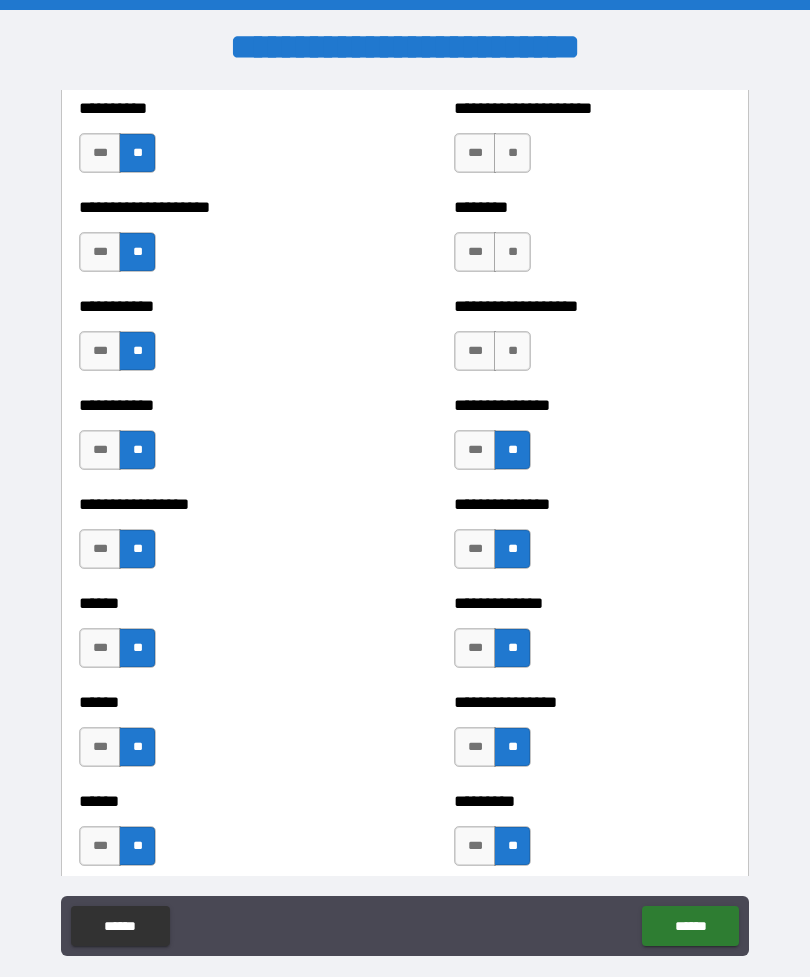 click on "**" at bounding box center (512, 351) 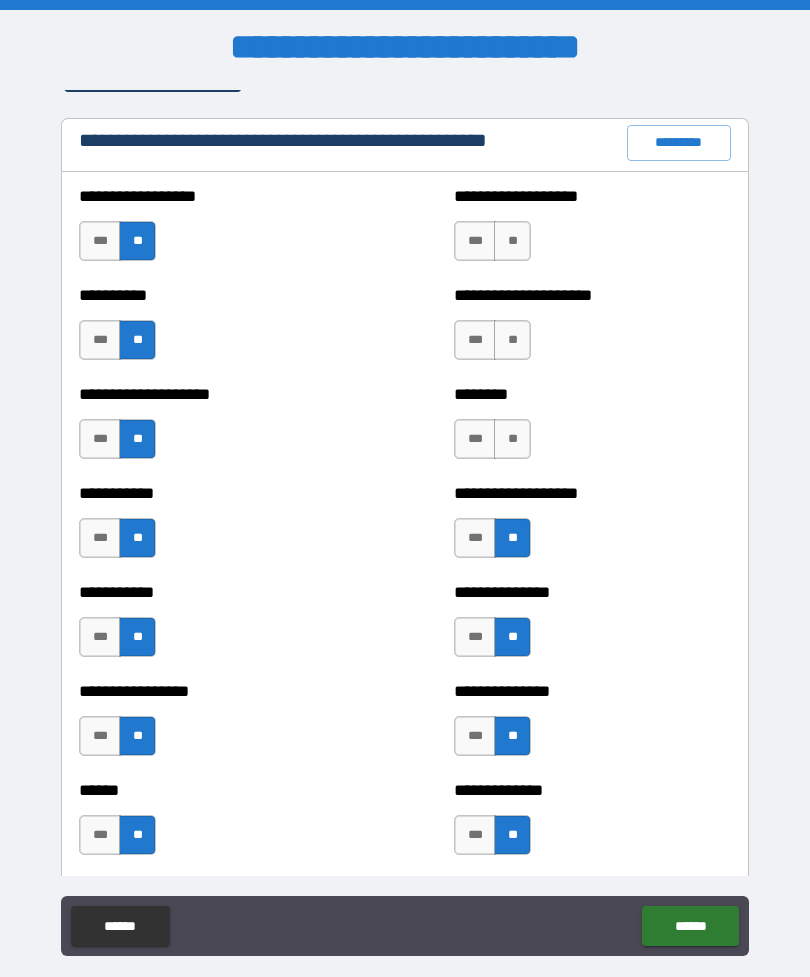 scroll, scrollTop: 2375, scrollLeft: 0, axis: vertical 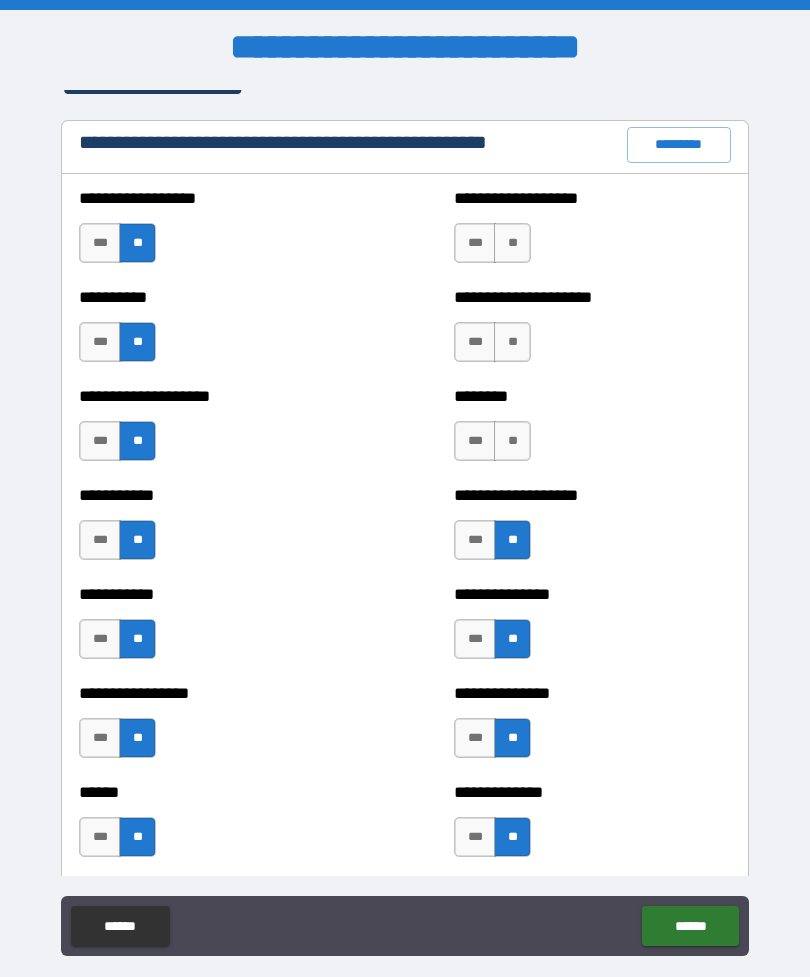 click on "**" at bounding box center (512, 441) 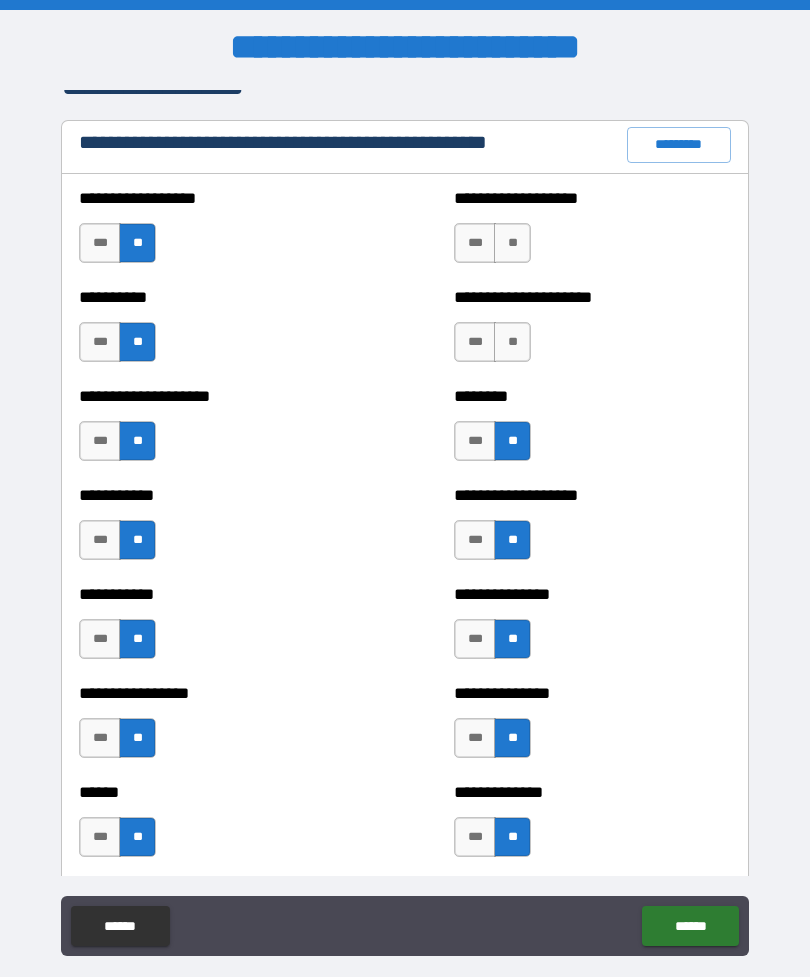 click on "**" at bounding box center [512, 342] 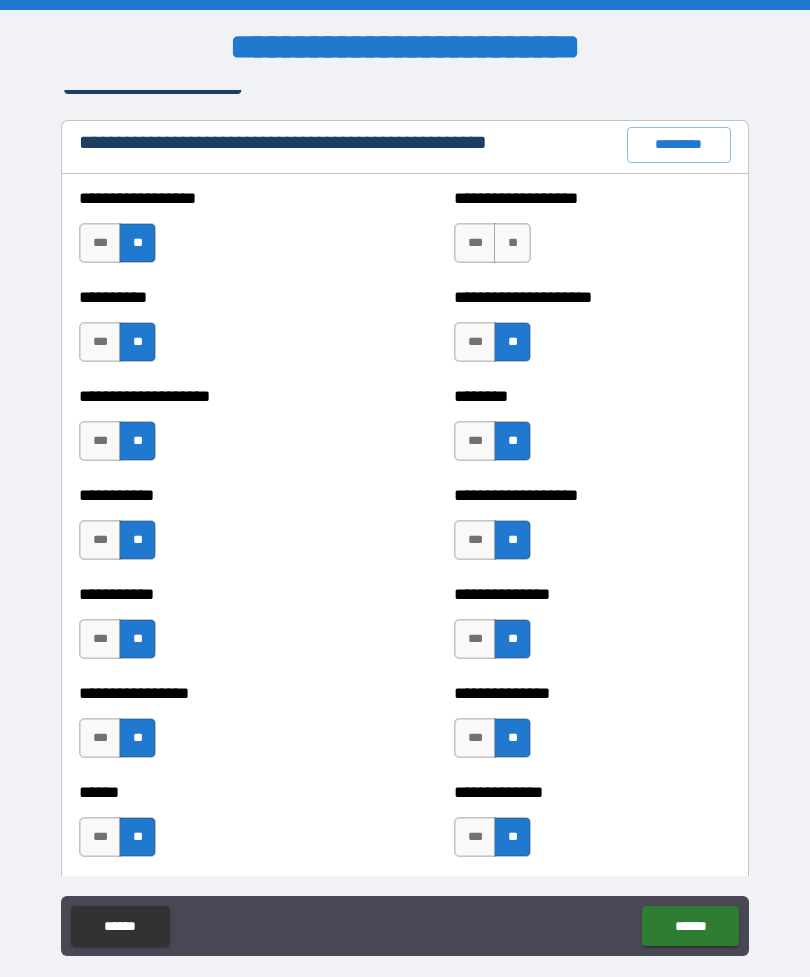click on "***" at bounding box center [475, 243] 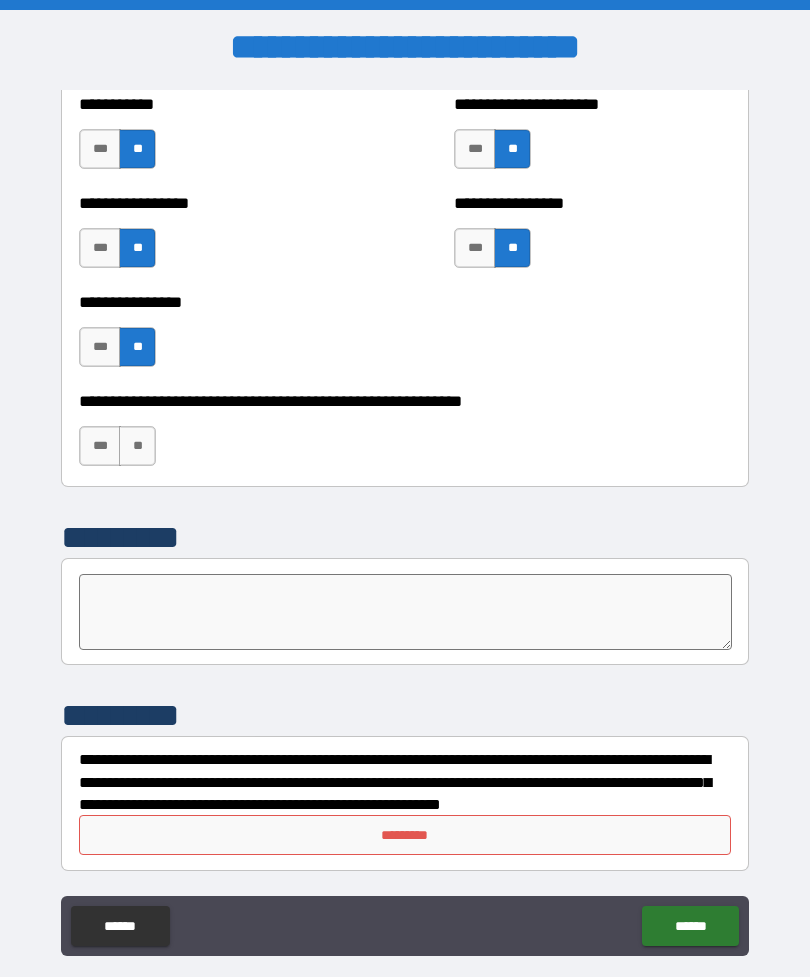 scroll, scrollTop: 6033, scrollLeft: 0, axis: vertical 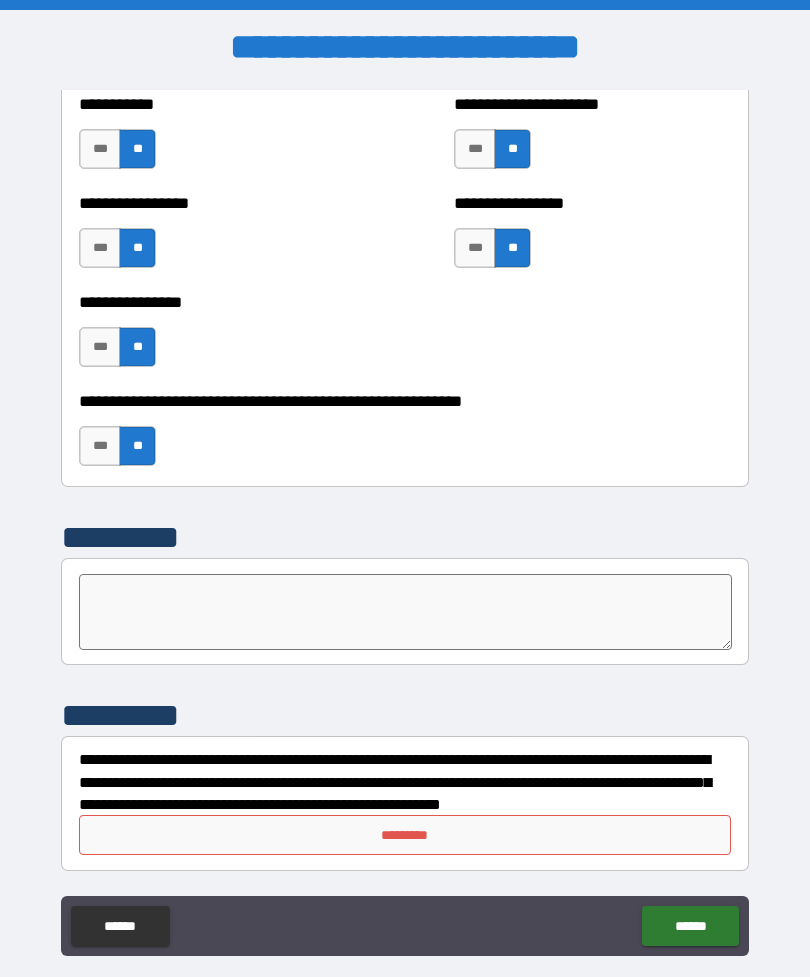 click on "*********" at bounding box center (405, 835) 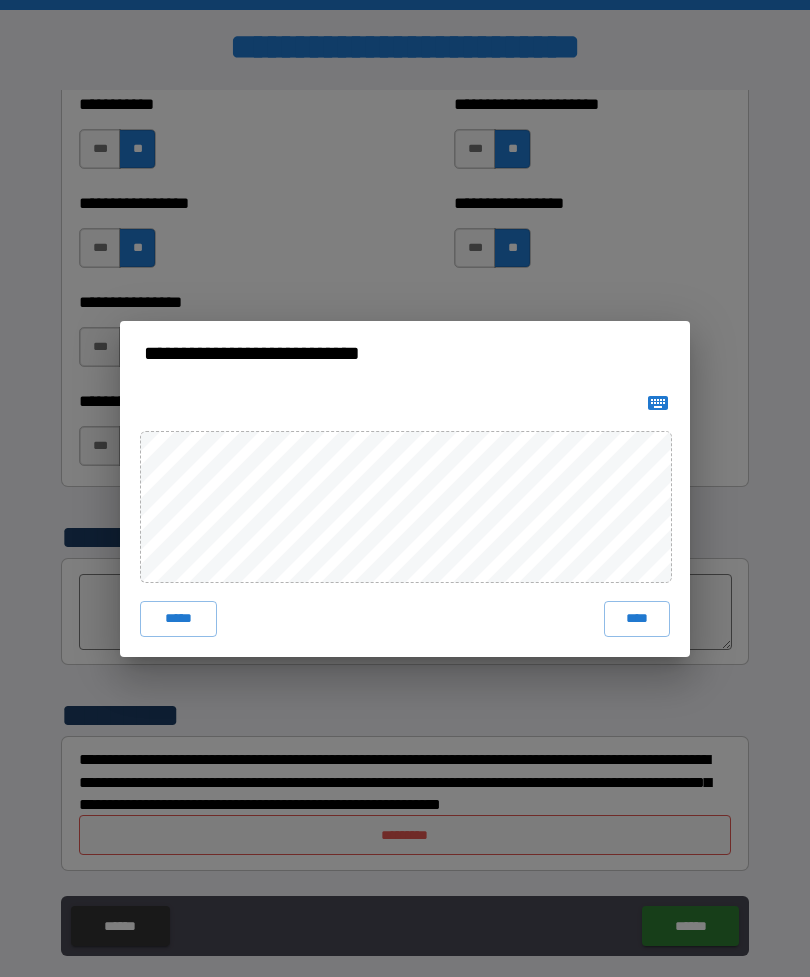 click on "****" at bounding box center [637, 619] 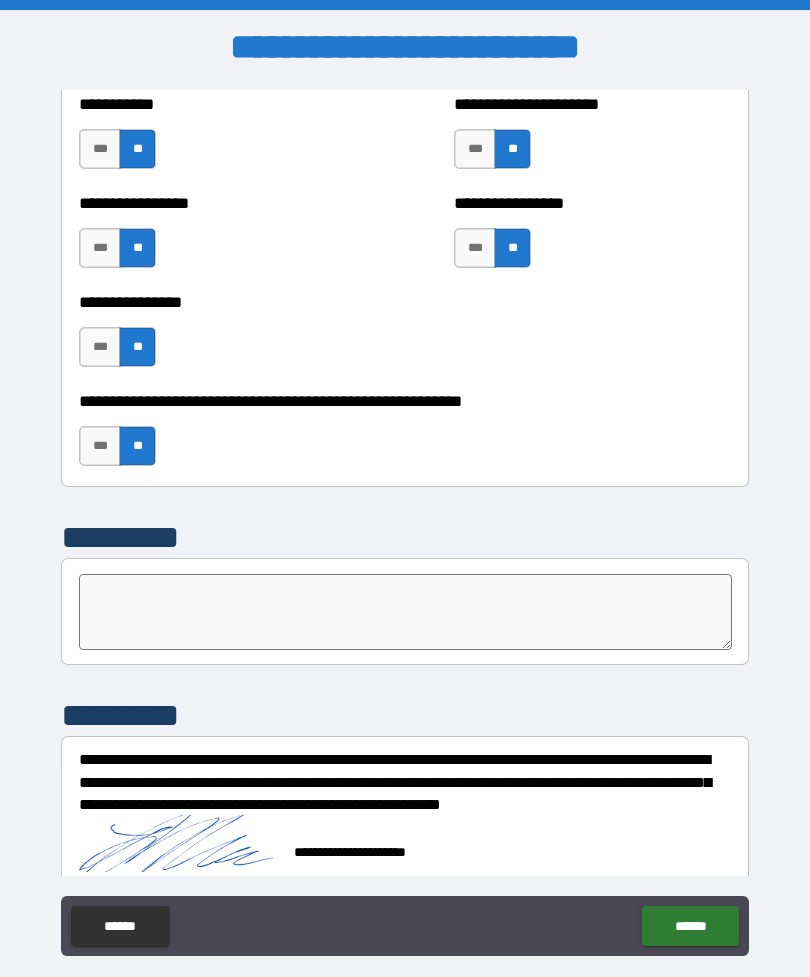 scroll, scrollTop: 6023, scrollLeft: 0, axis: vertical 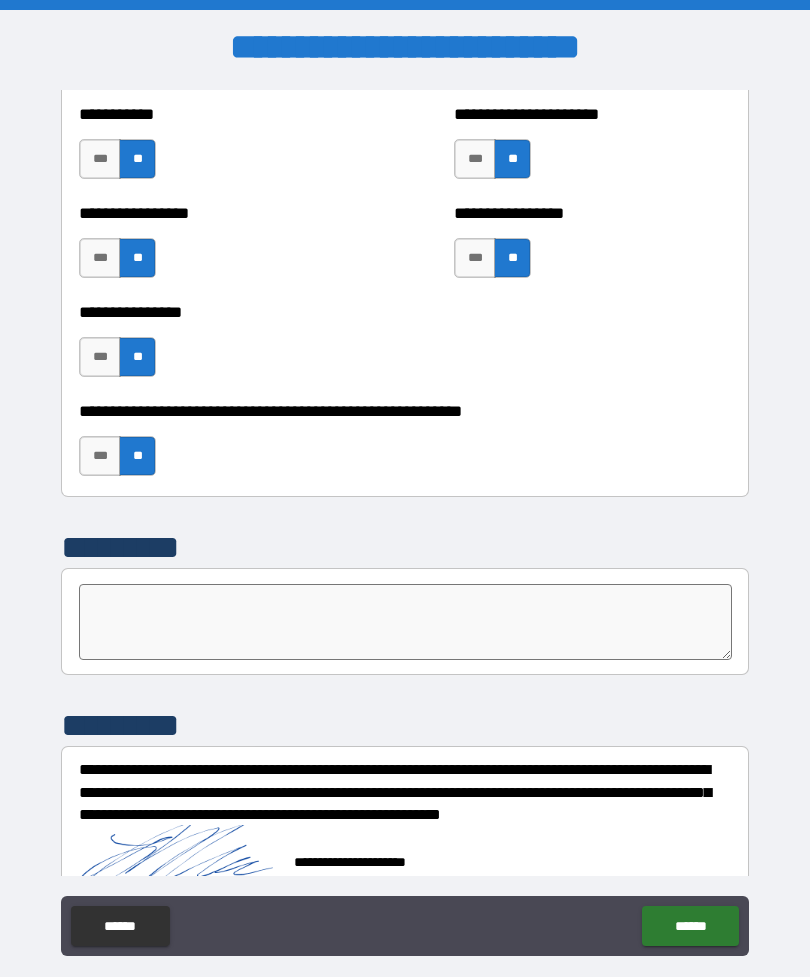 click on "******" at bounding box center (690, 926) 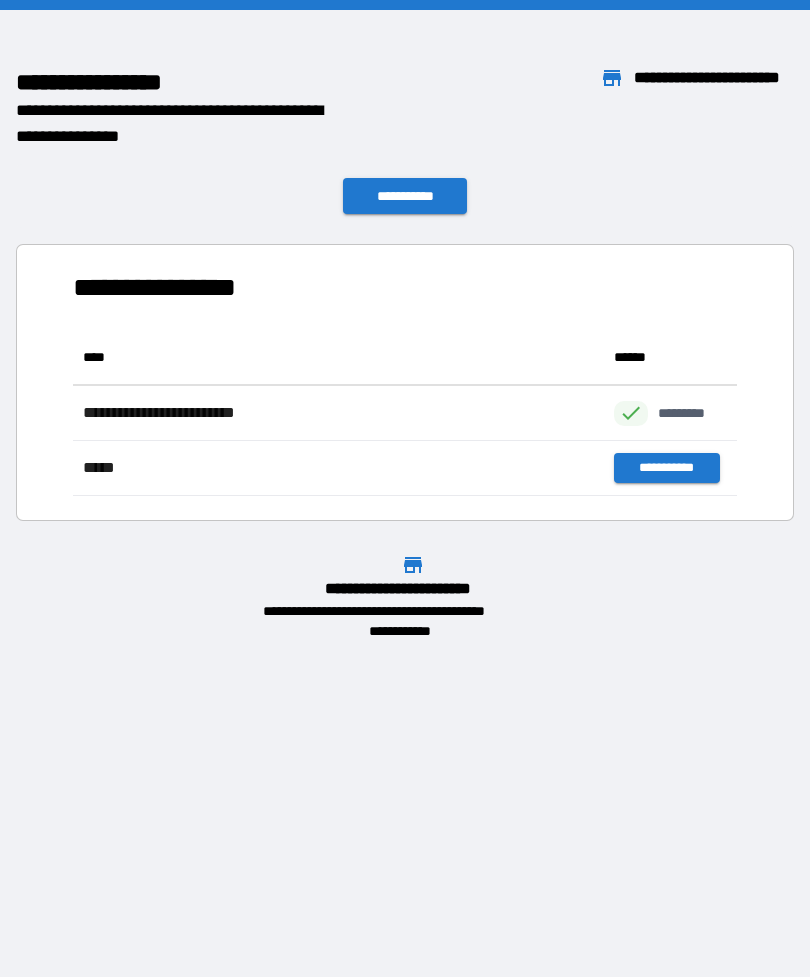 scroll, scrollTop: 1, scrollLeft: 1, axis: both 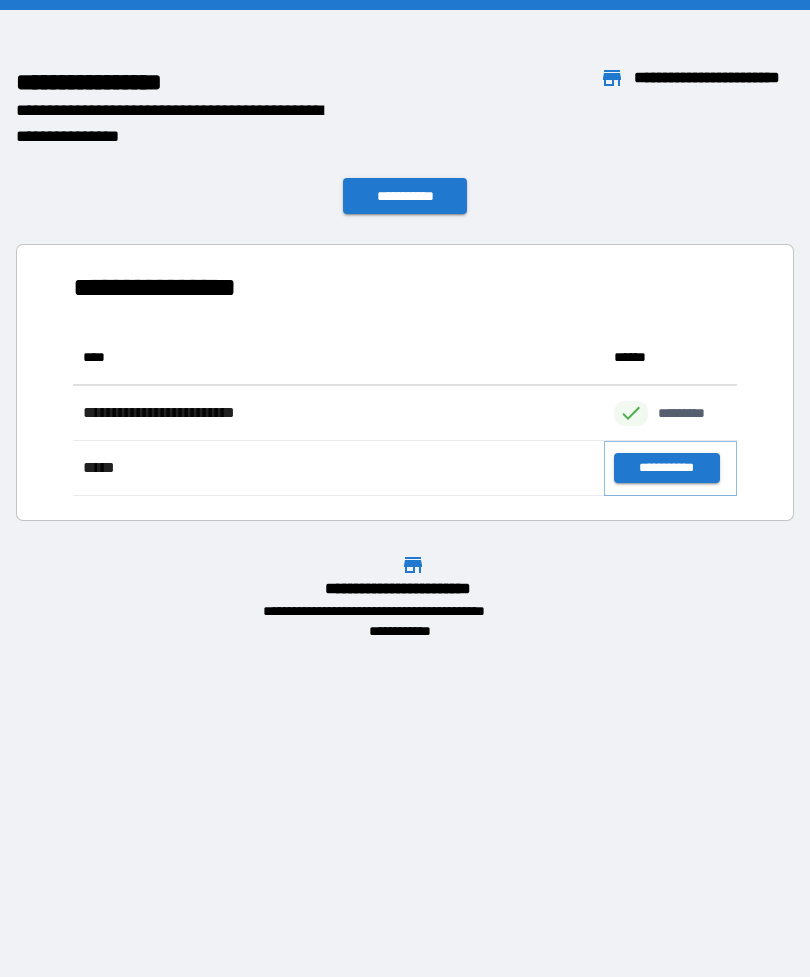 click on "**********" at bounding box center [666, 468] 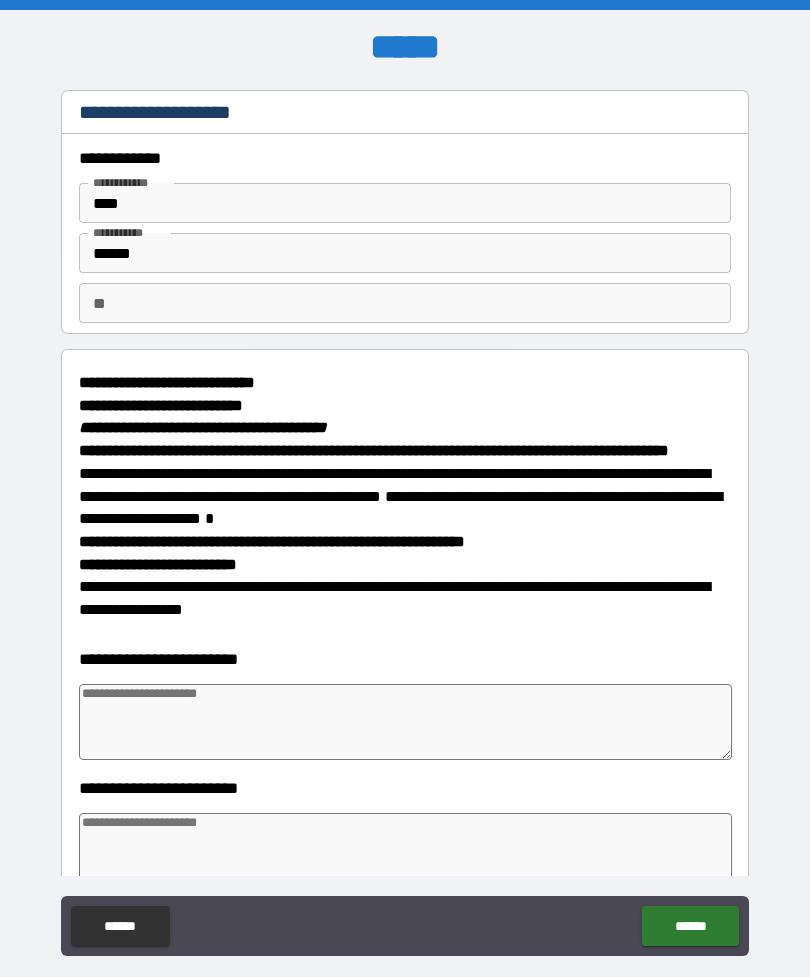 type on "*" 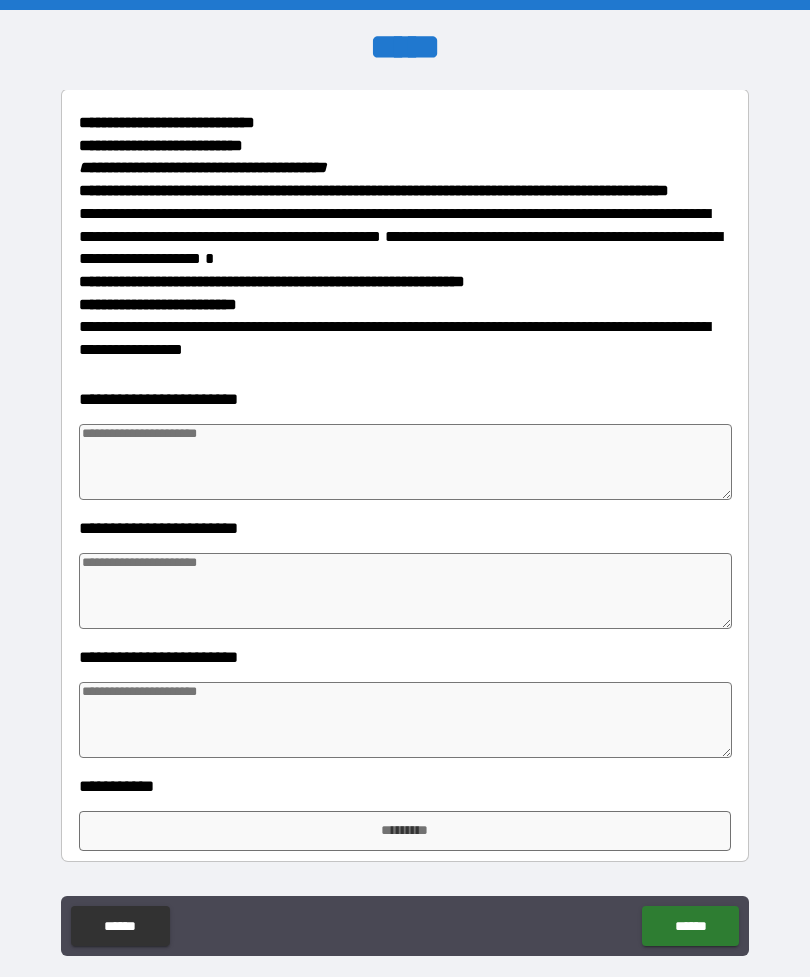 scroll, scrollTop: 257, scrollLeft: 0, axis: vertical 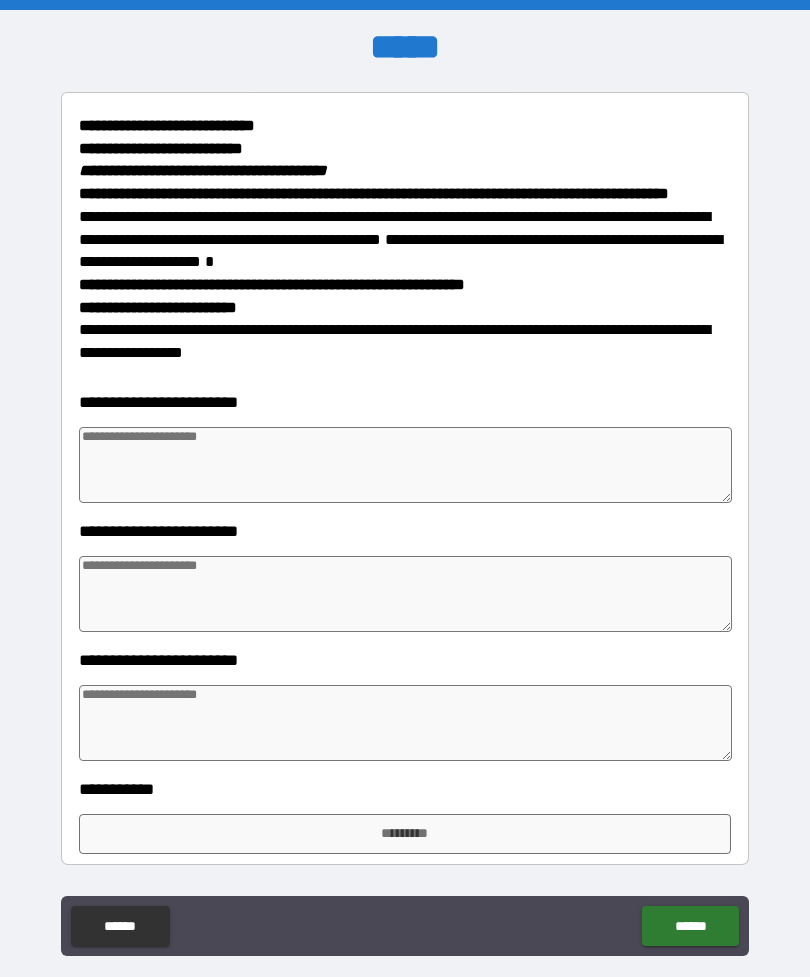 click at bounding box center (405, 465) 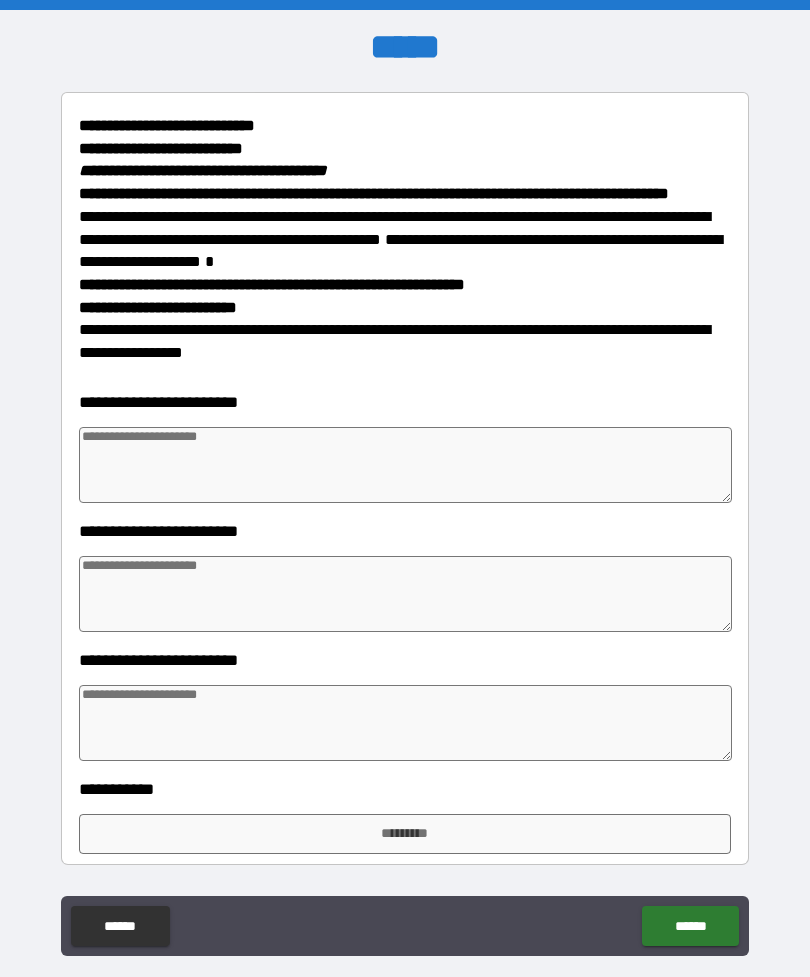 type on "*" 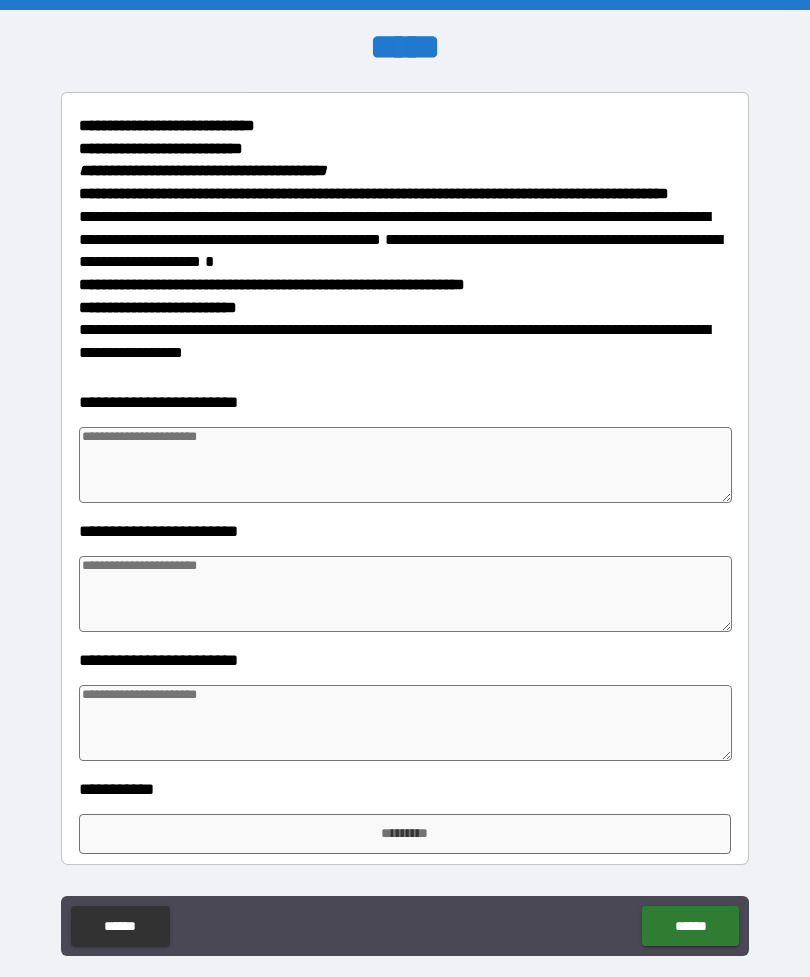type on "*" 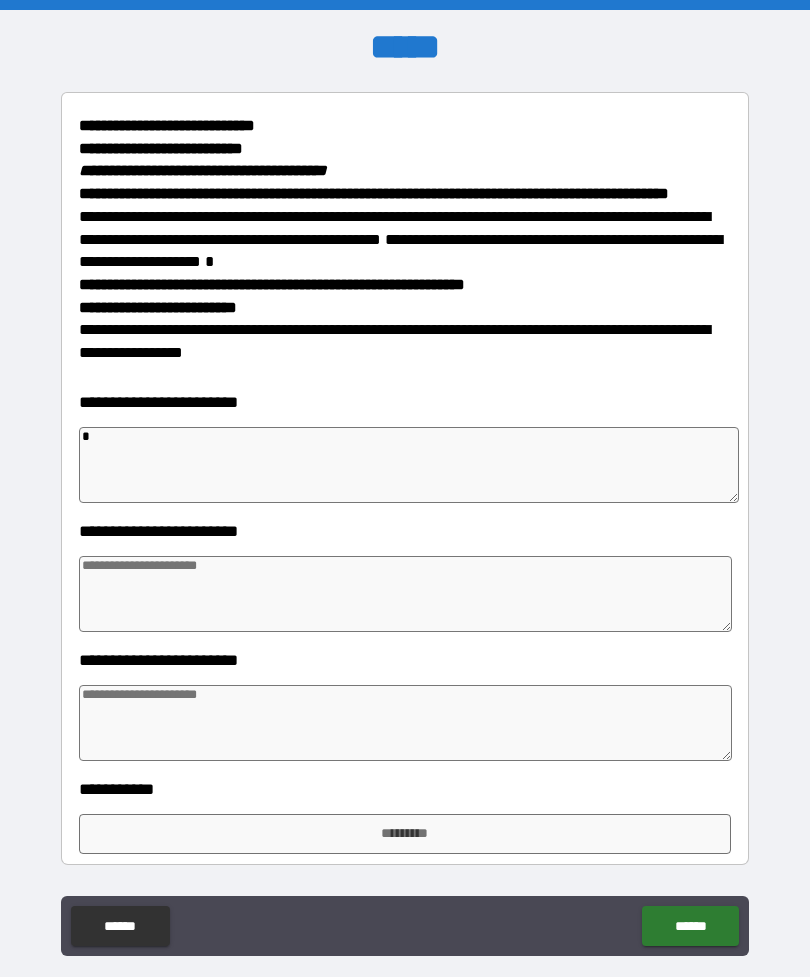type on "**" 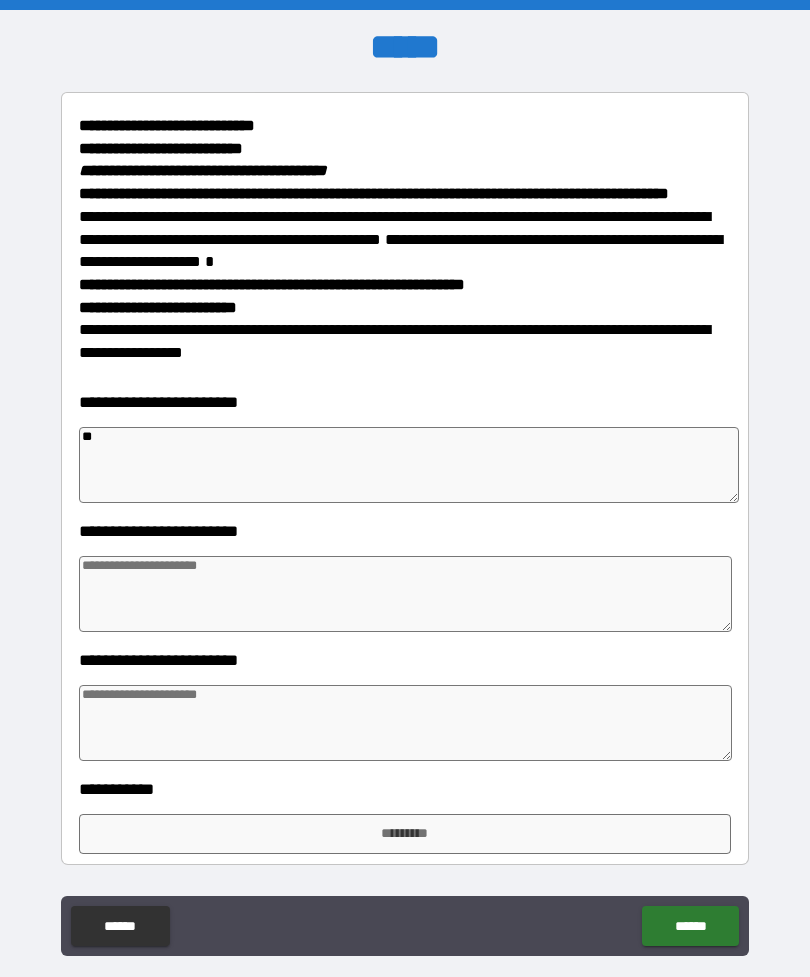 type on "*" 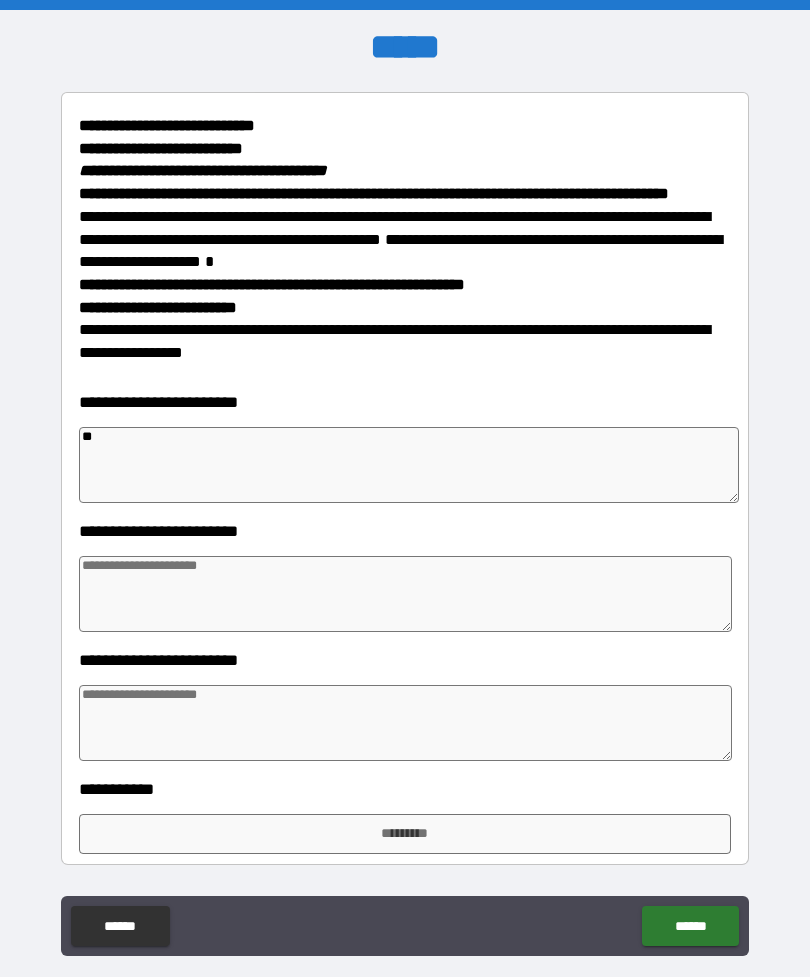 type on "*" 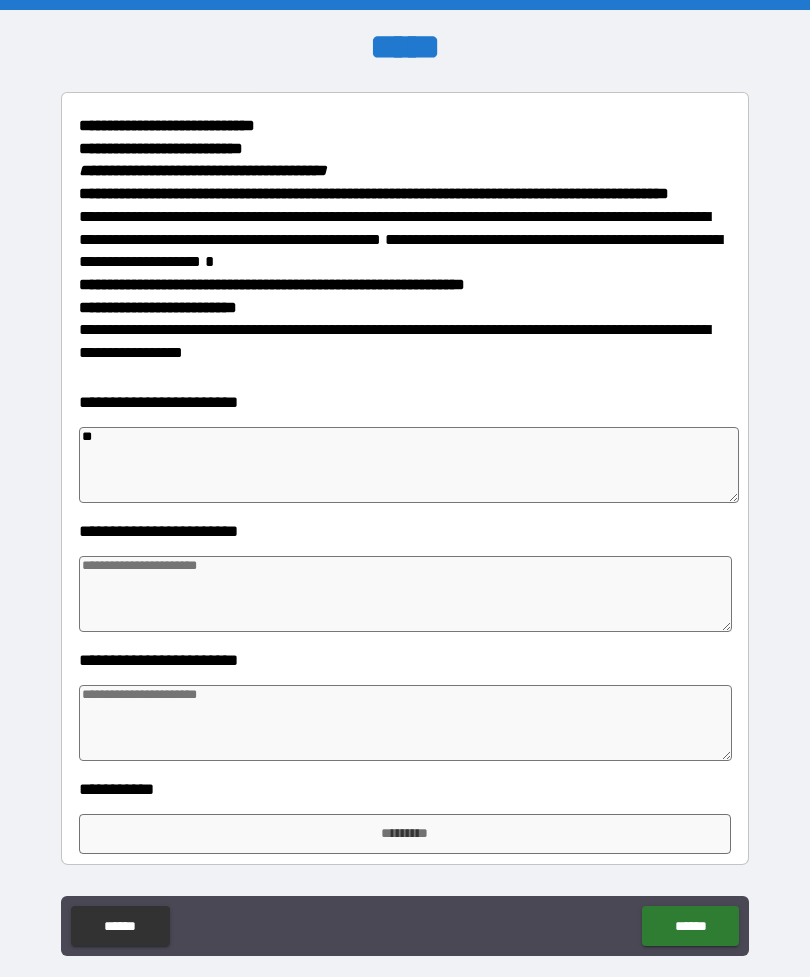 type on "*" 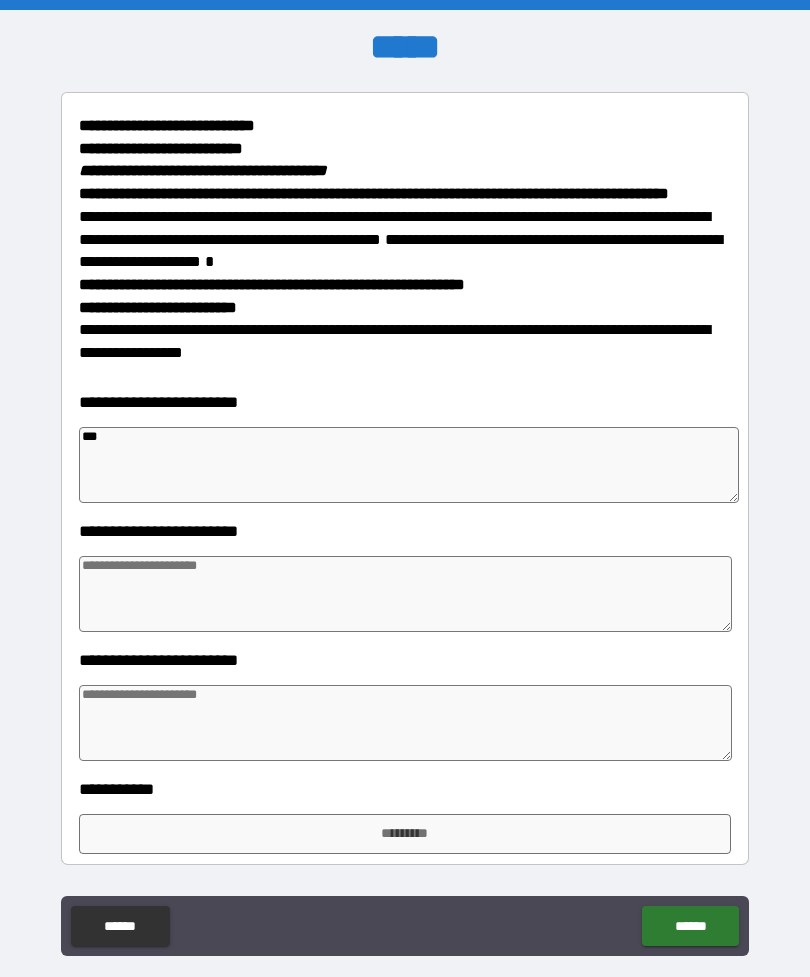 type on "*" 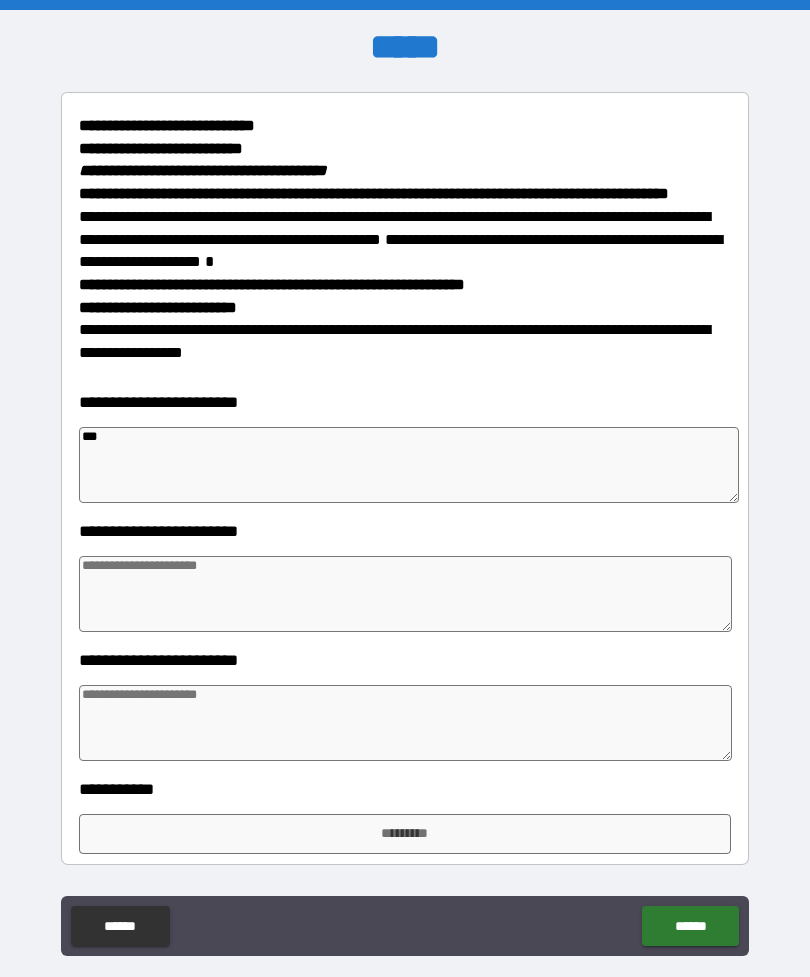 type on "*" 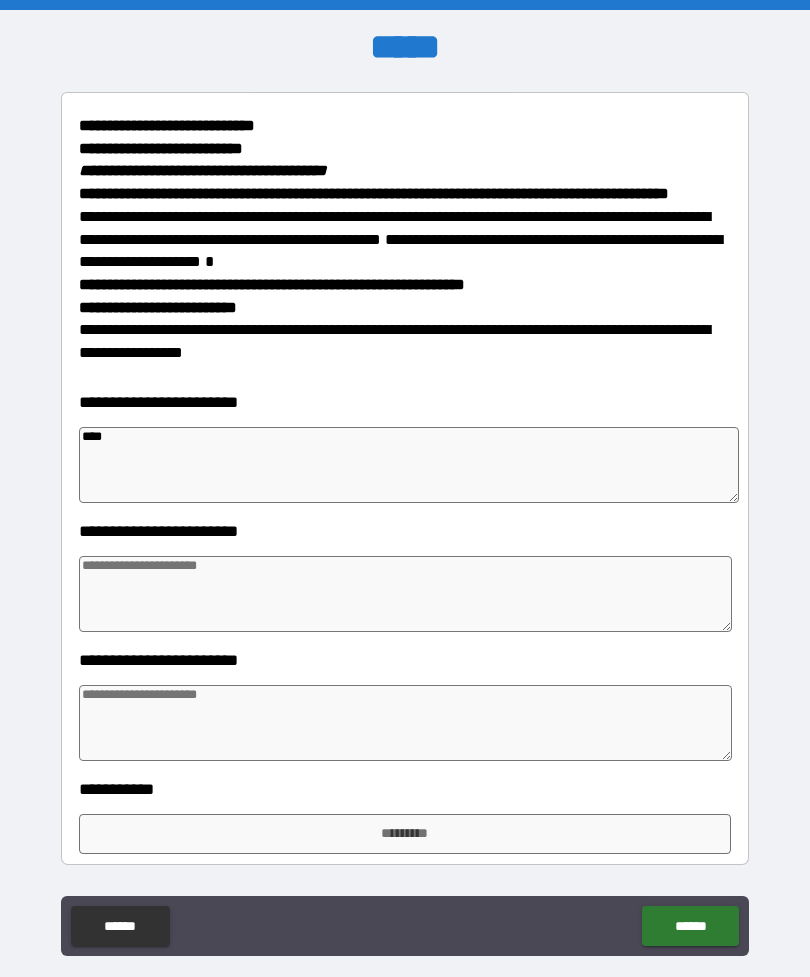 type on "*****" 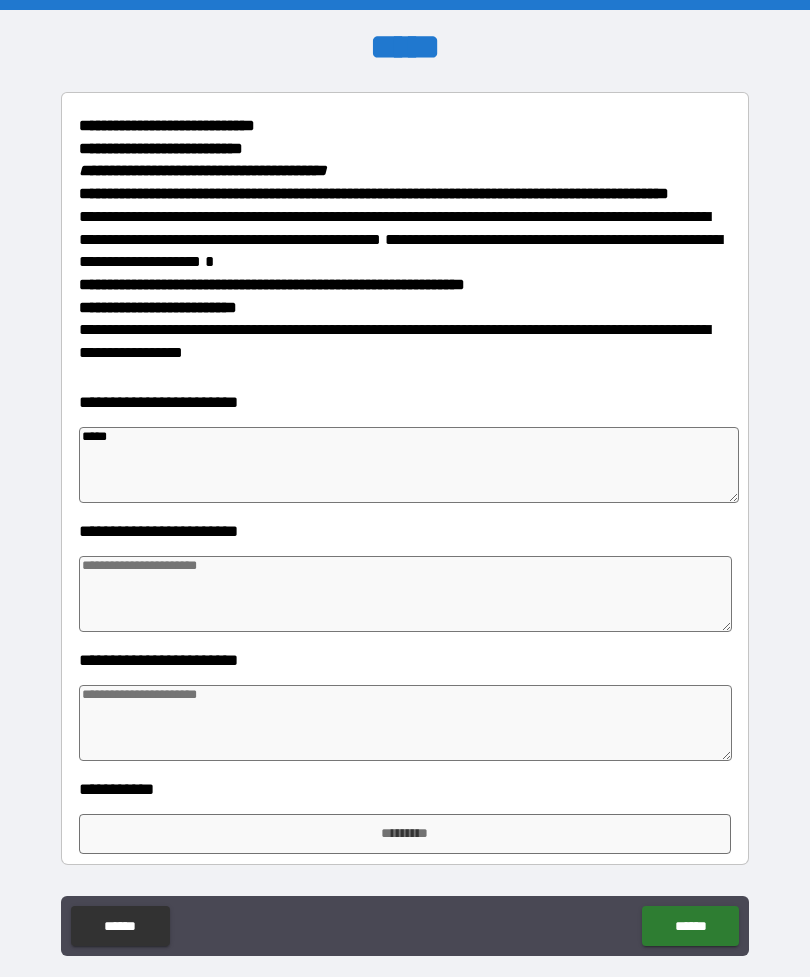 type on "*" 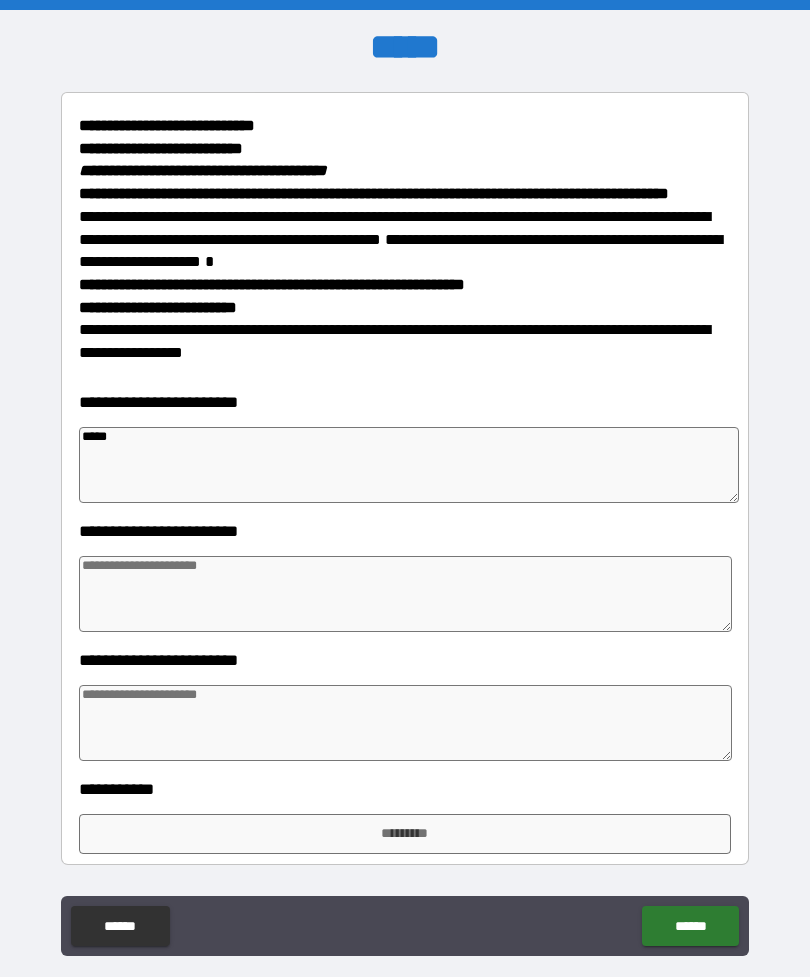 type on "*" 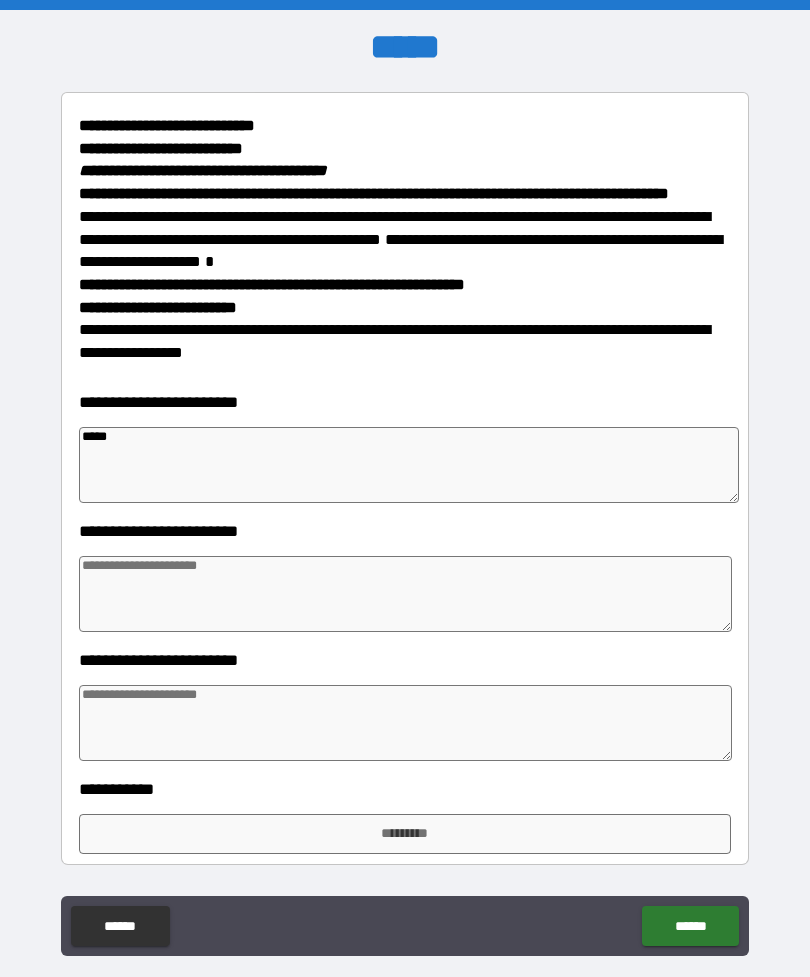 type on "*" 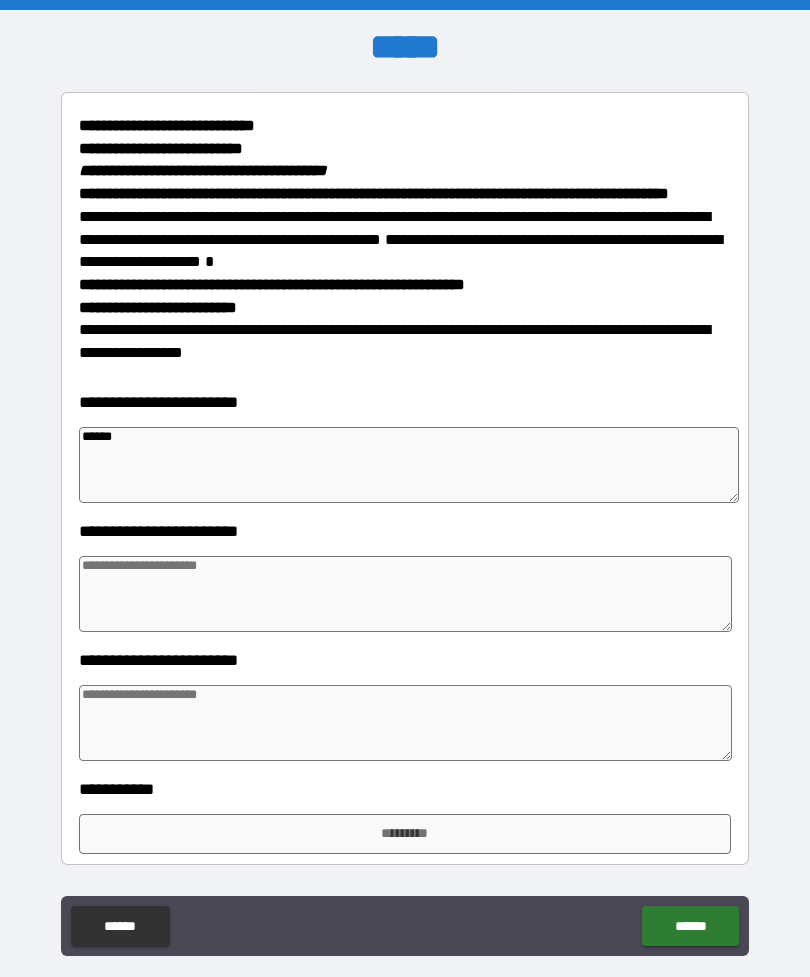 type on "*" 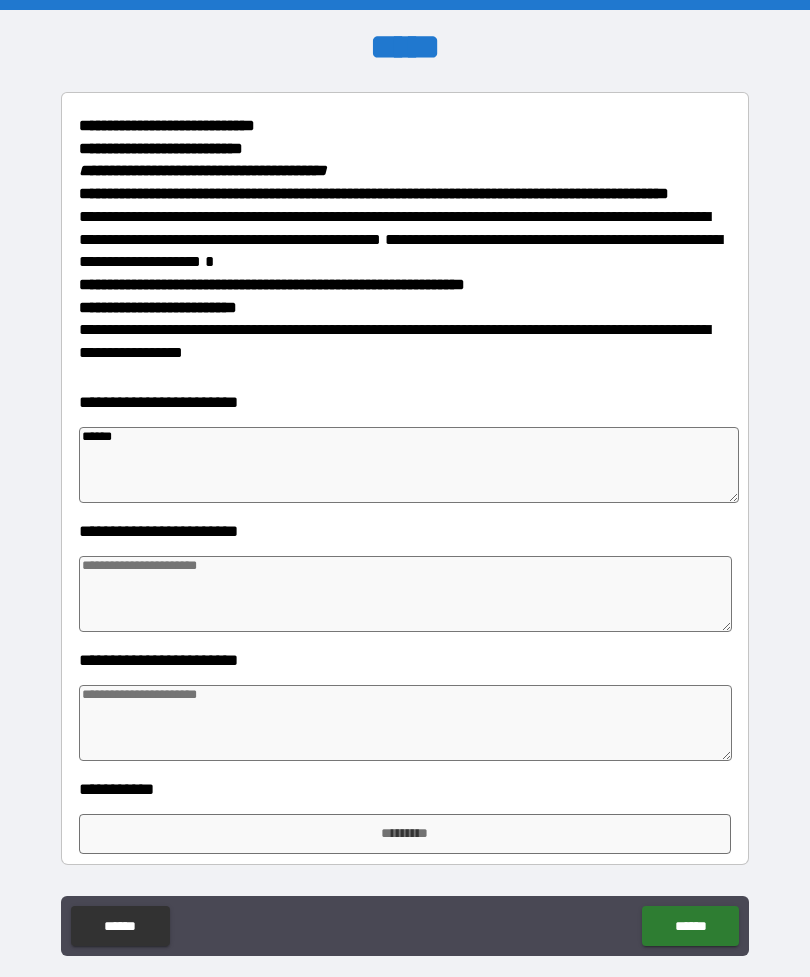 type on "*" 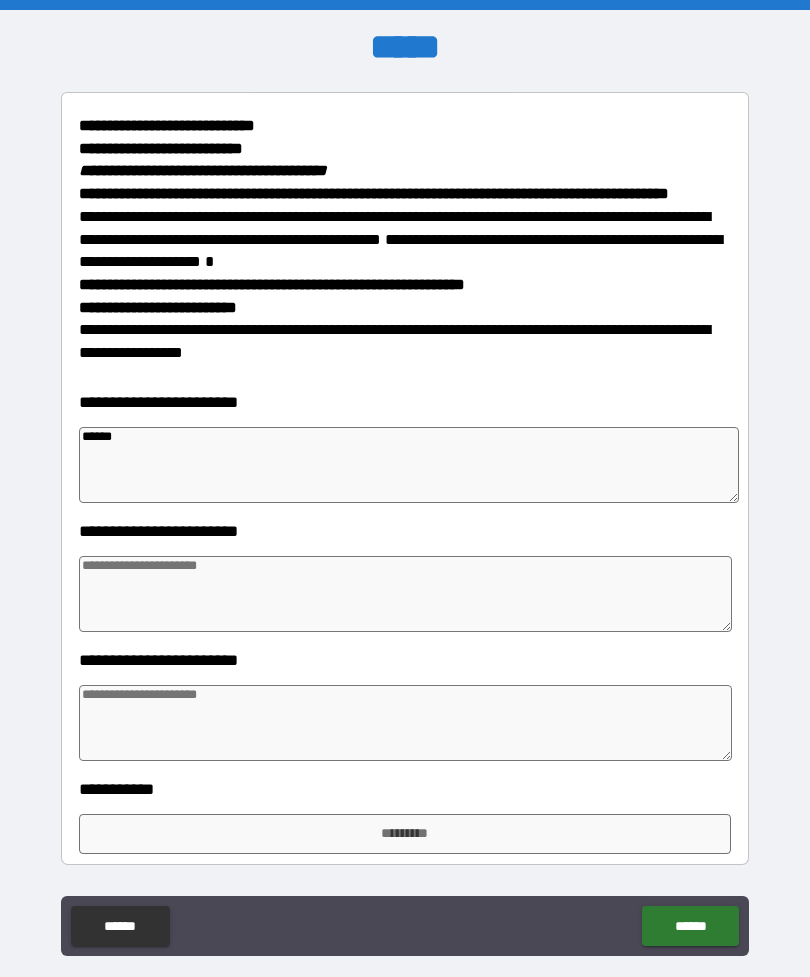 type on "*" 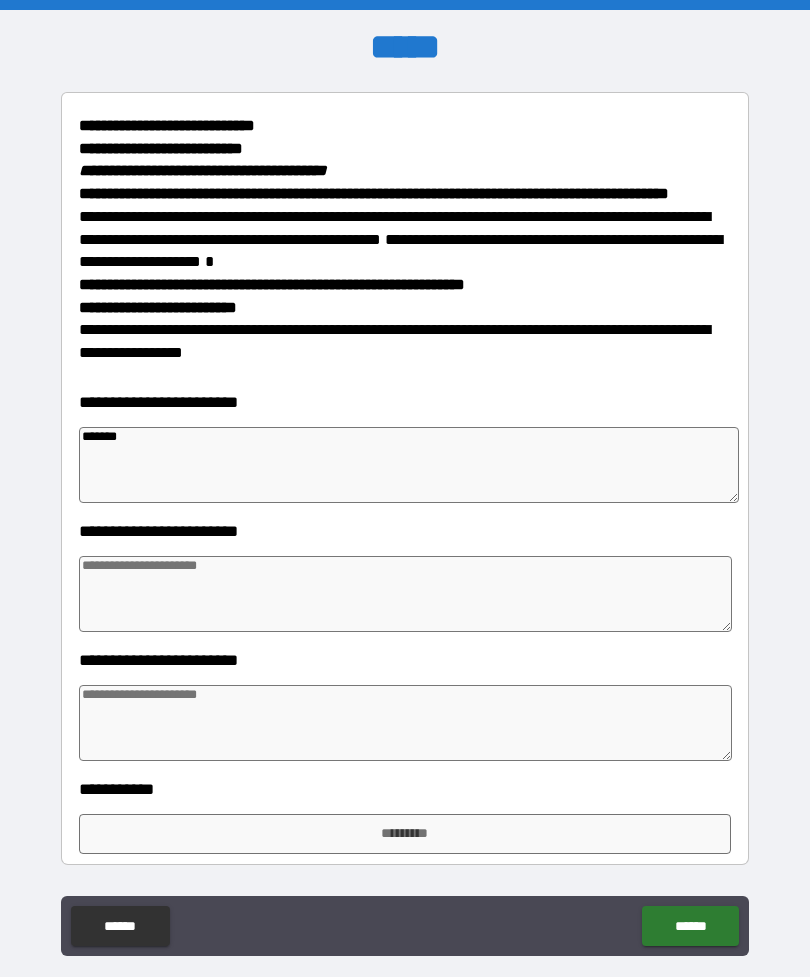 type on "*" 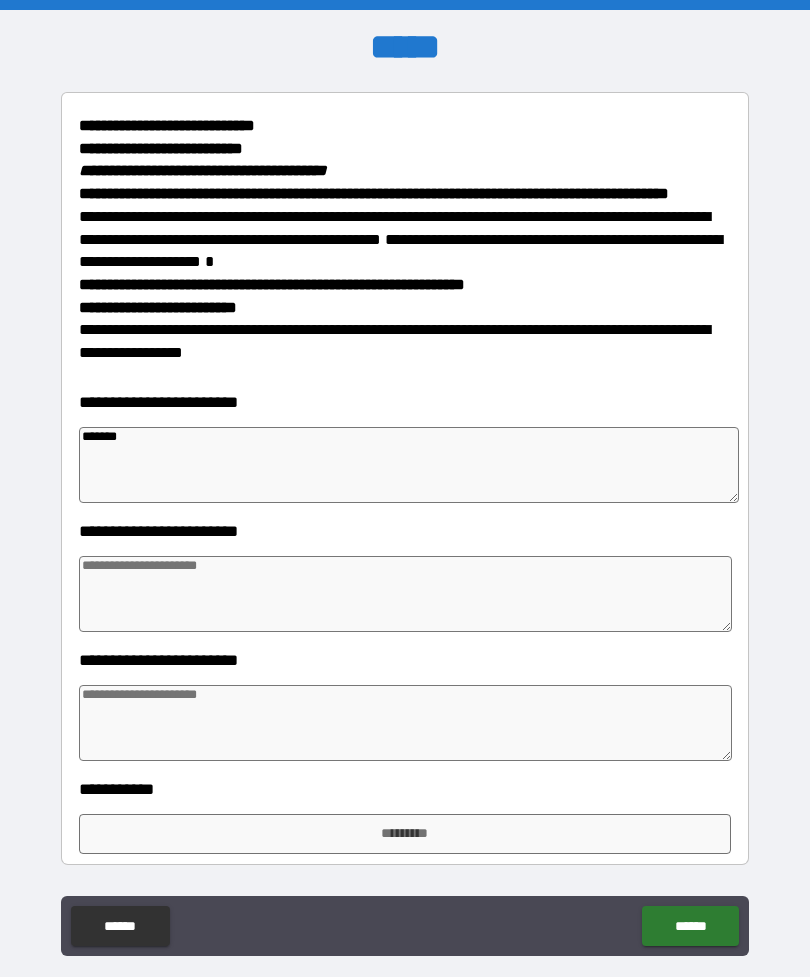 type on "*" 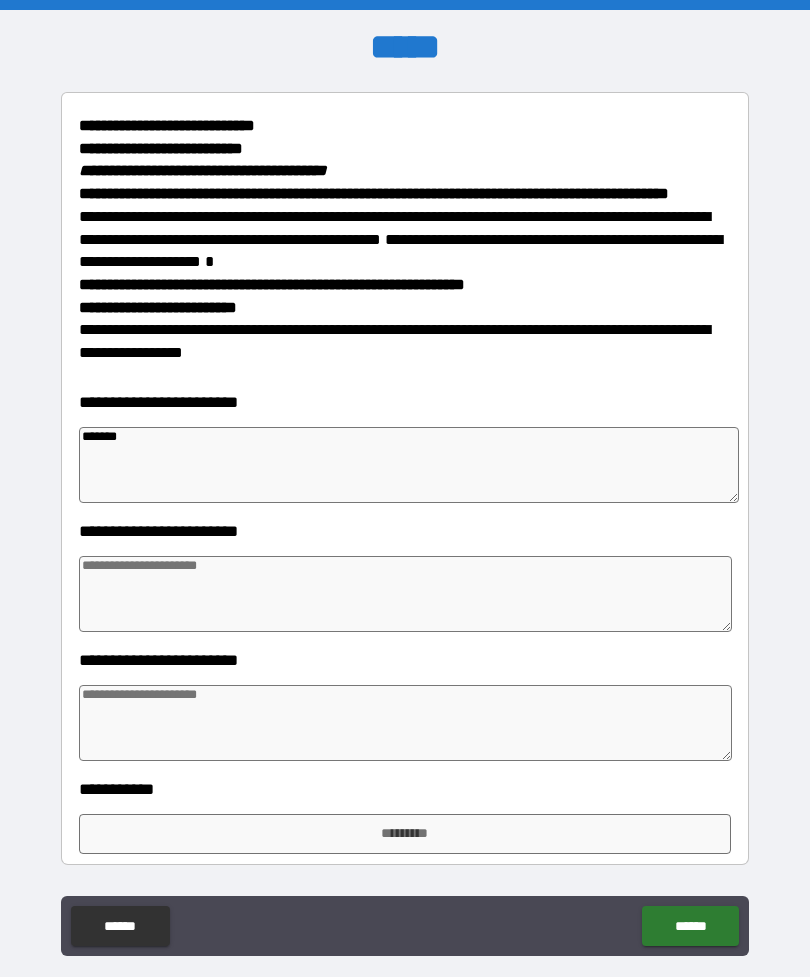 type on "*" 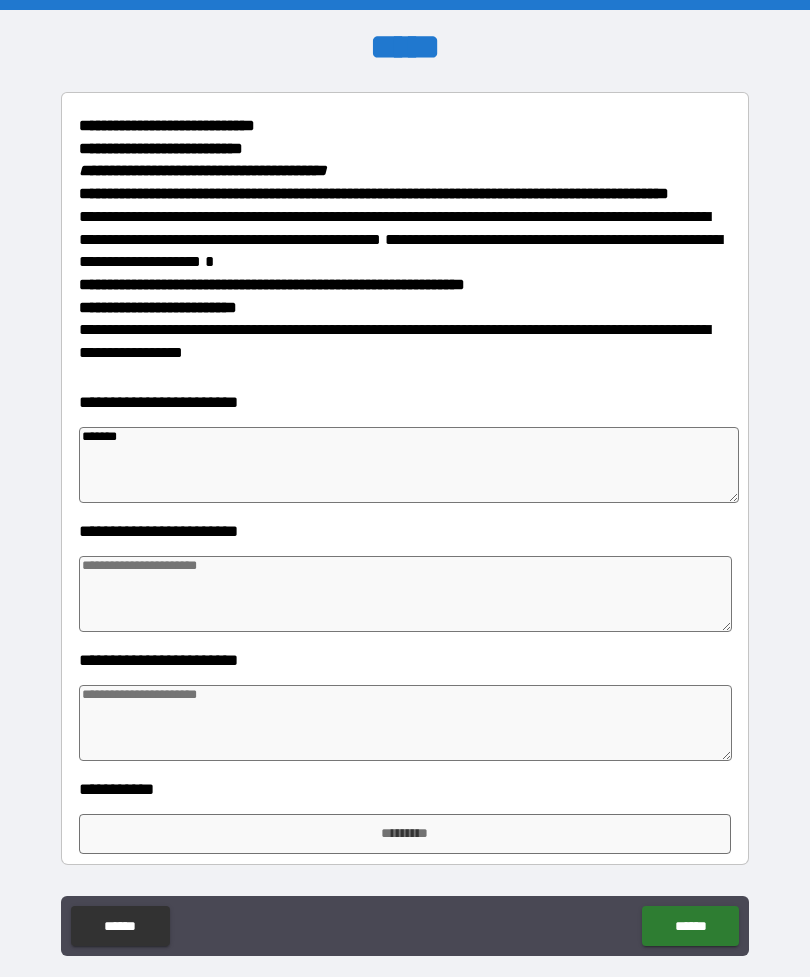 type on "********" 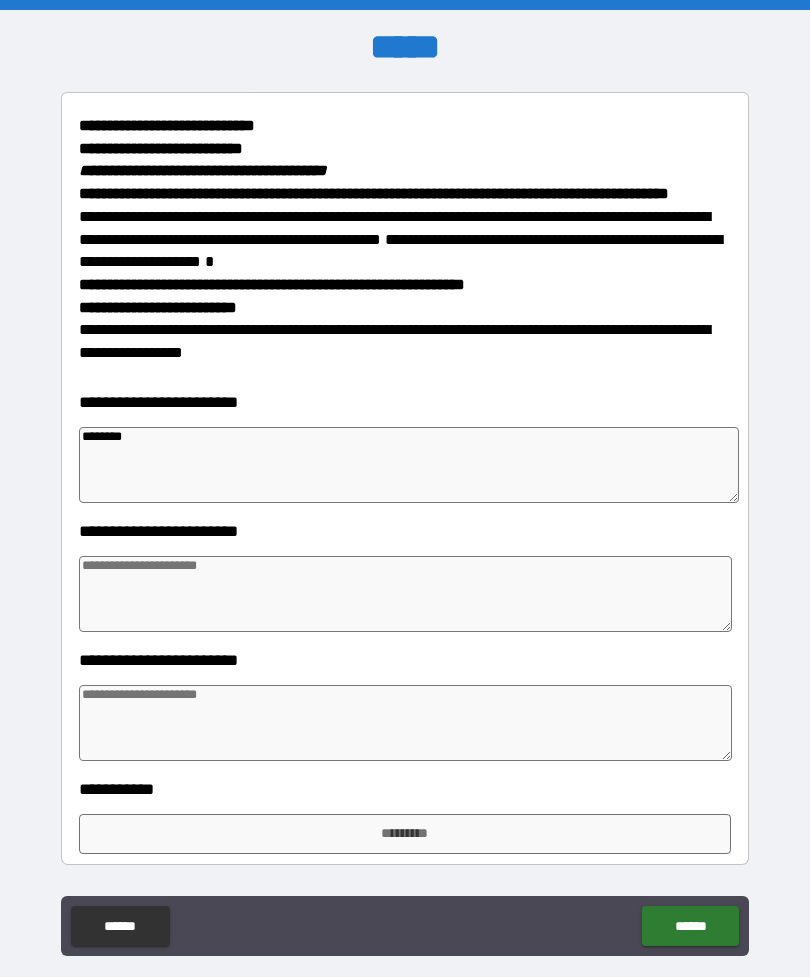 type on "*" 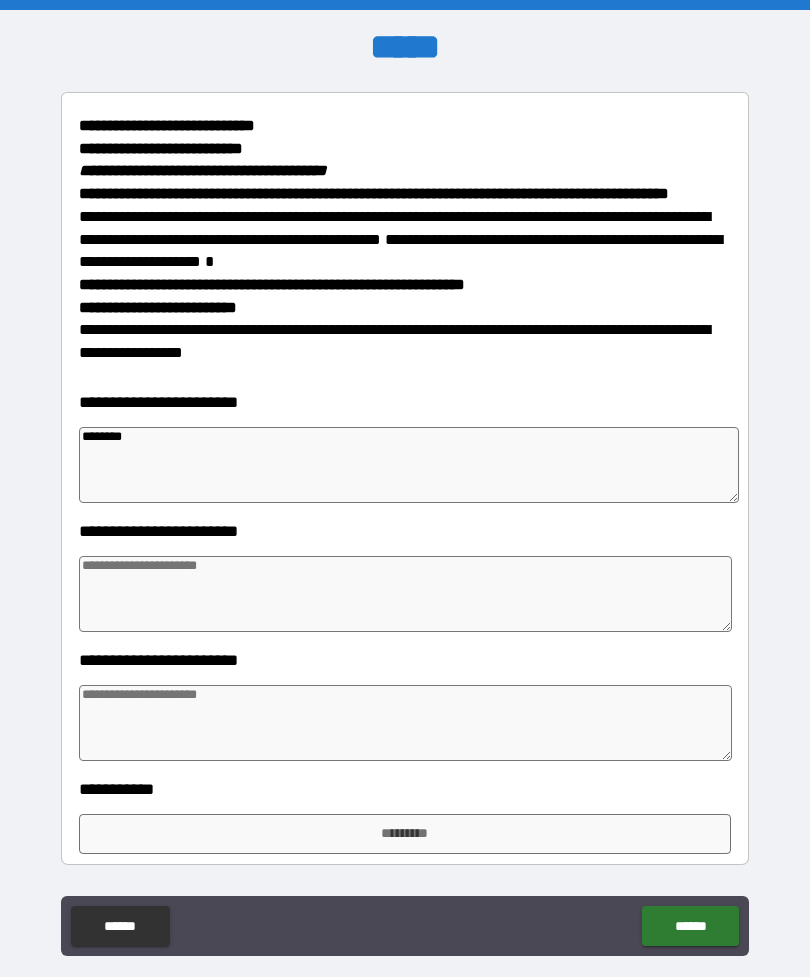 type on "*********" 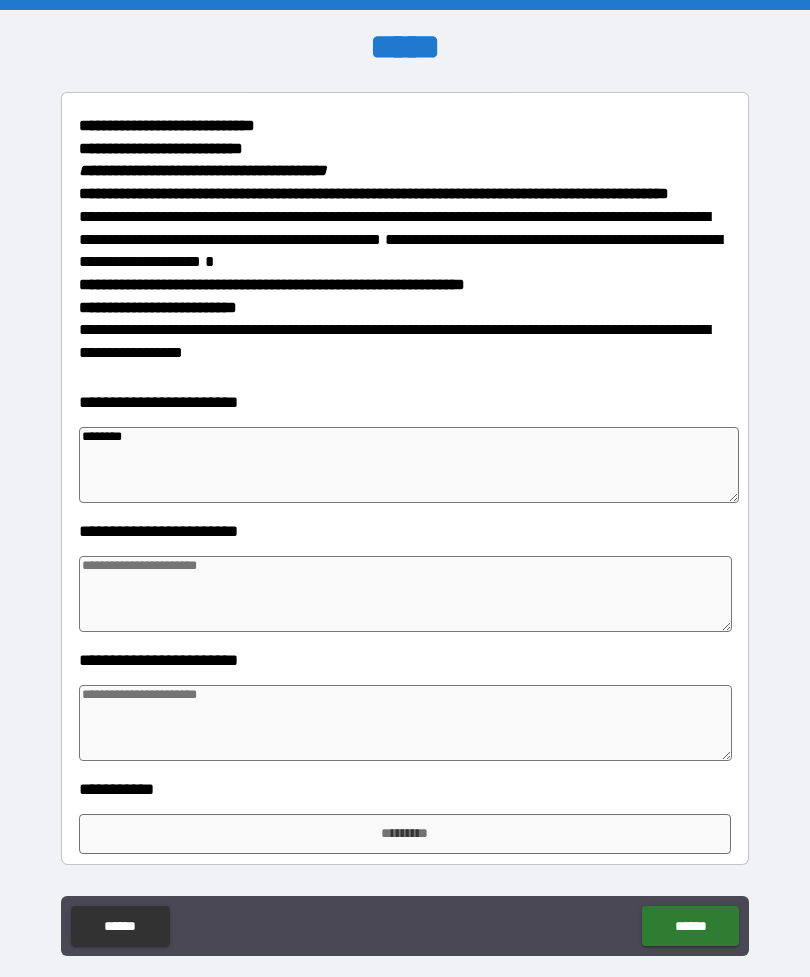type on "*" 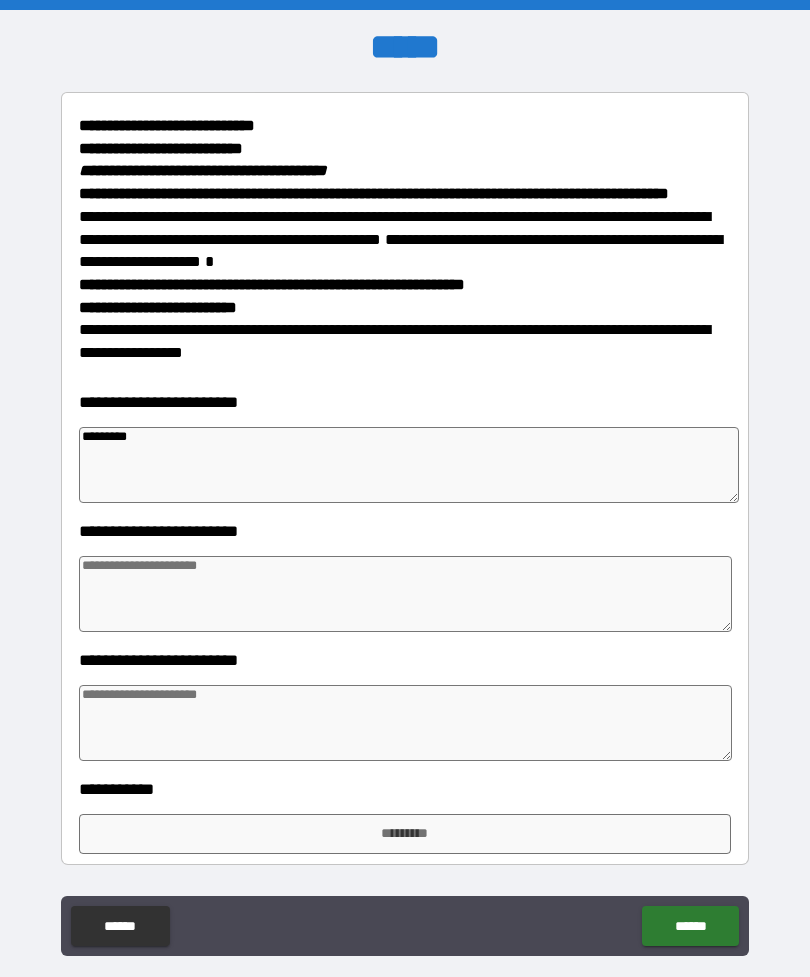 type on "*" 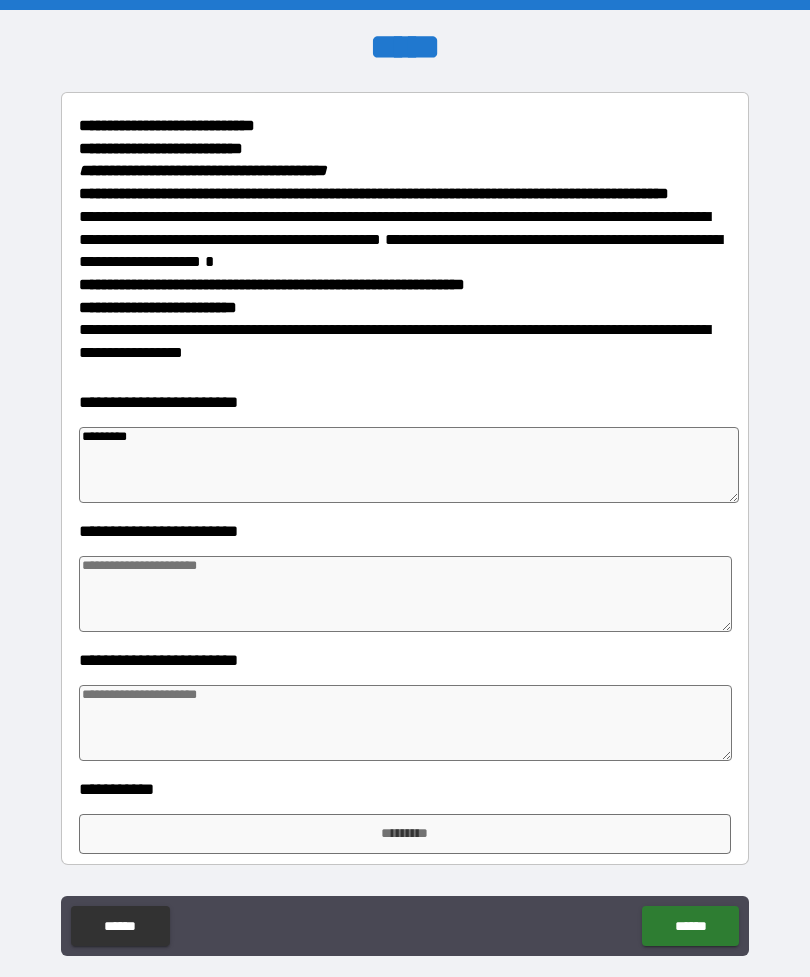 type on "**********" 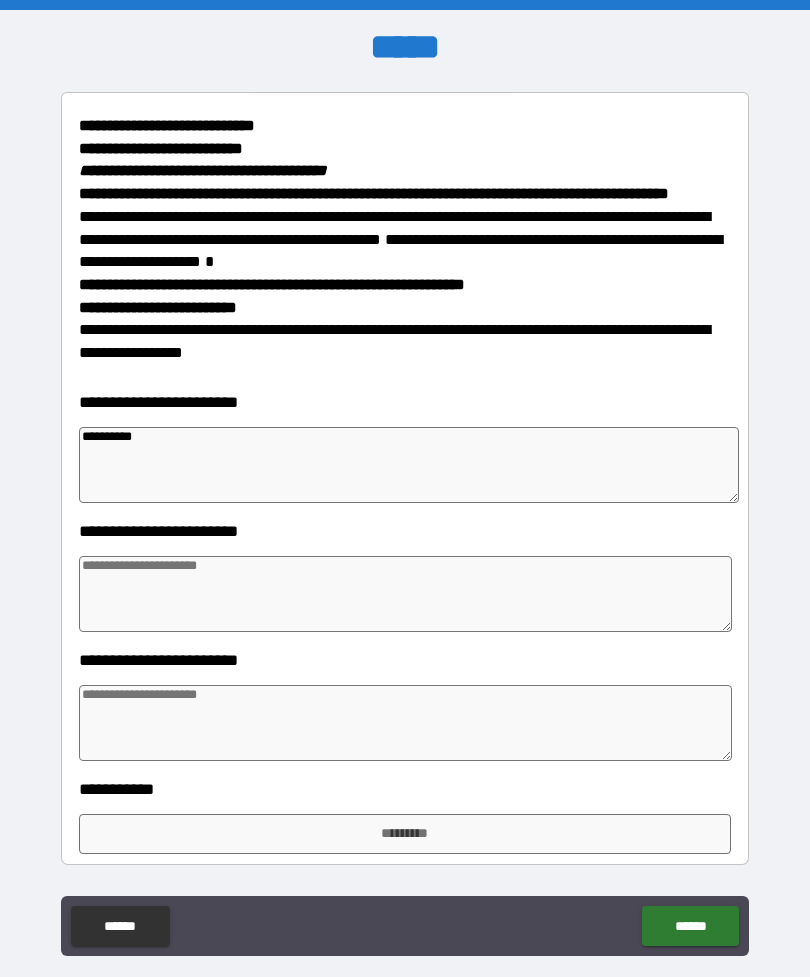 type on "*" 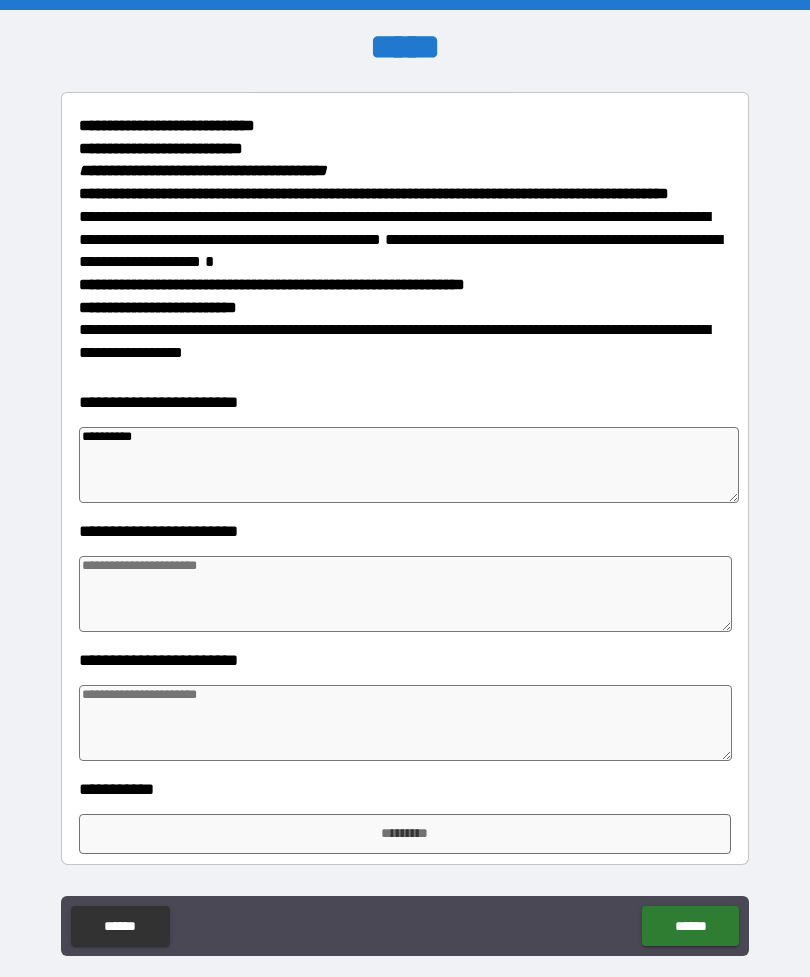 type on "**********" 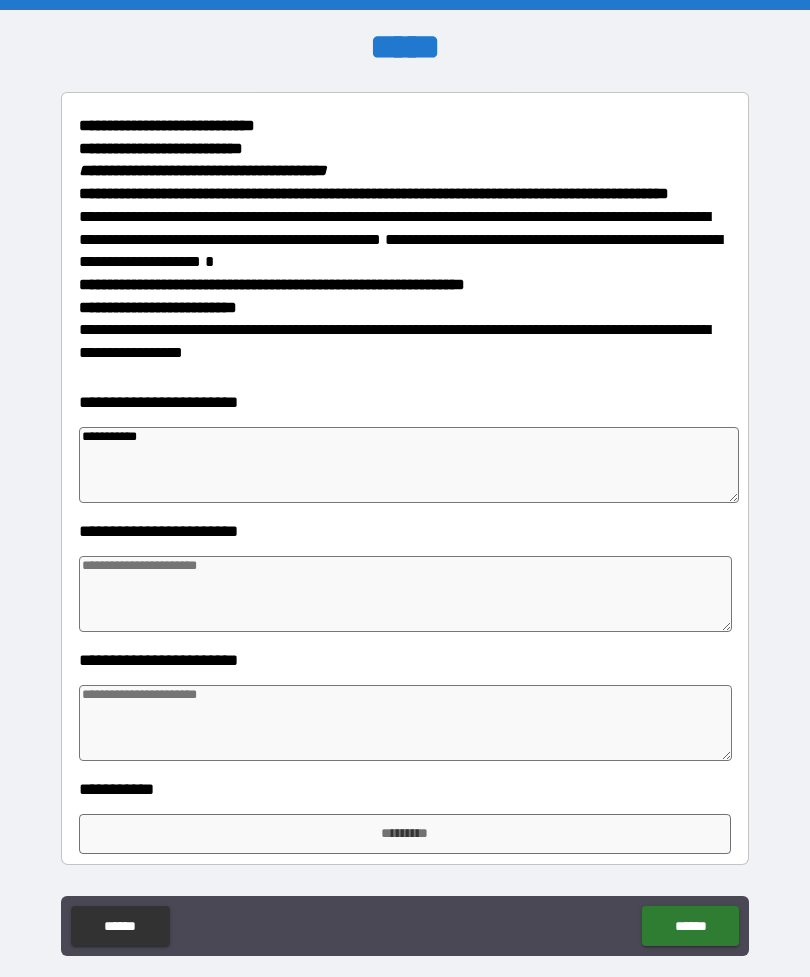 type on "*" 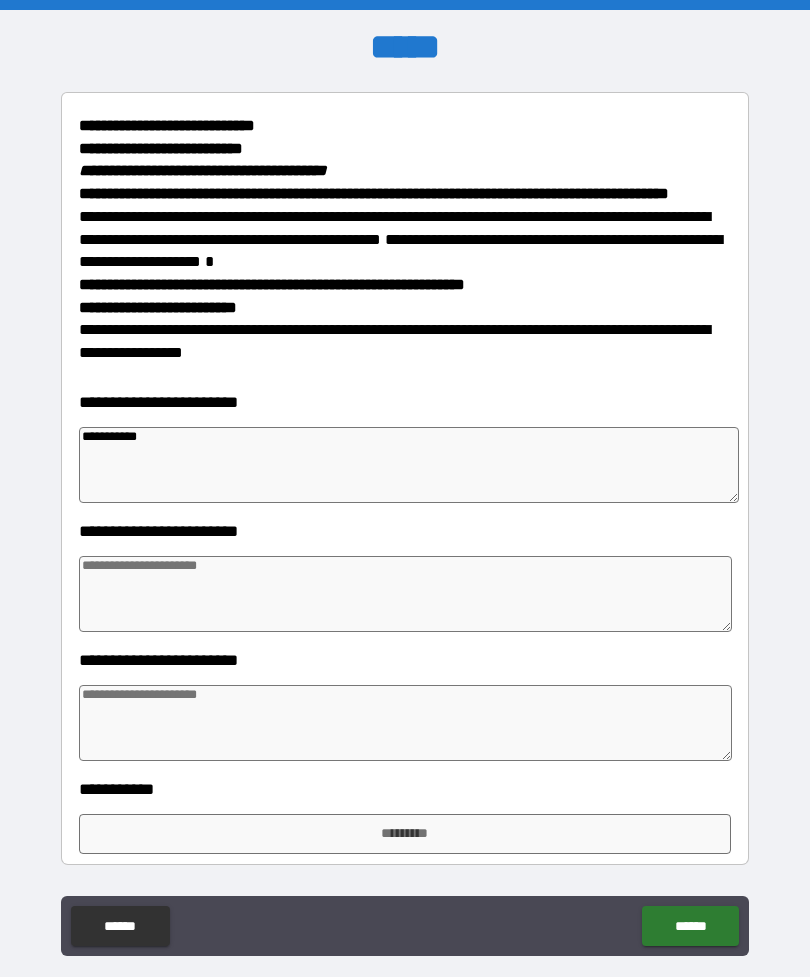 type on "*" 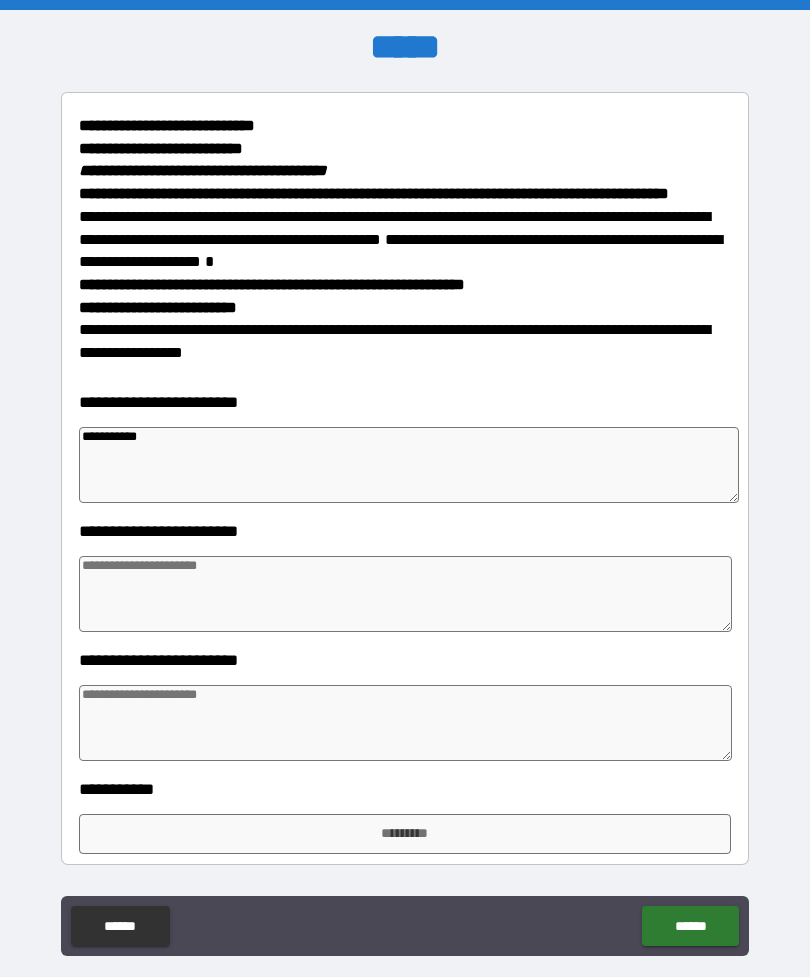 type on "*" 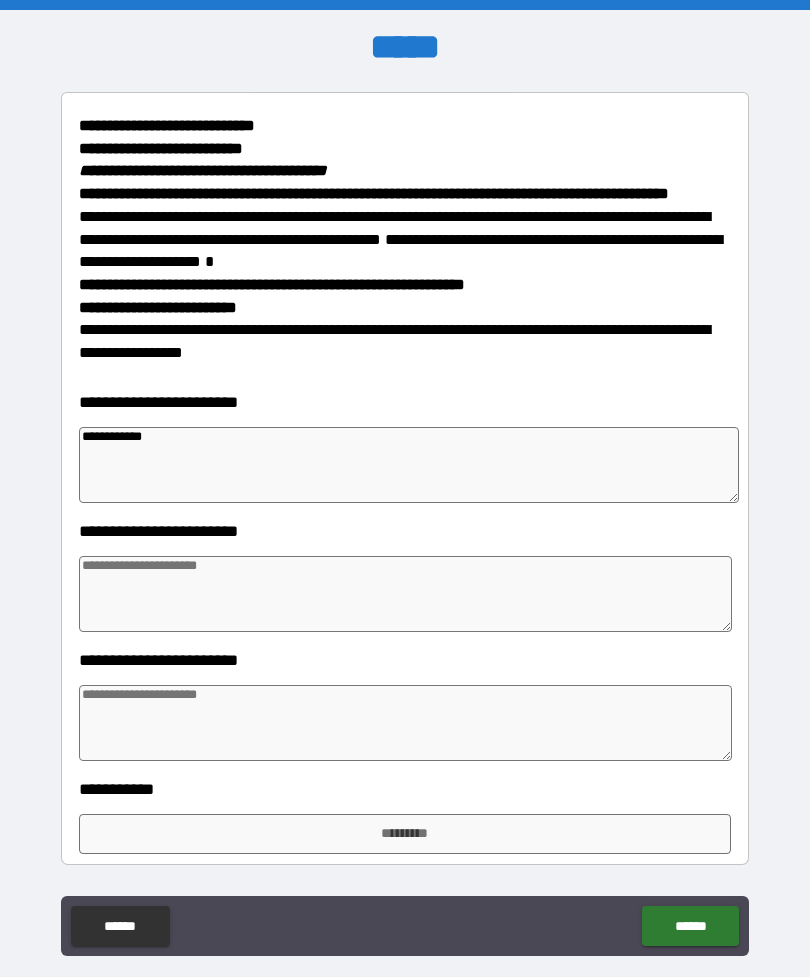 type on "*" 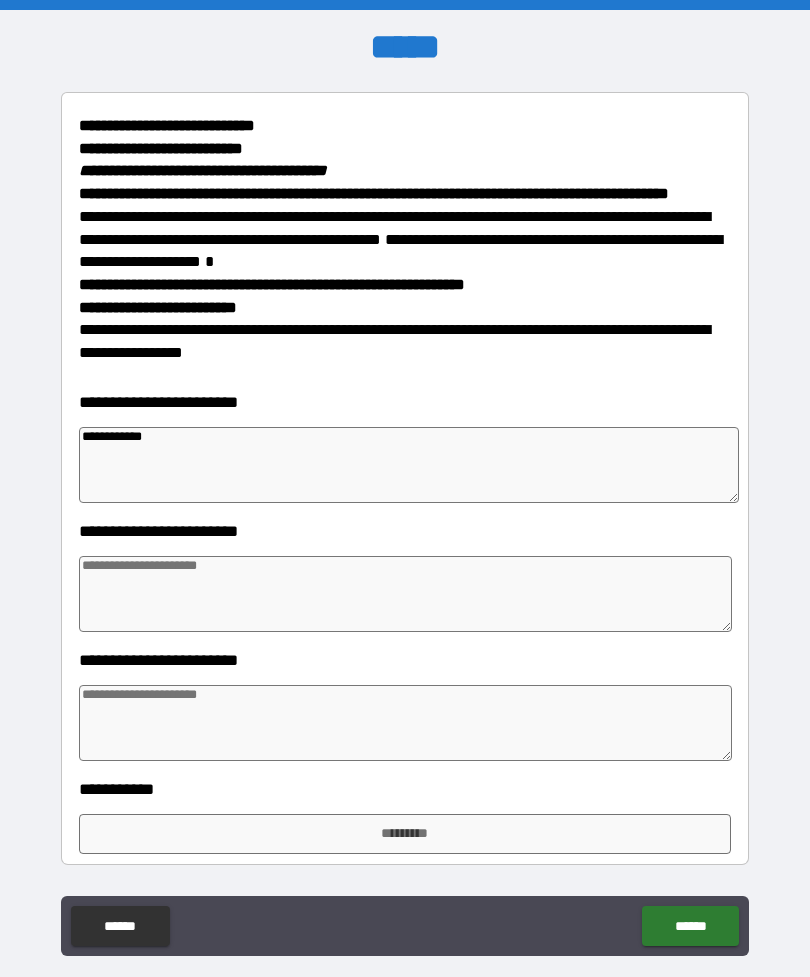 type on "**********" 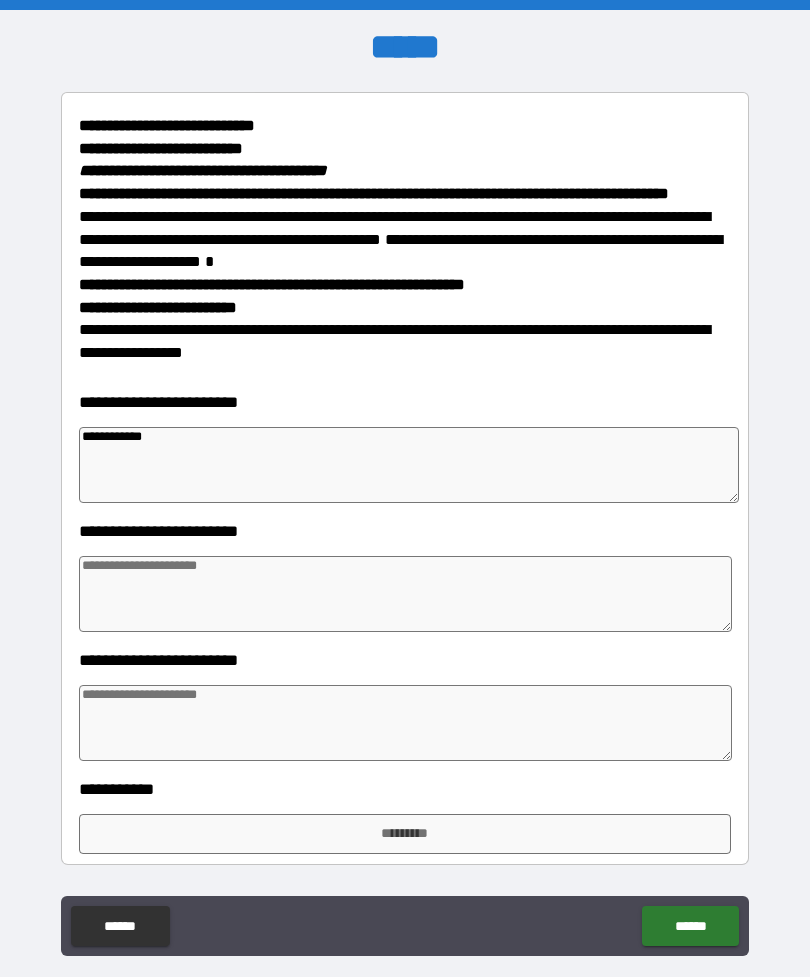 type on "*" 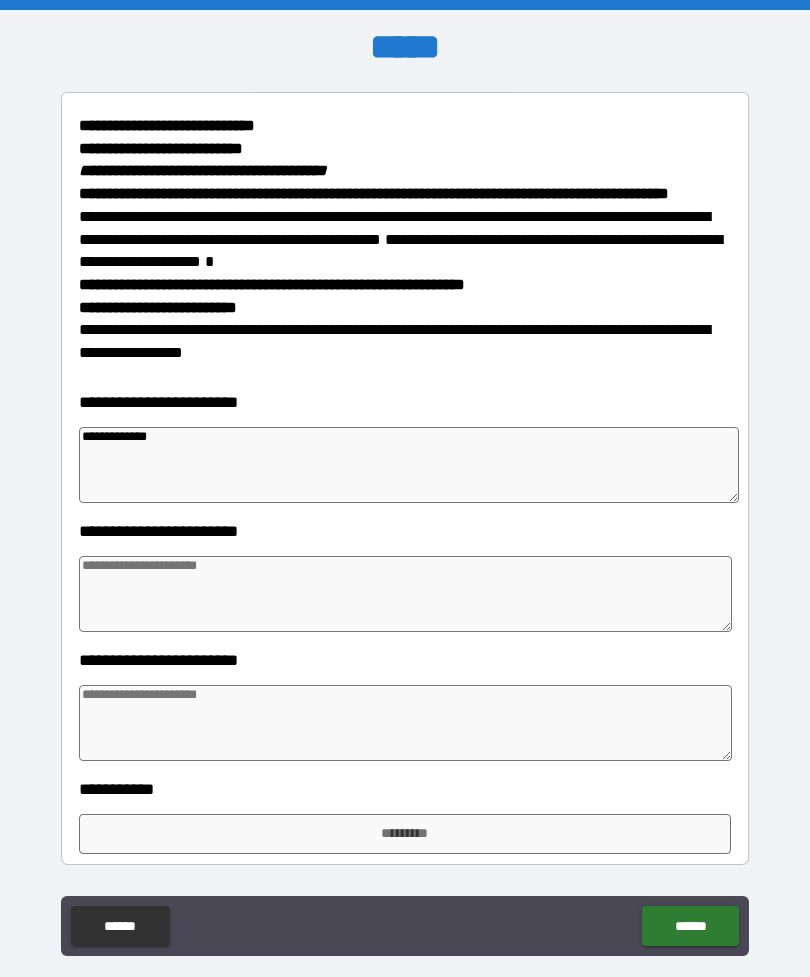type on "*" 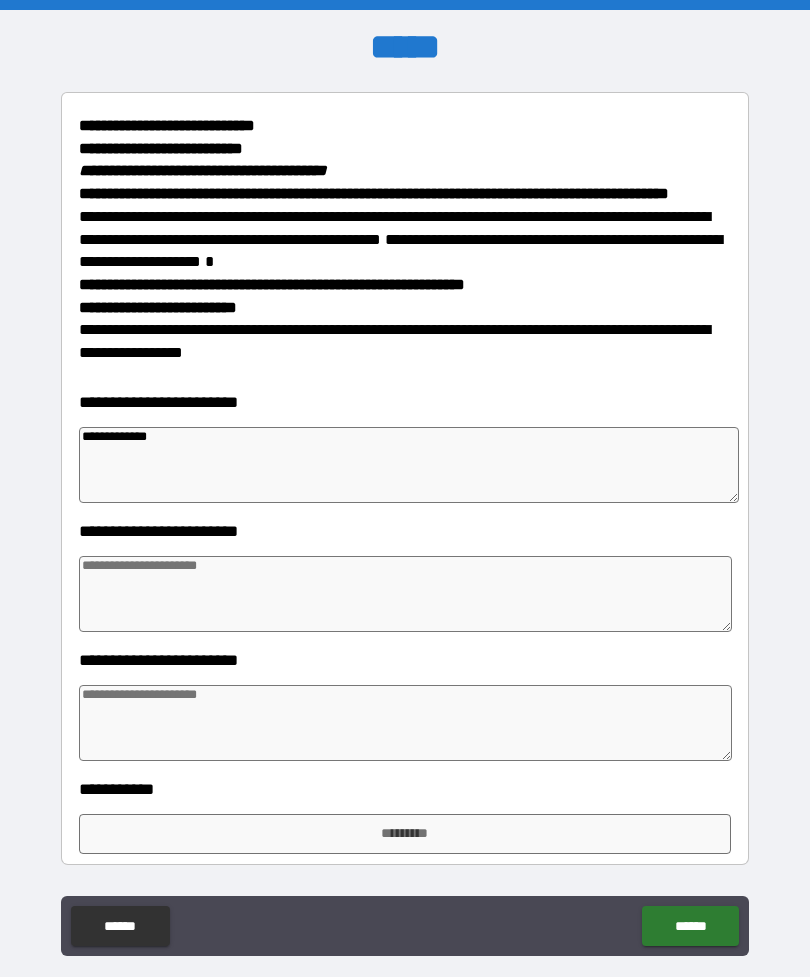 type on "*" 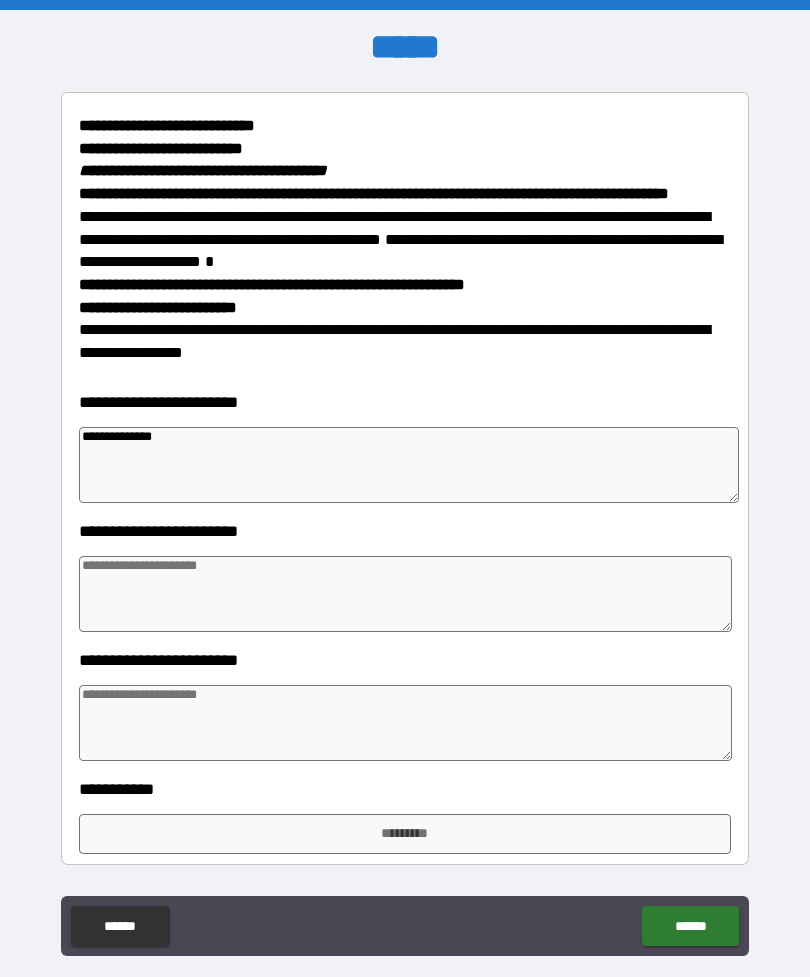 type on "*" 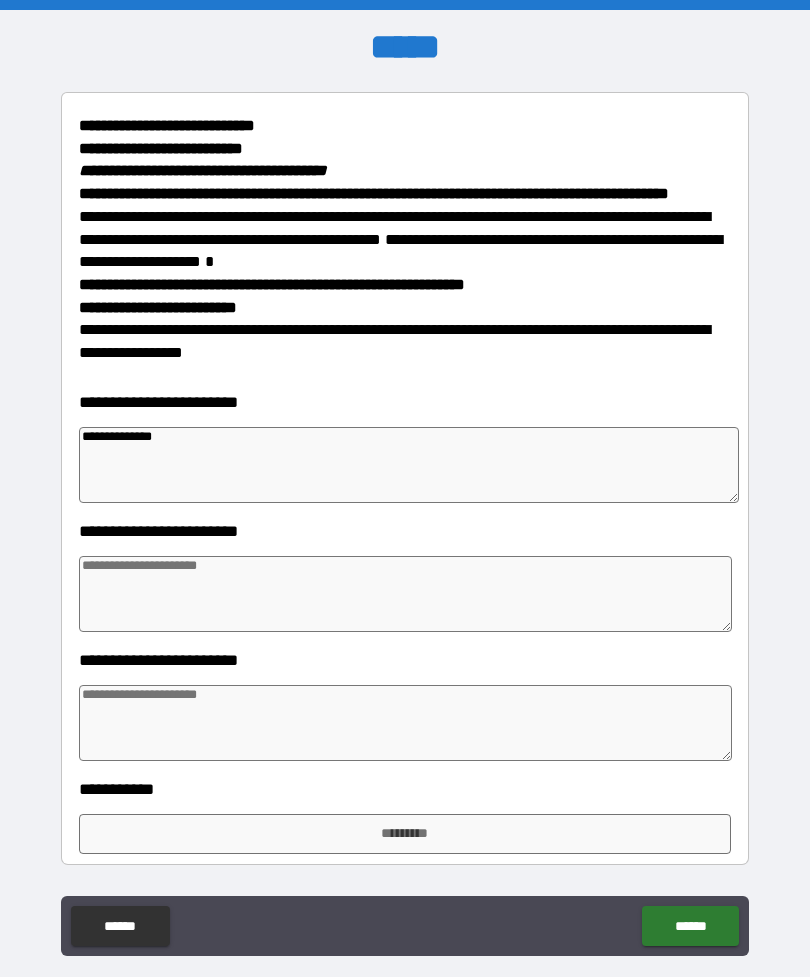 type on "*" 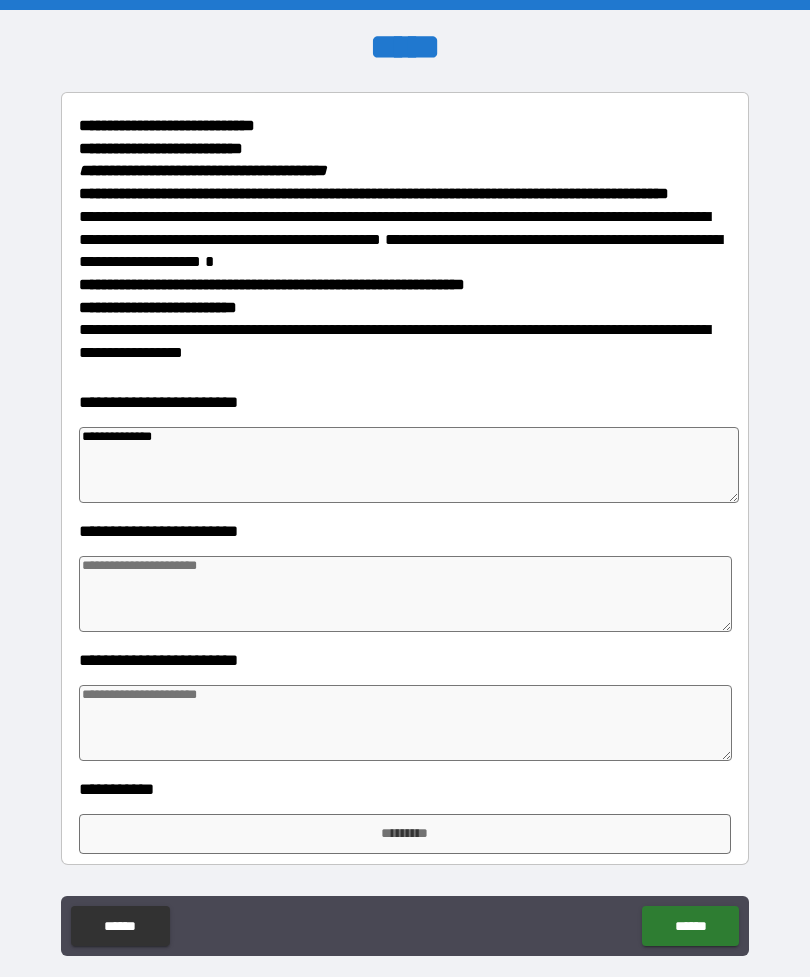 type on "*" 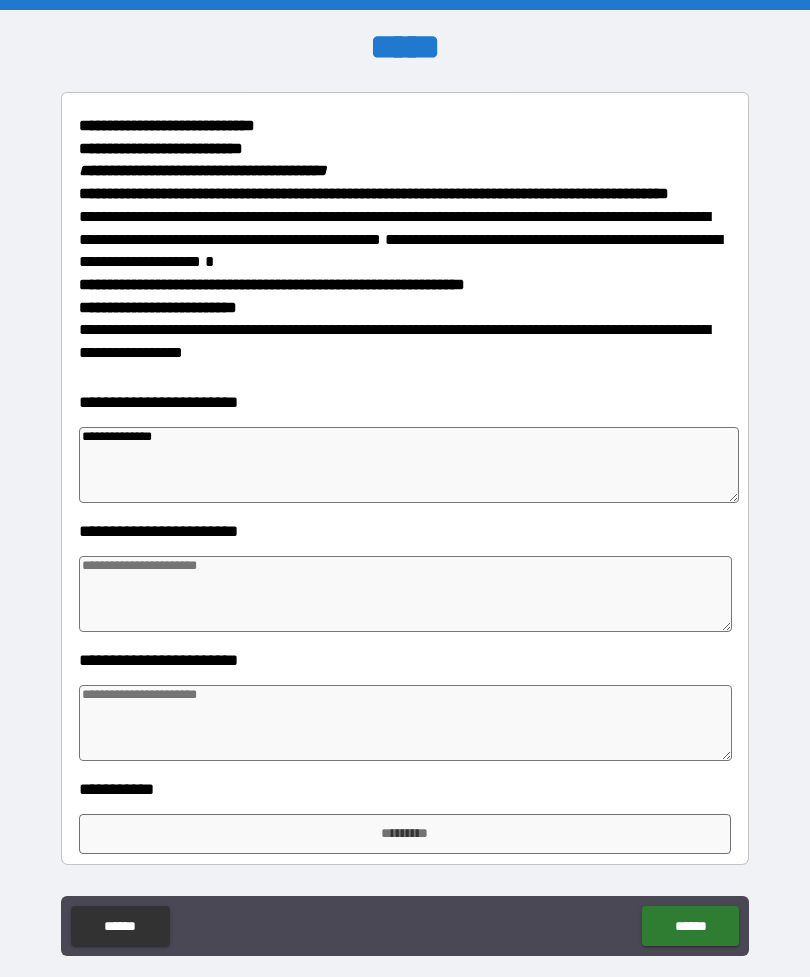 type on "**********" 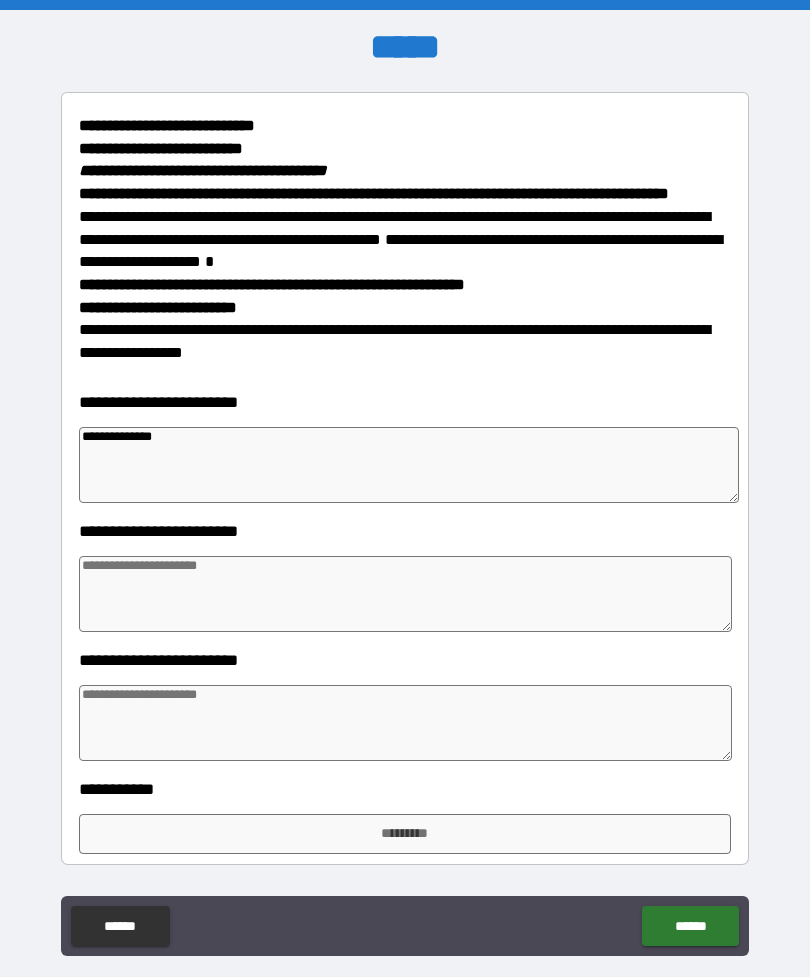 type on "*" 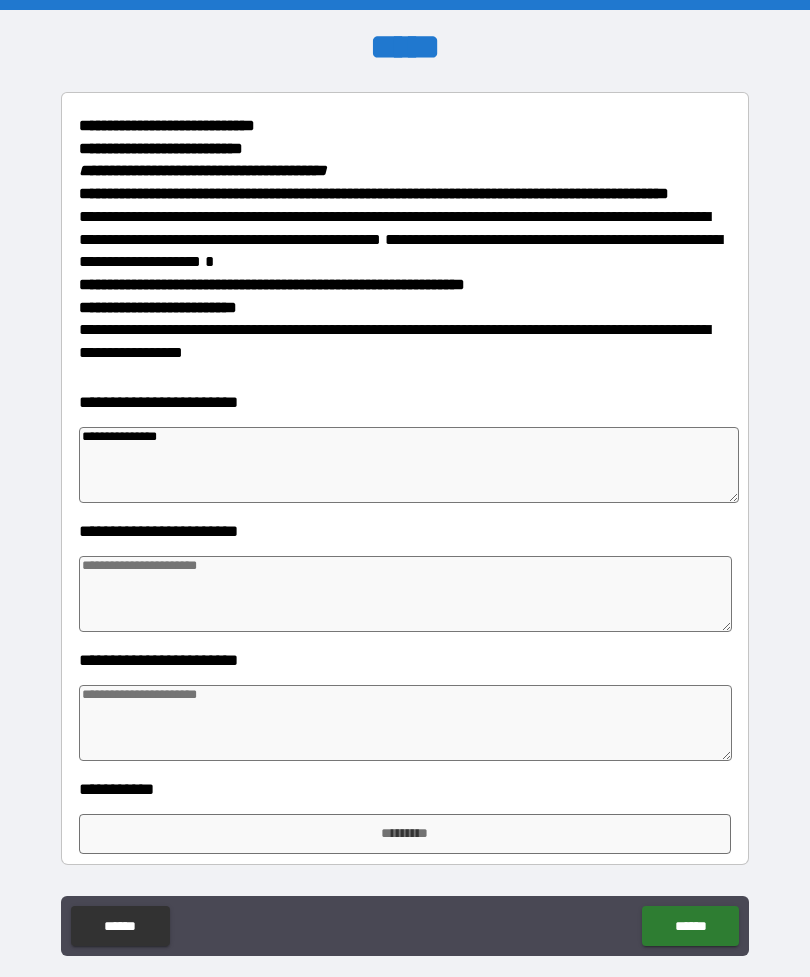 type on "*" 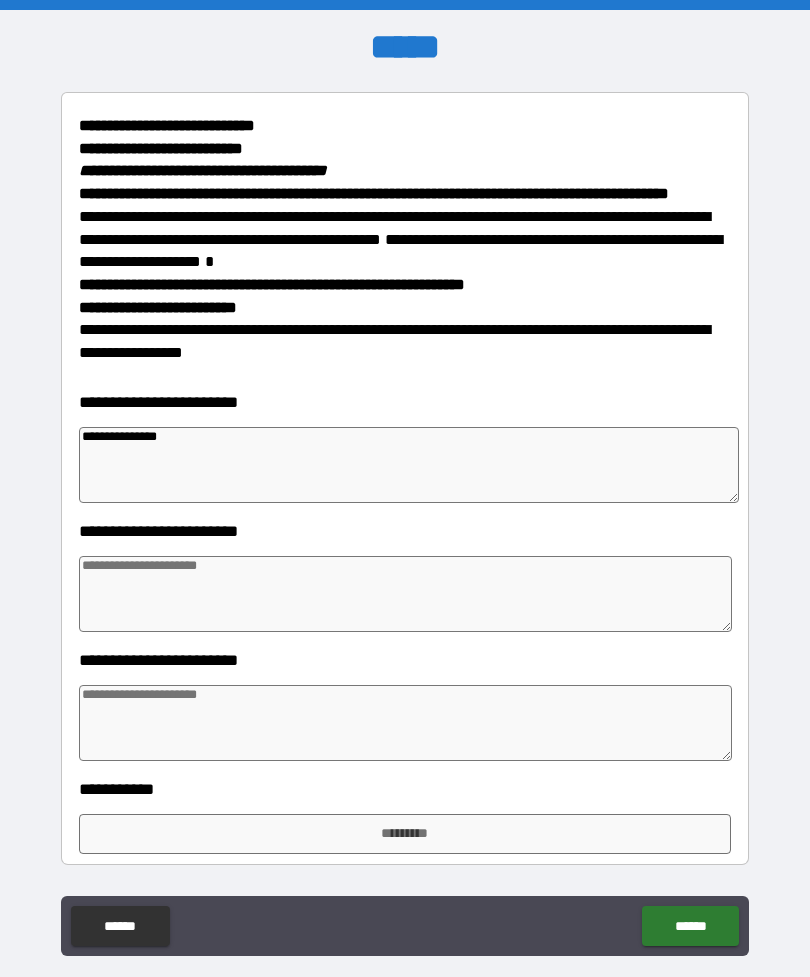 type on "*" 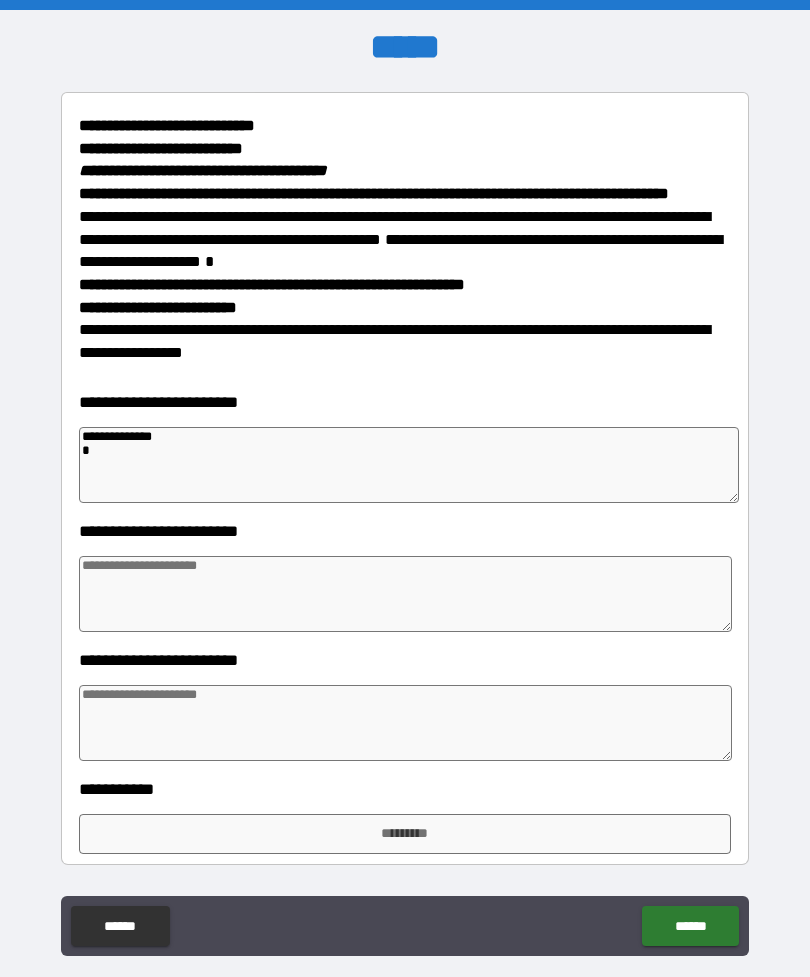 type on "*" 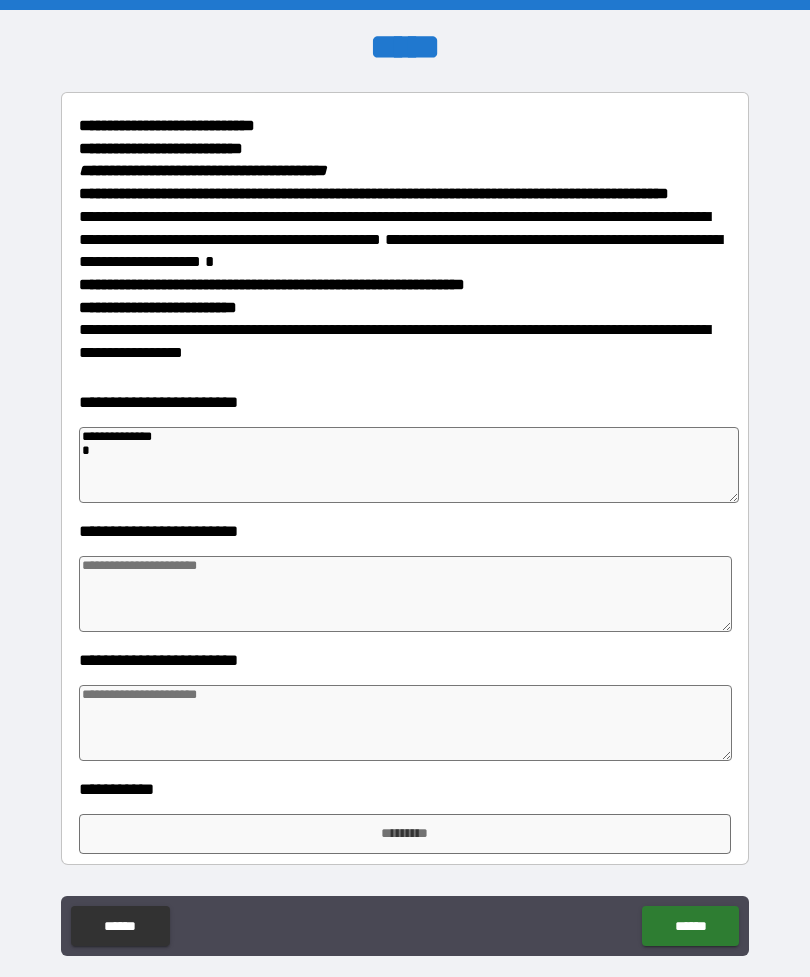 type on "**********" 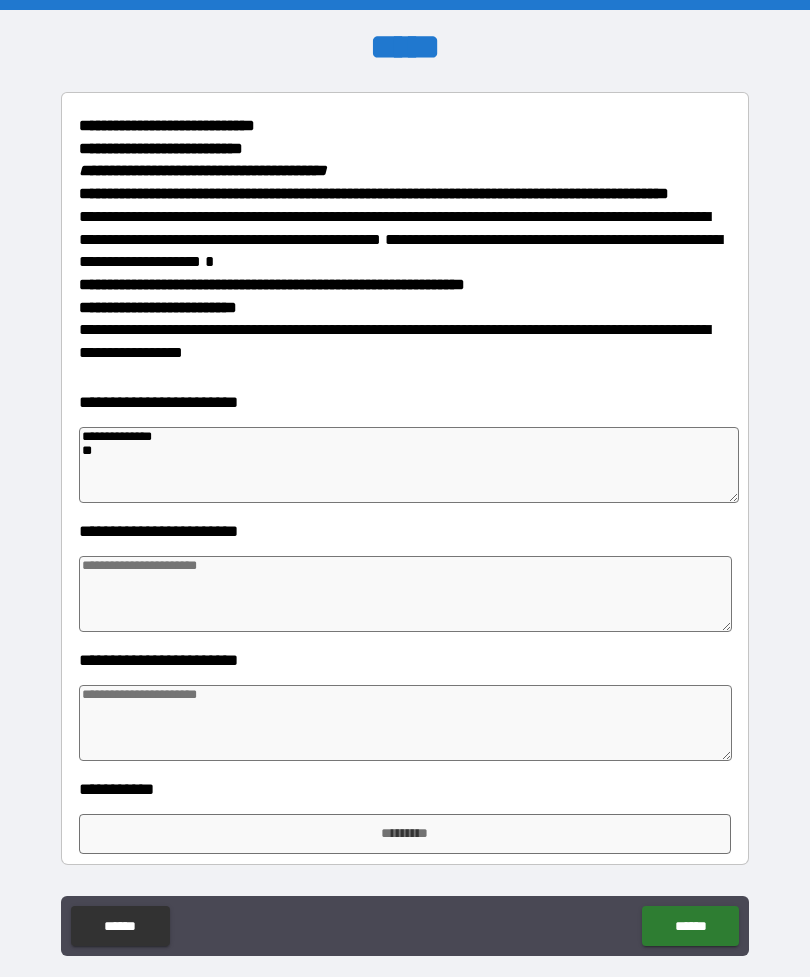 type on "*" 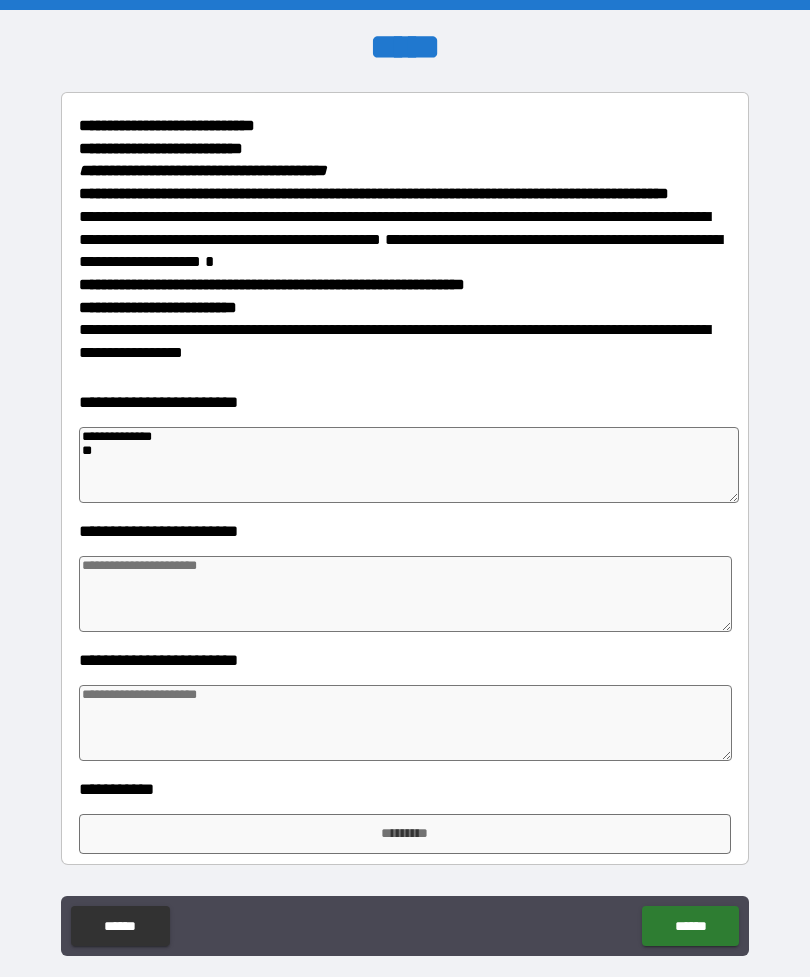 type on "*" 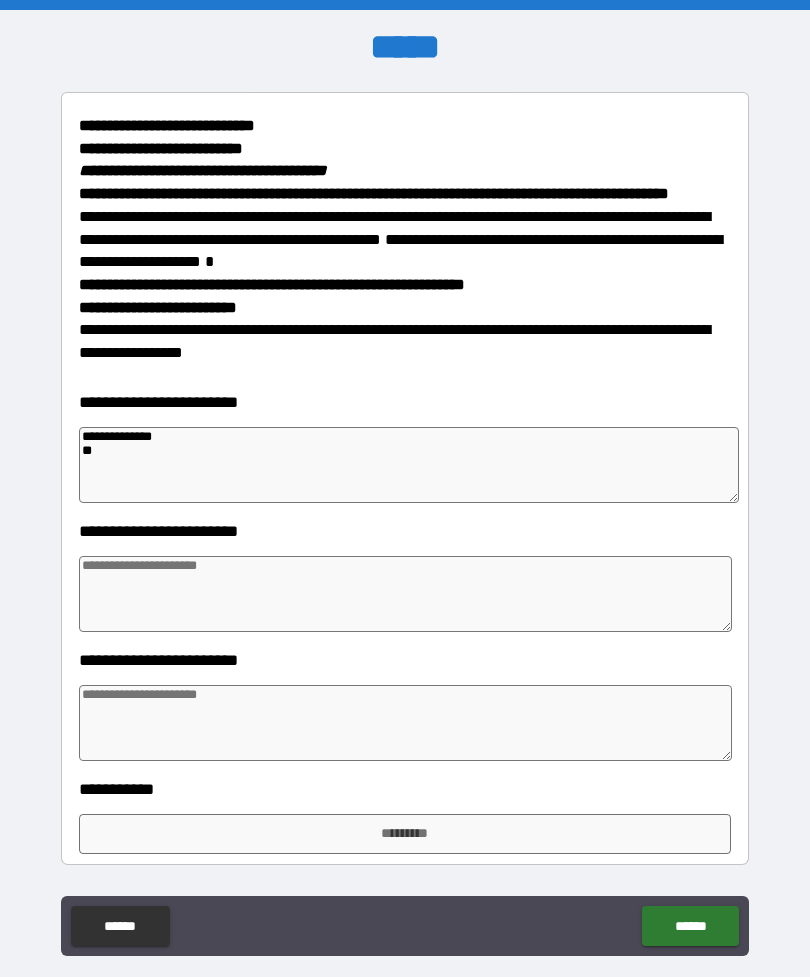 type on "*" 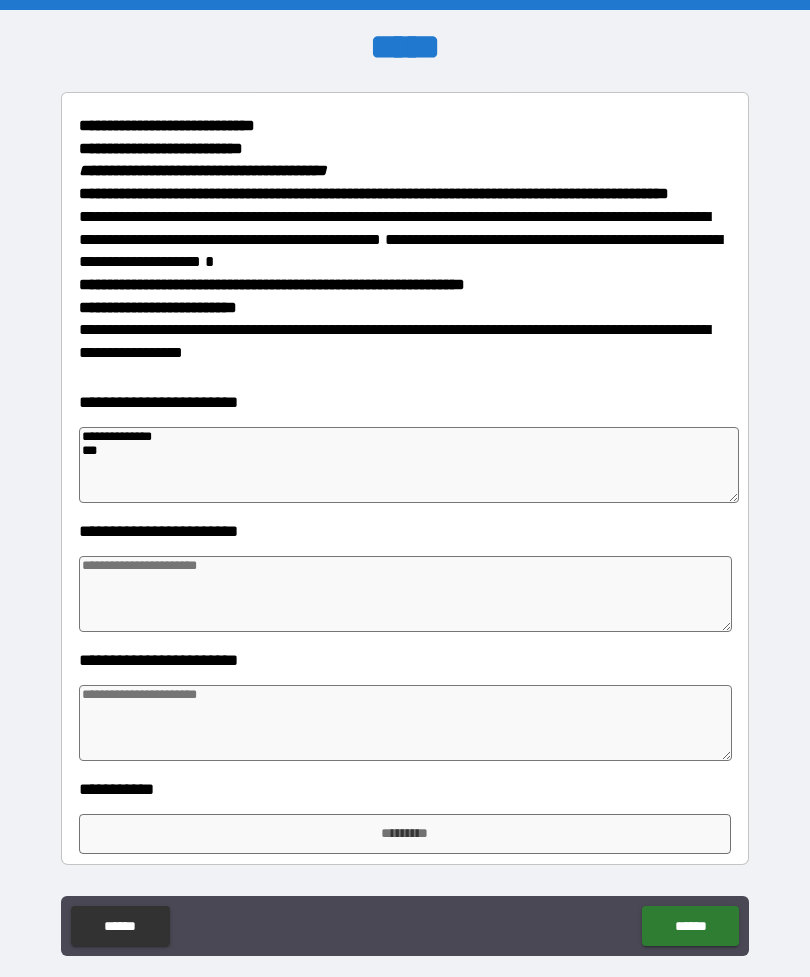 type on "*" 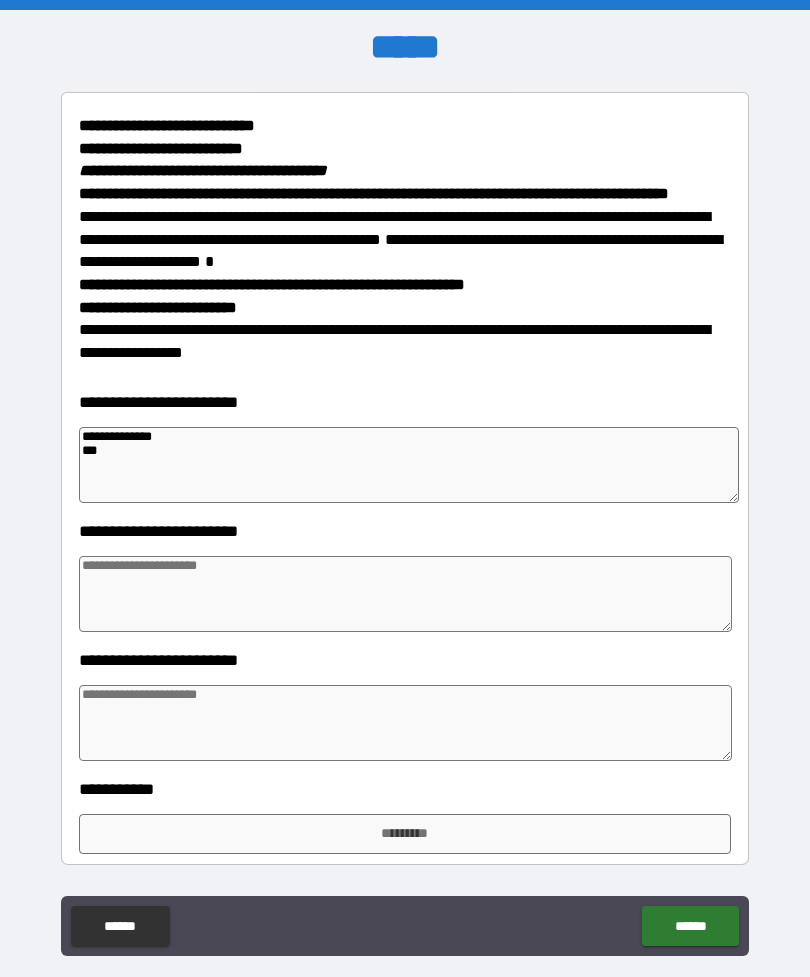 type on "*" 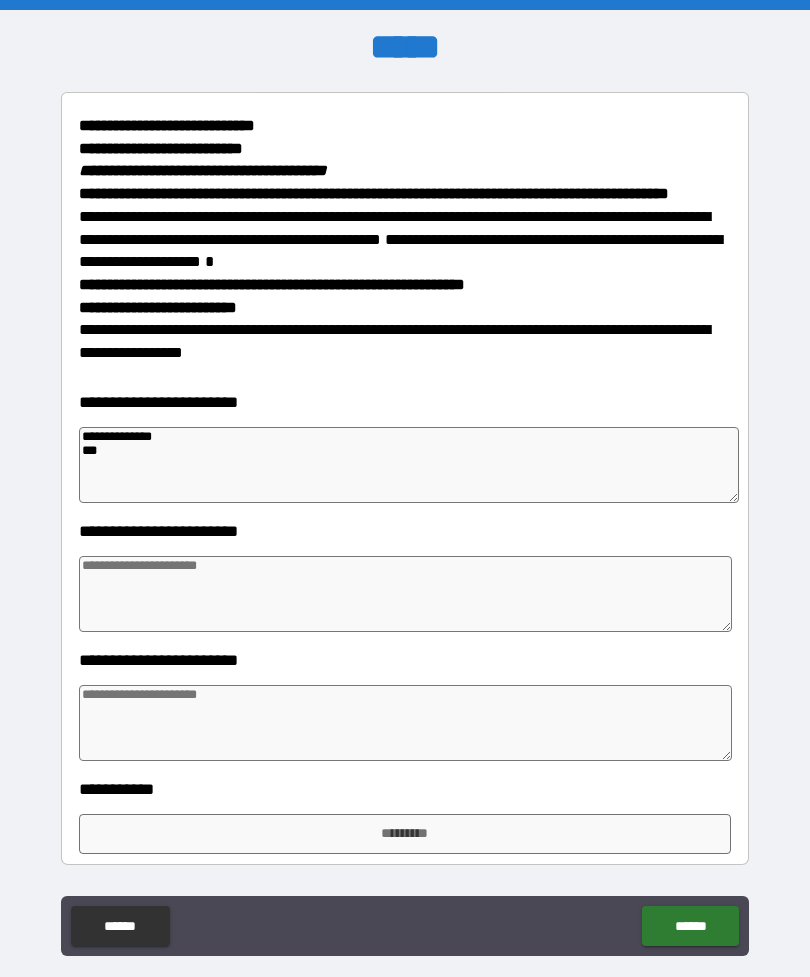 type on "*" 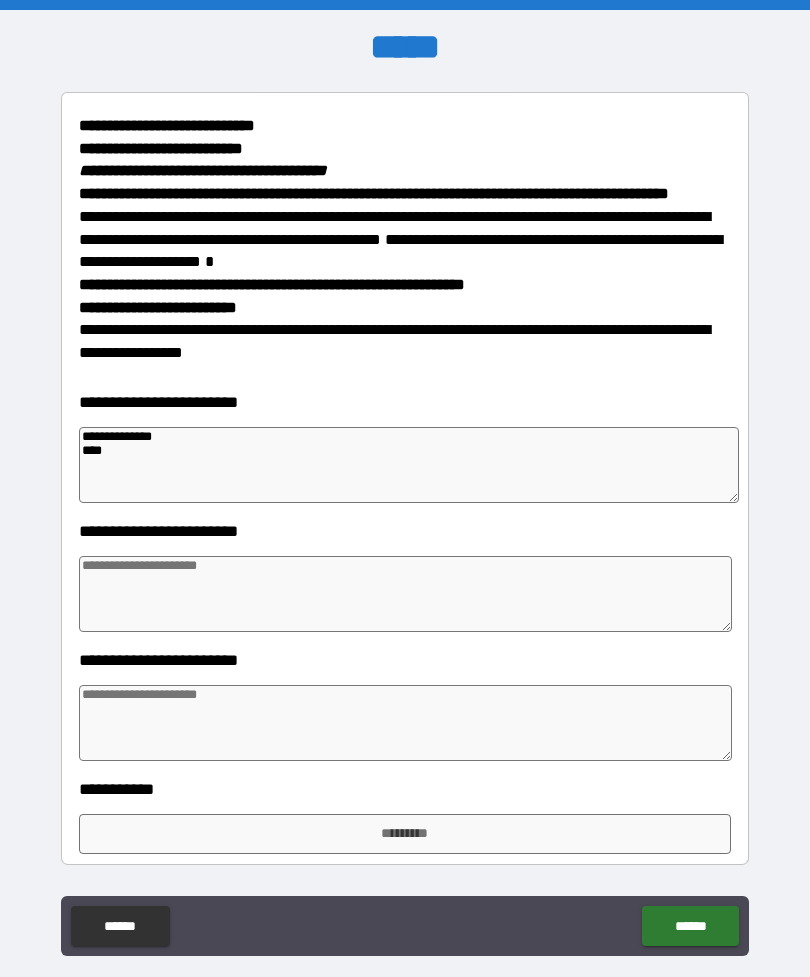 type on "*" 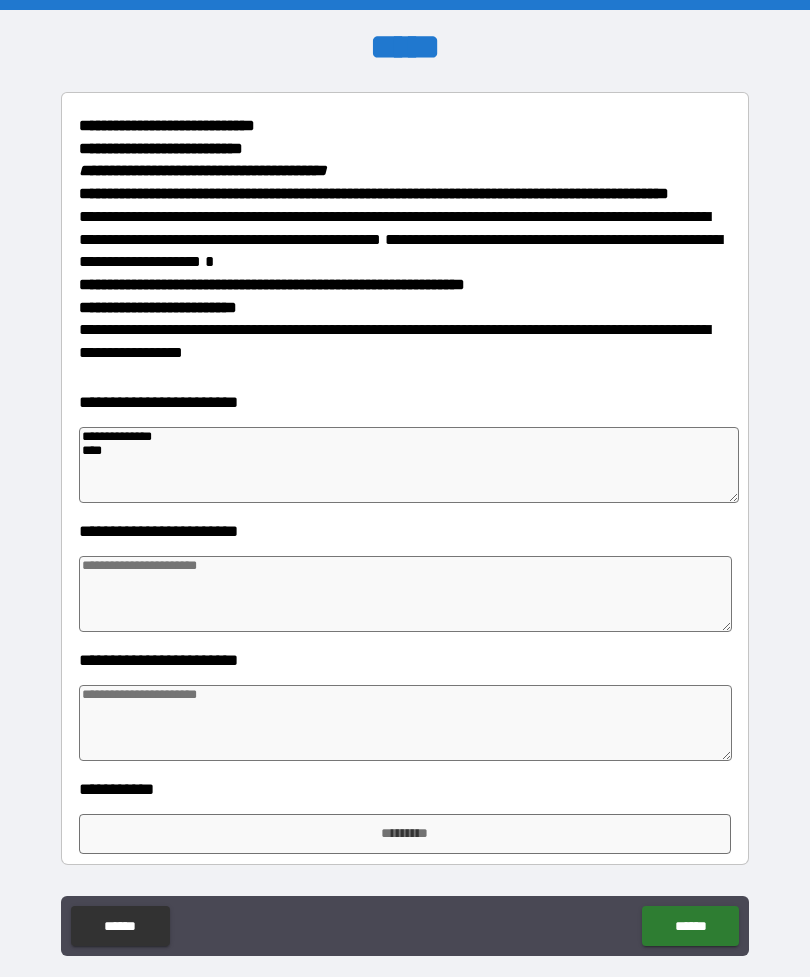 type on "*" 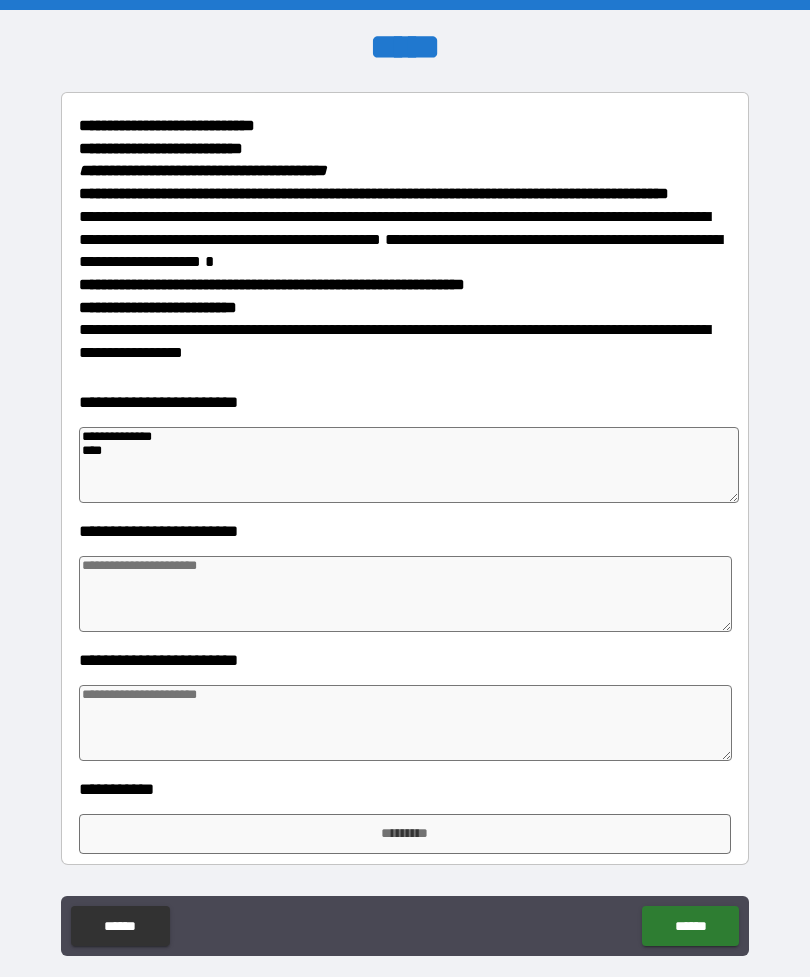 type on "*" 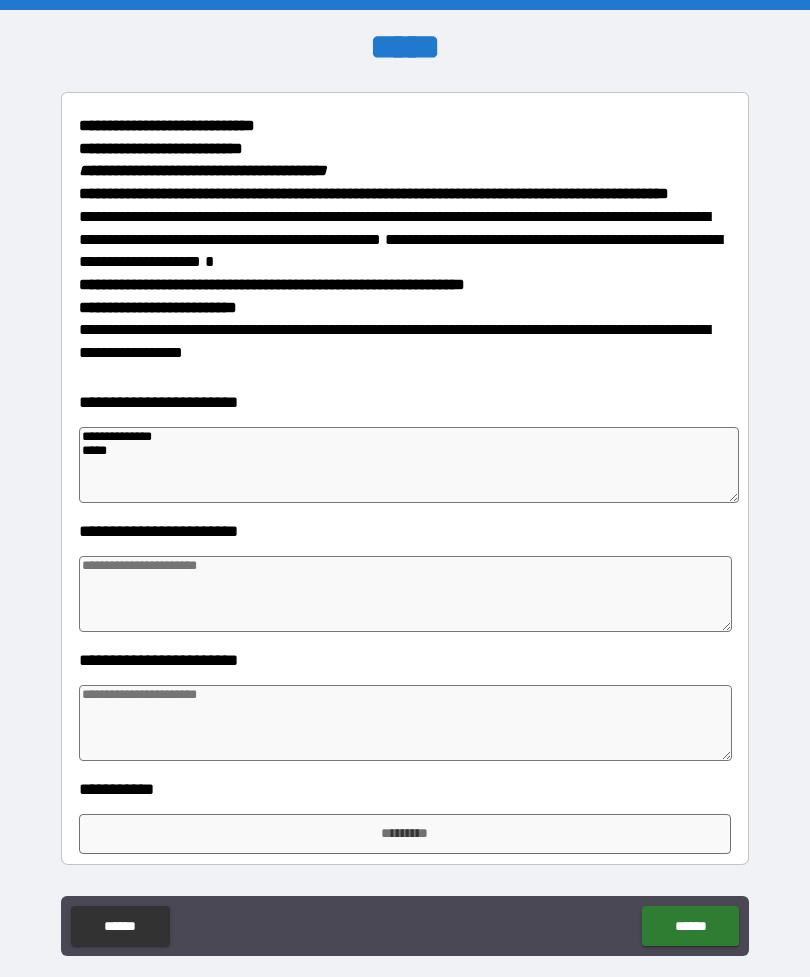 type on "*" 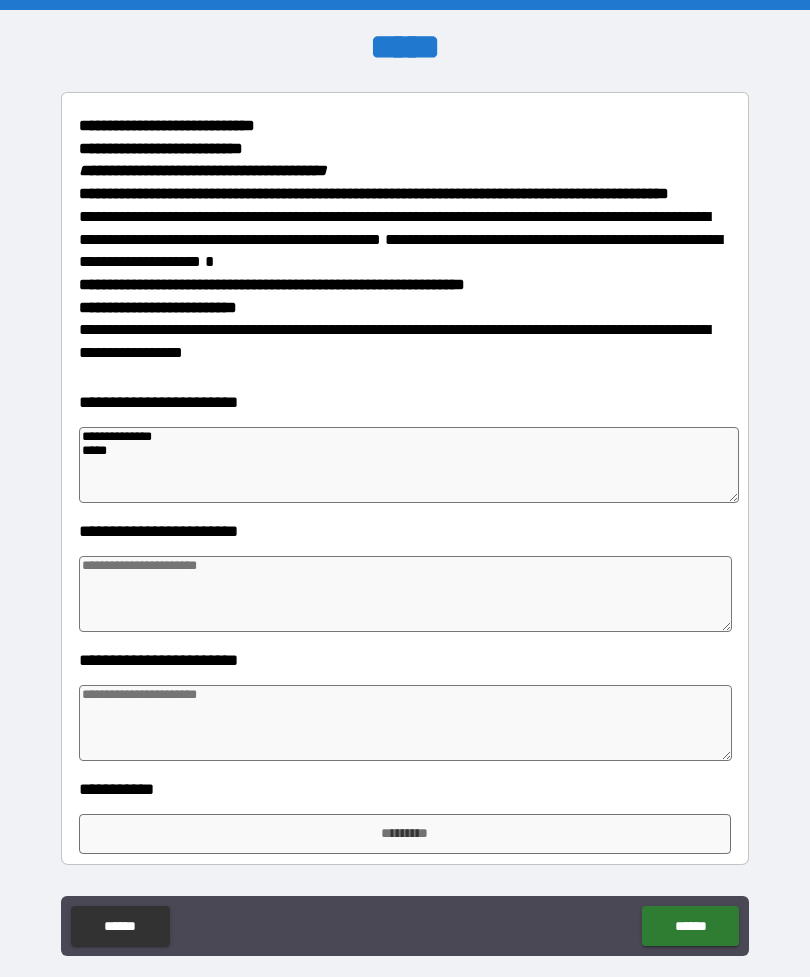 type on "**********" 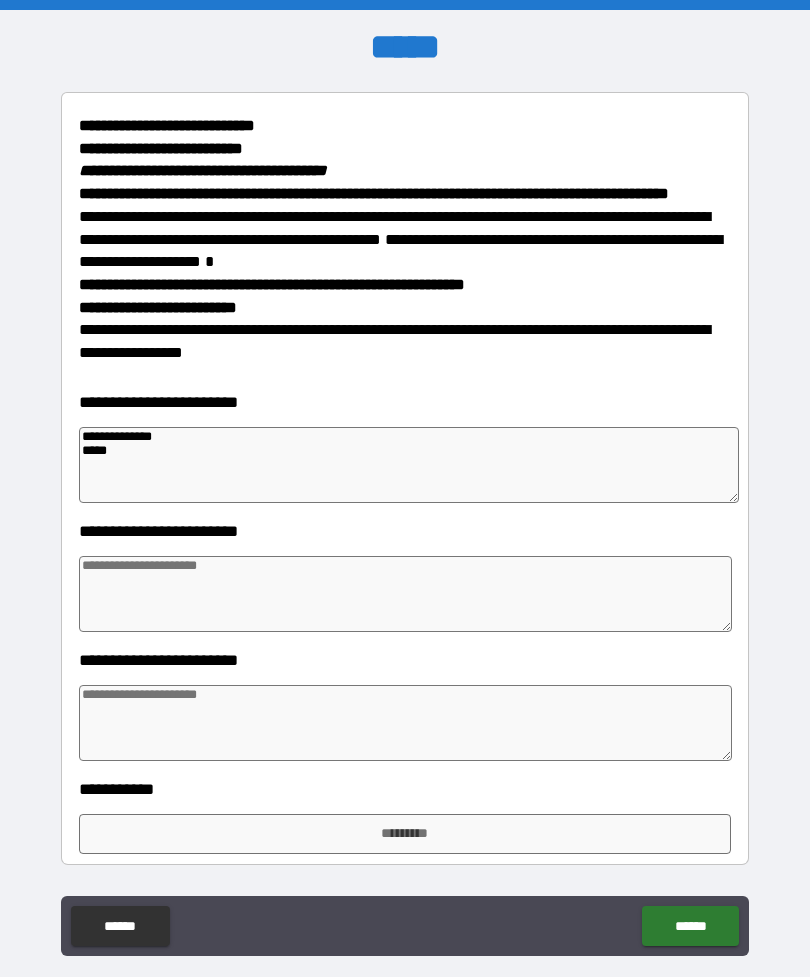 type on "*" 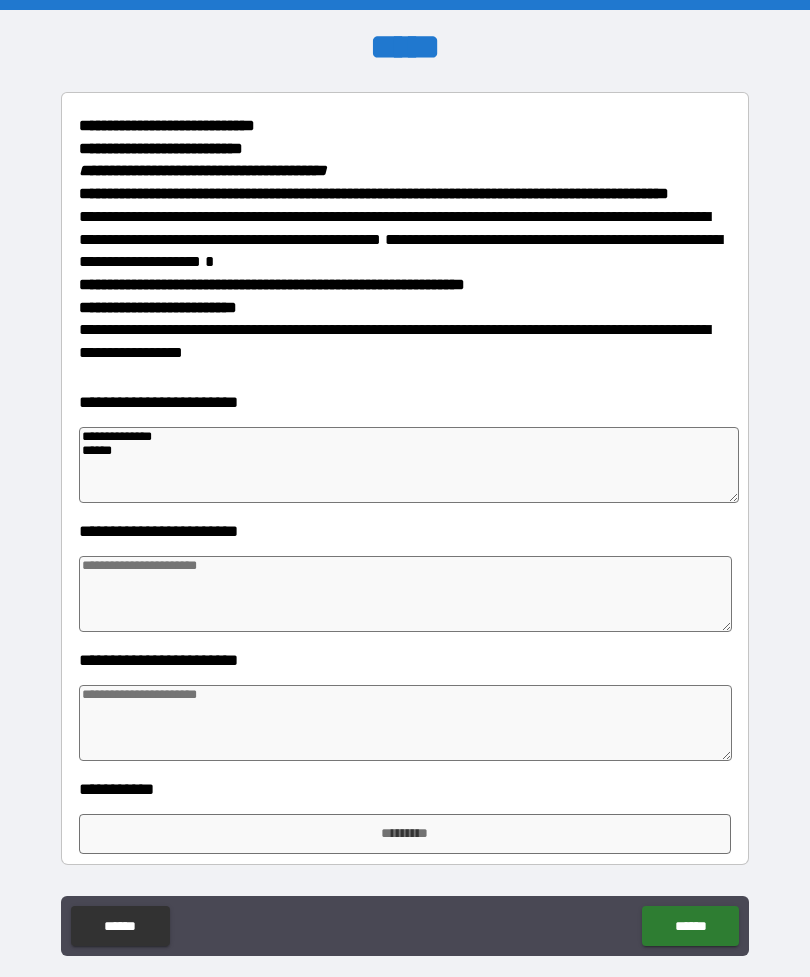 type on "*" 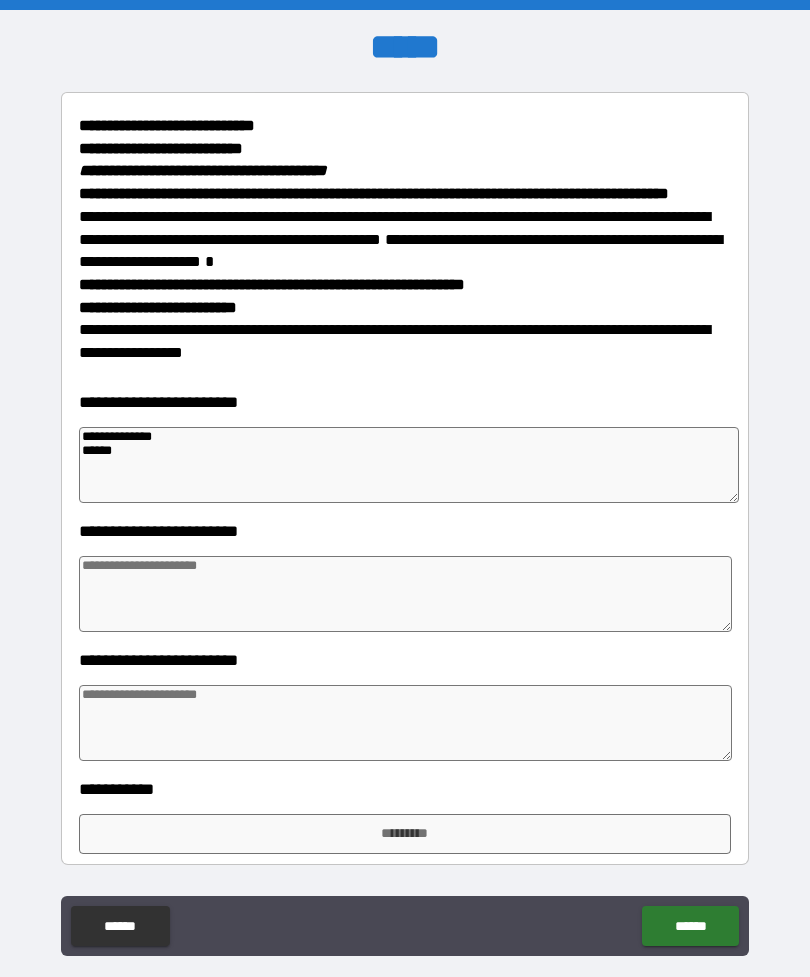 type on "*" 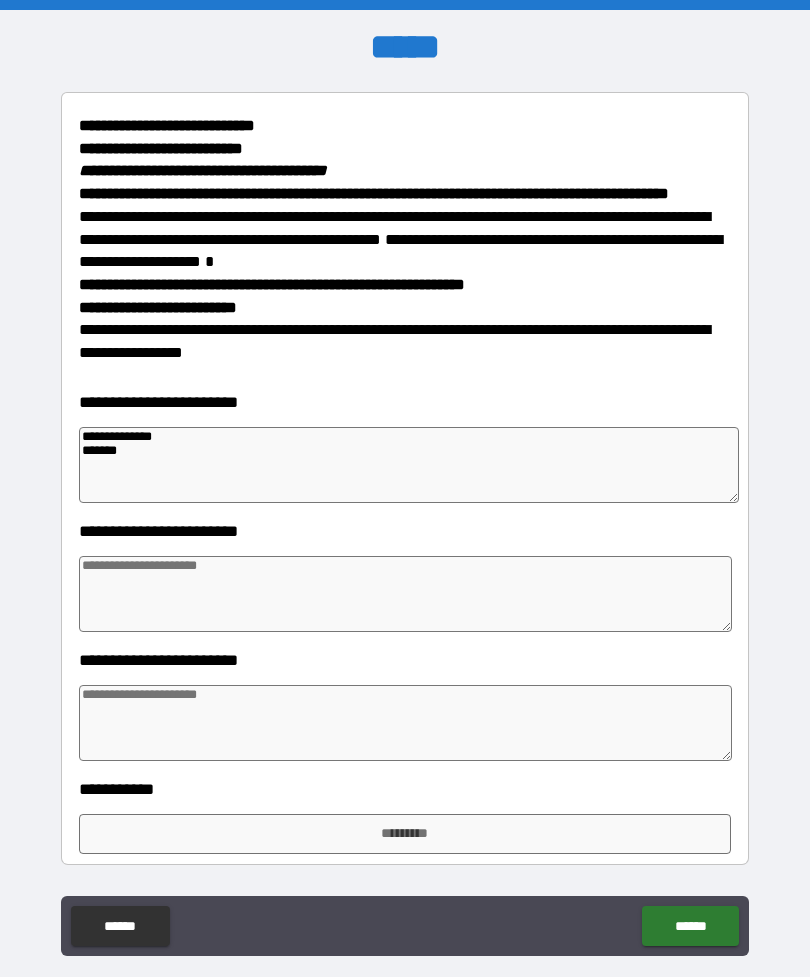 type on "*" 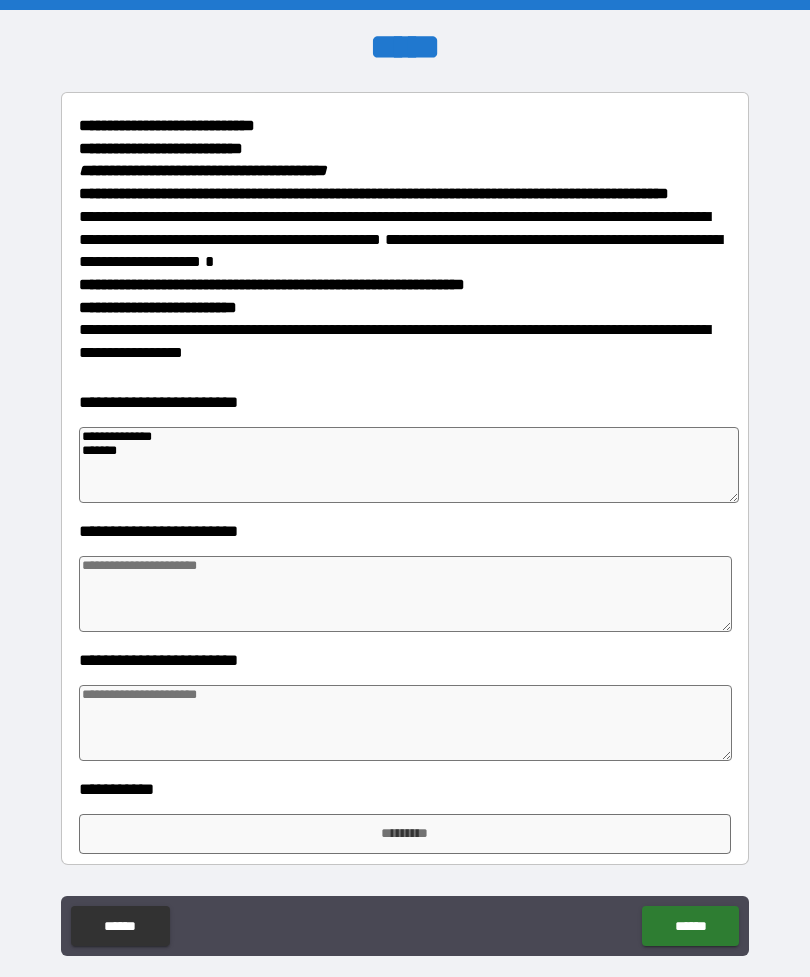 type on "**********" 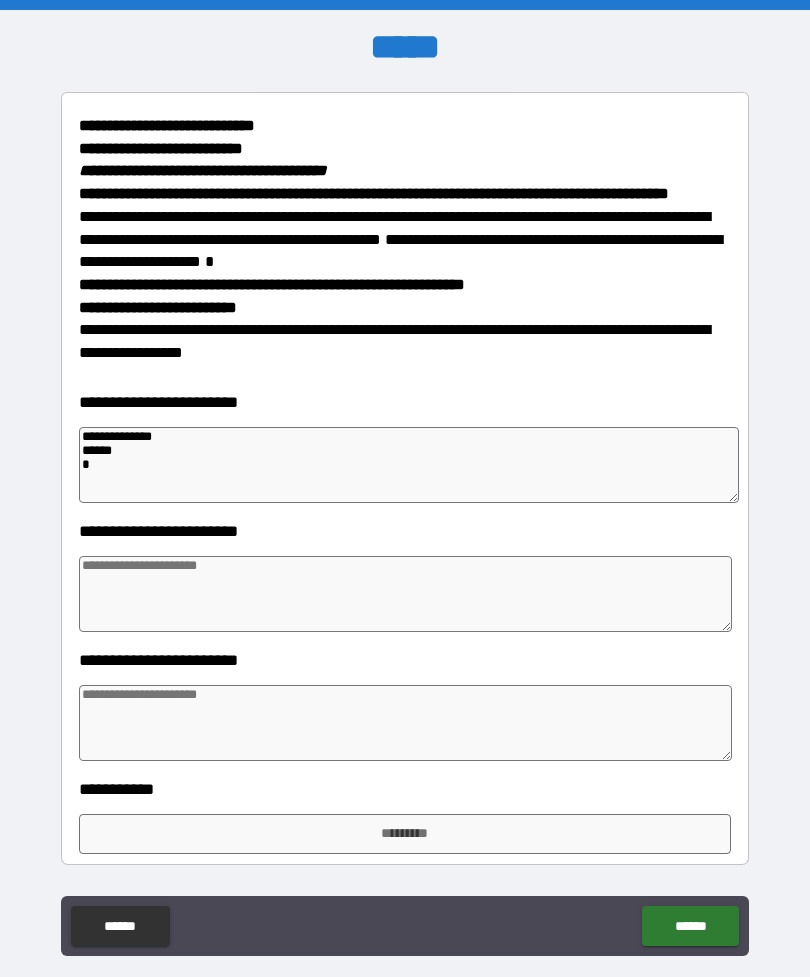 type on "*" 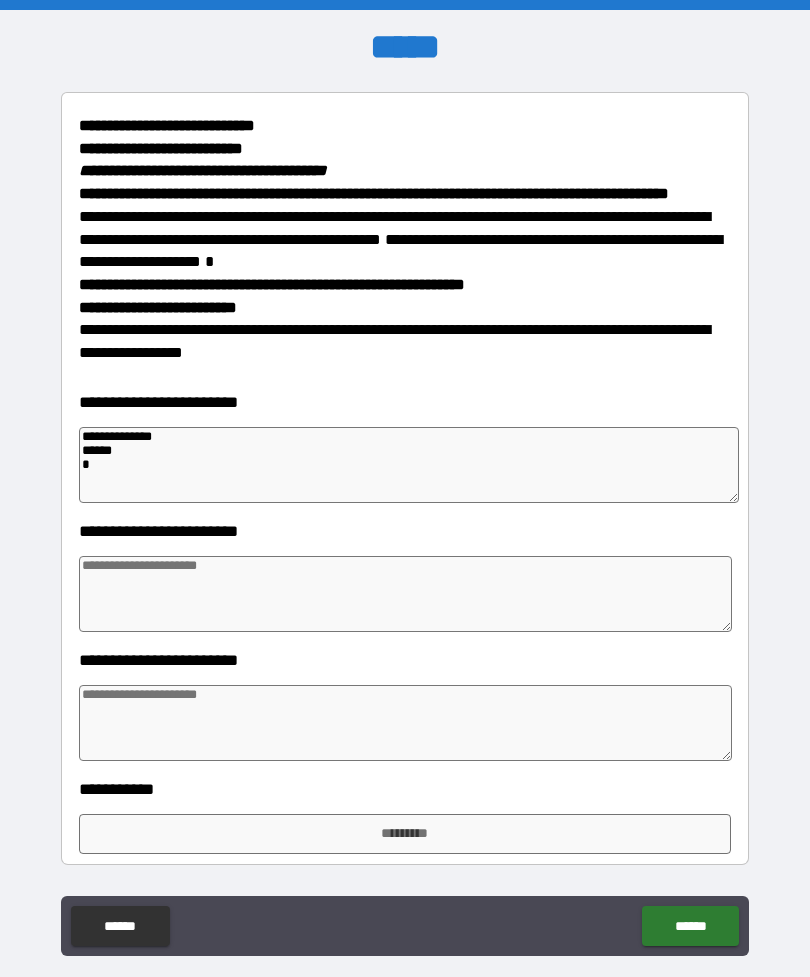 type on "*" 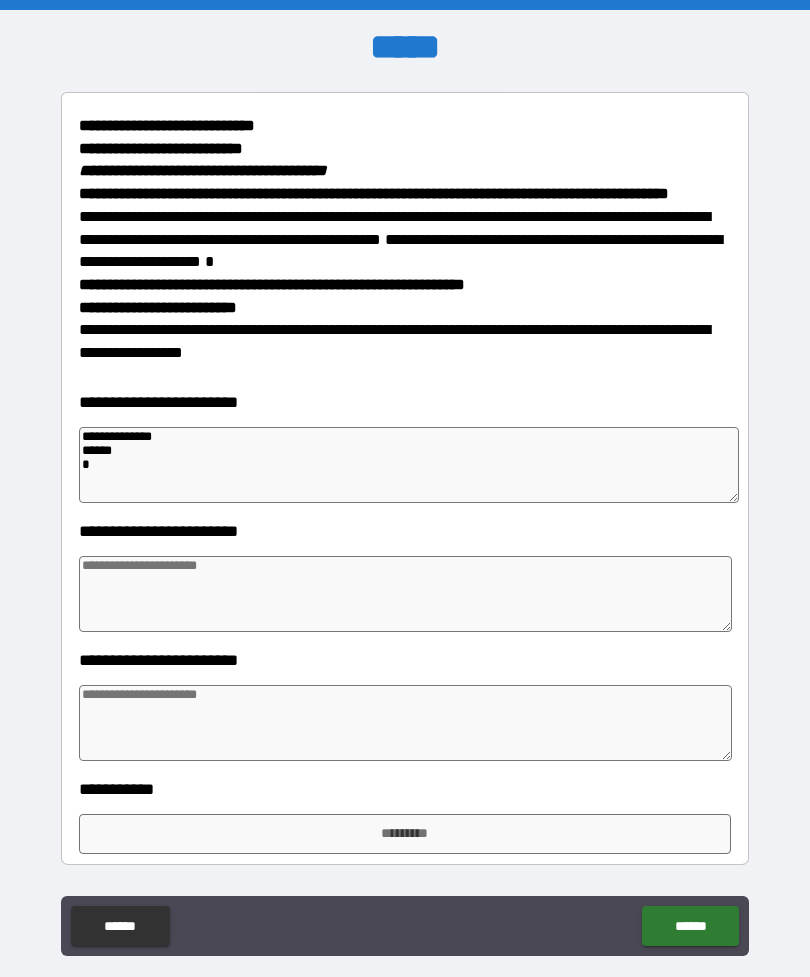 type on "*" 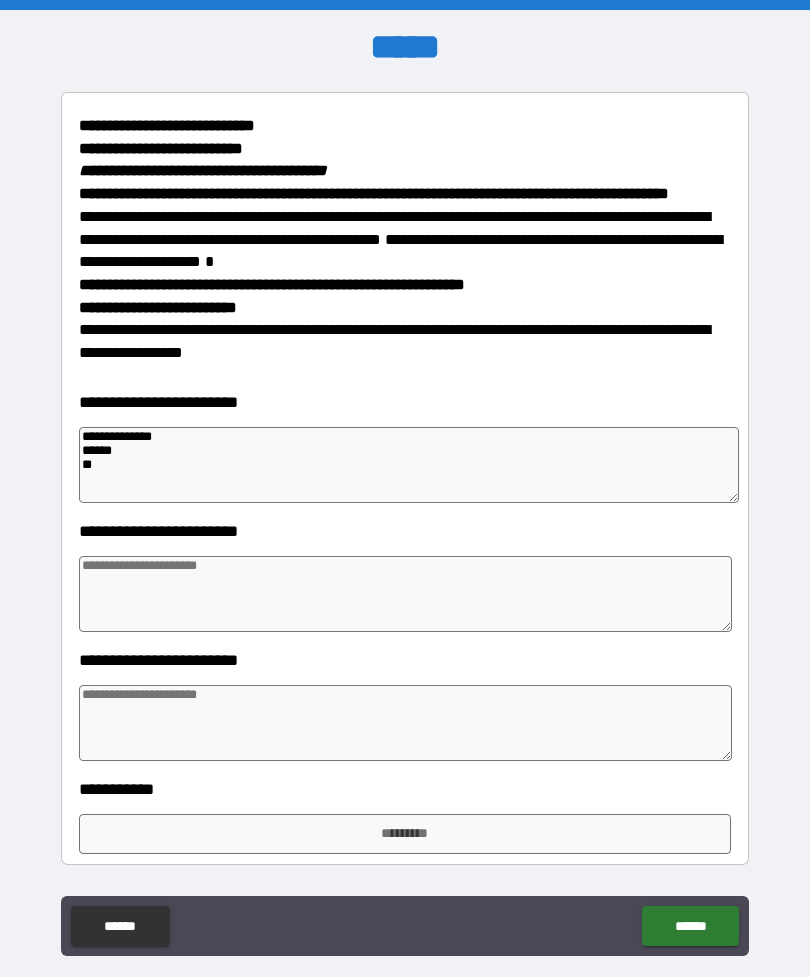 type on "*" 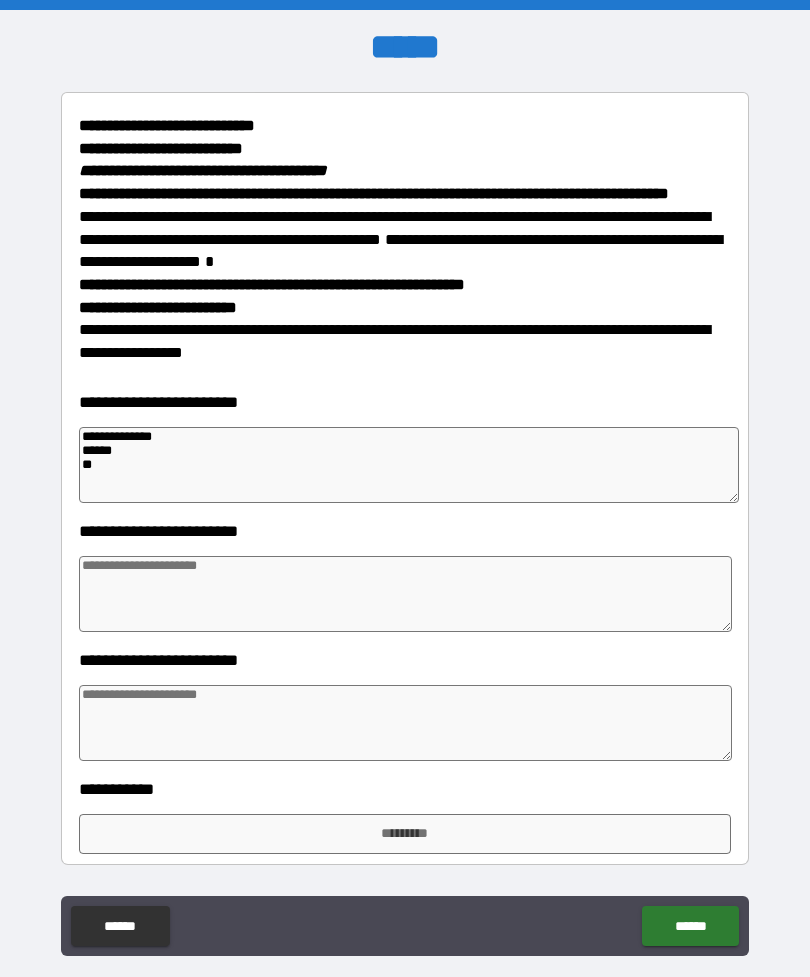 type on "*" 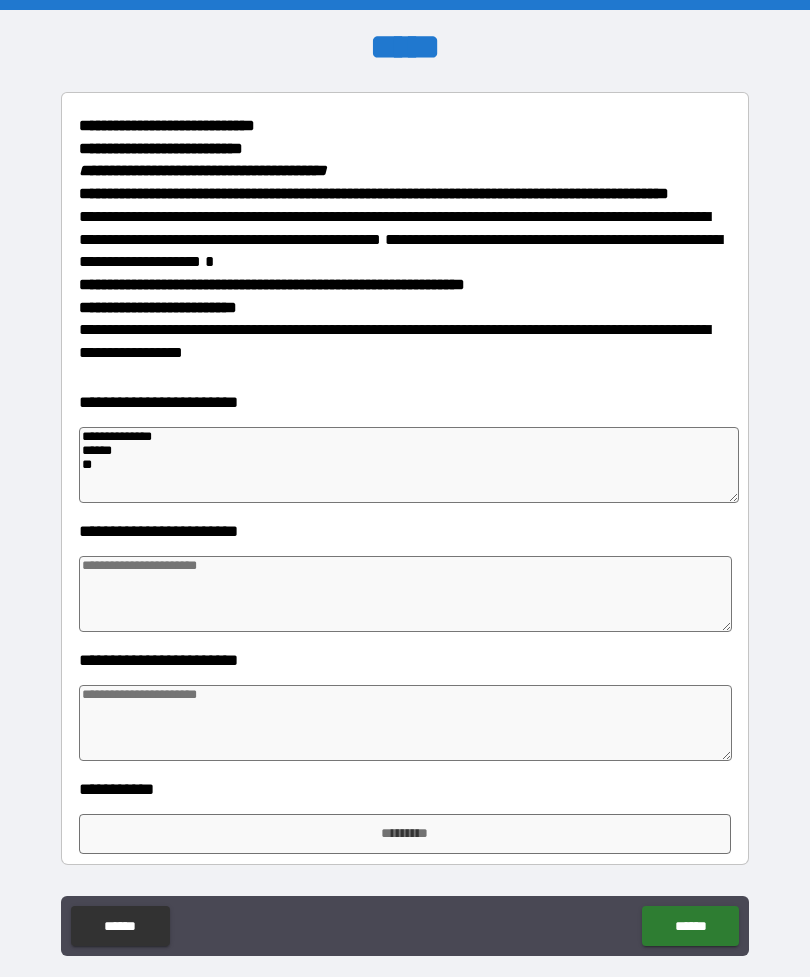 type on "*" 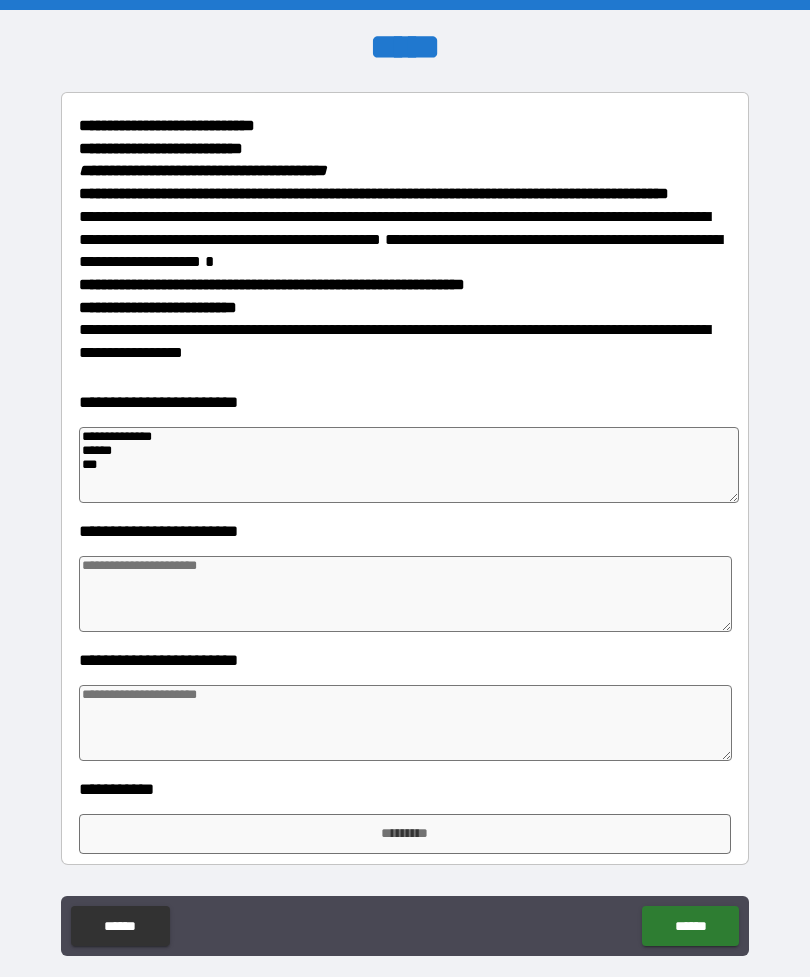 type on "*" 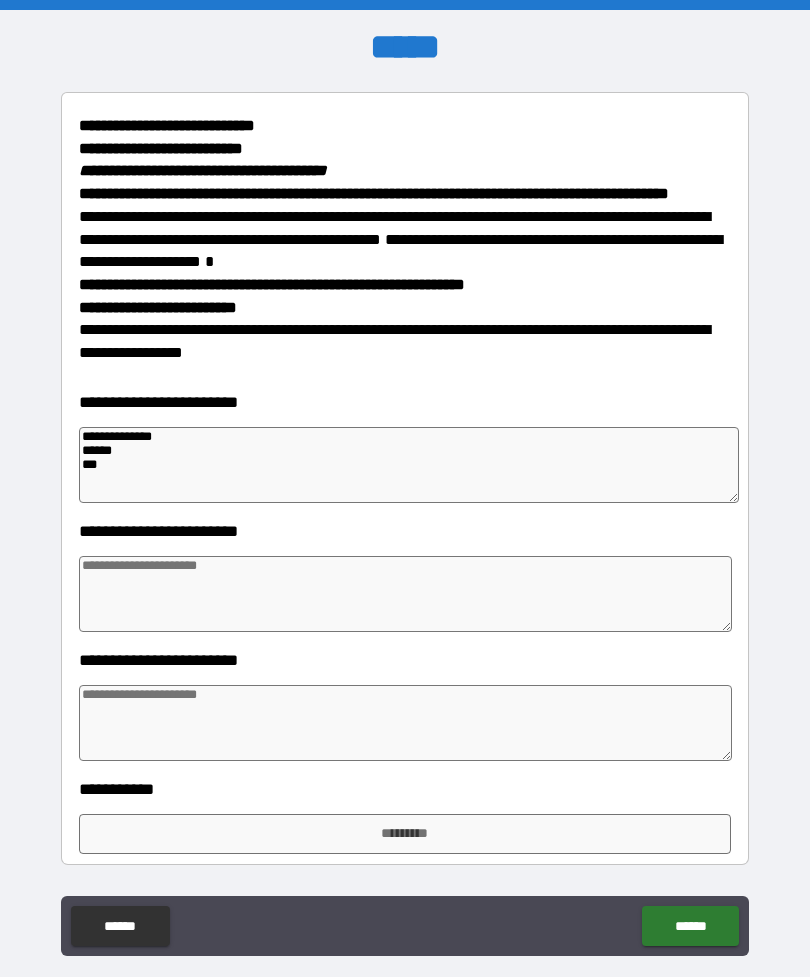 type on "*" 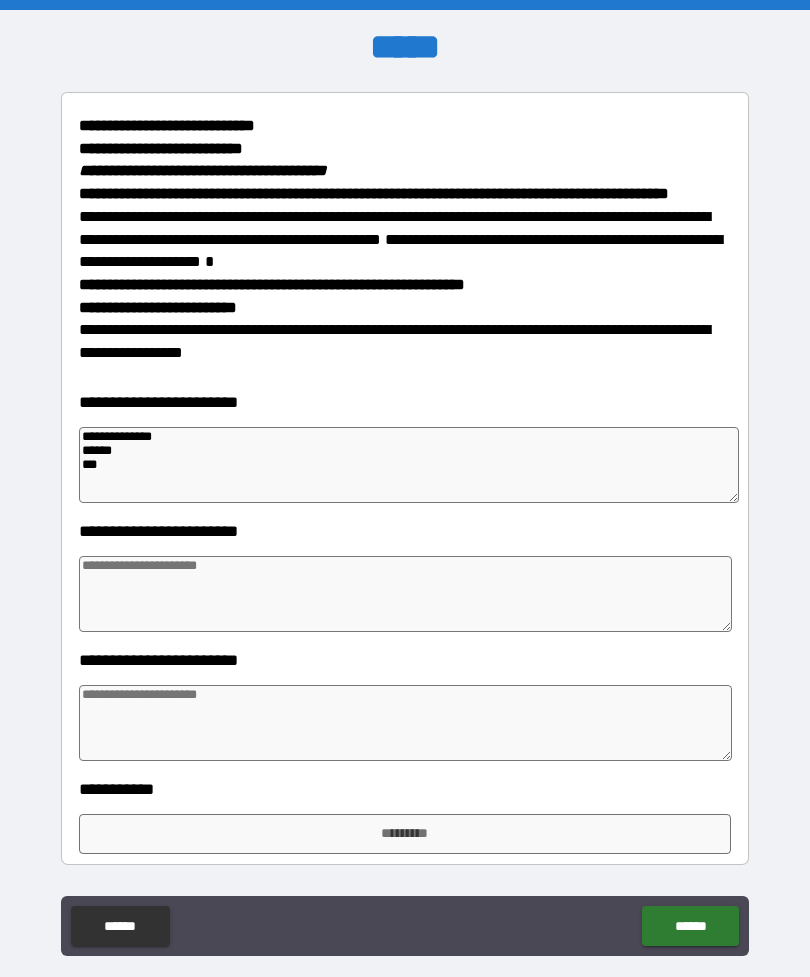type on "*" 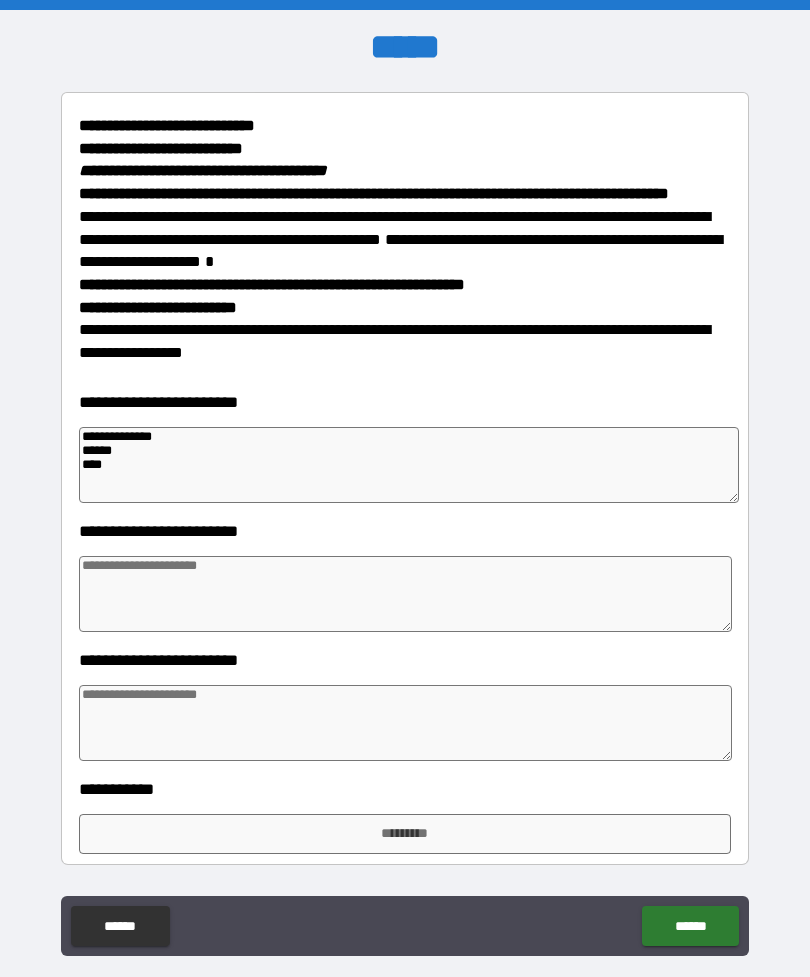 type on "*" 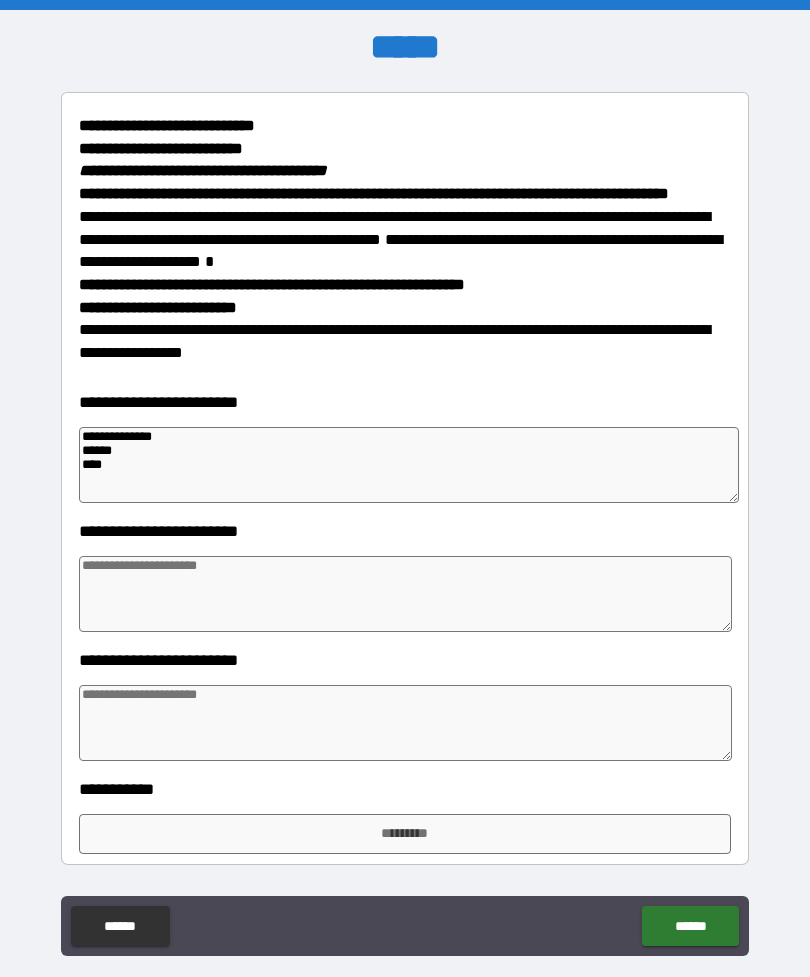 type on "*" 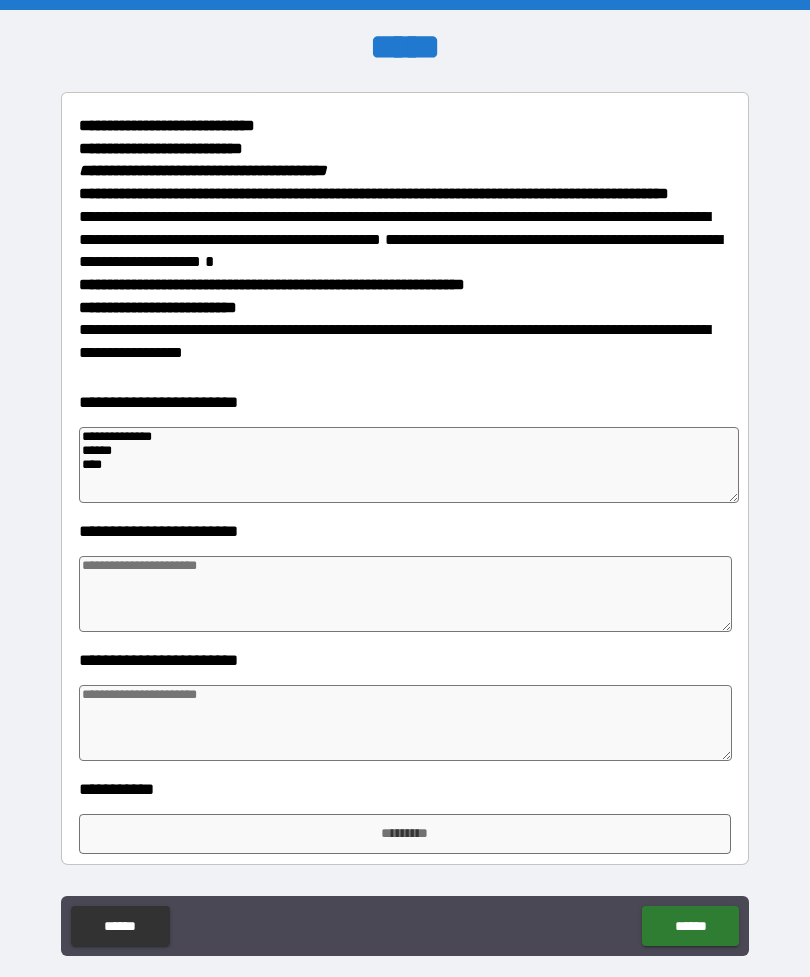 type on "*" 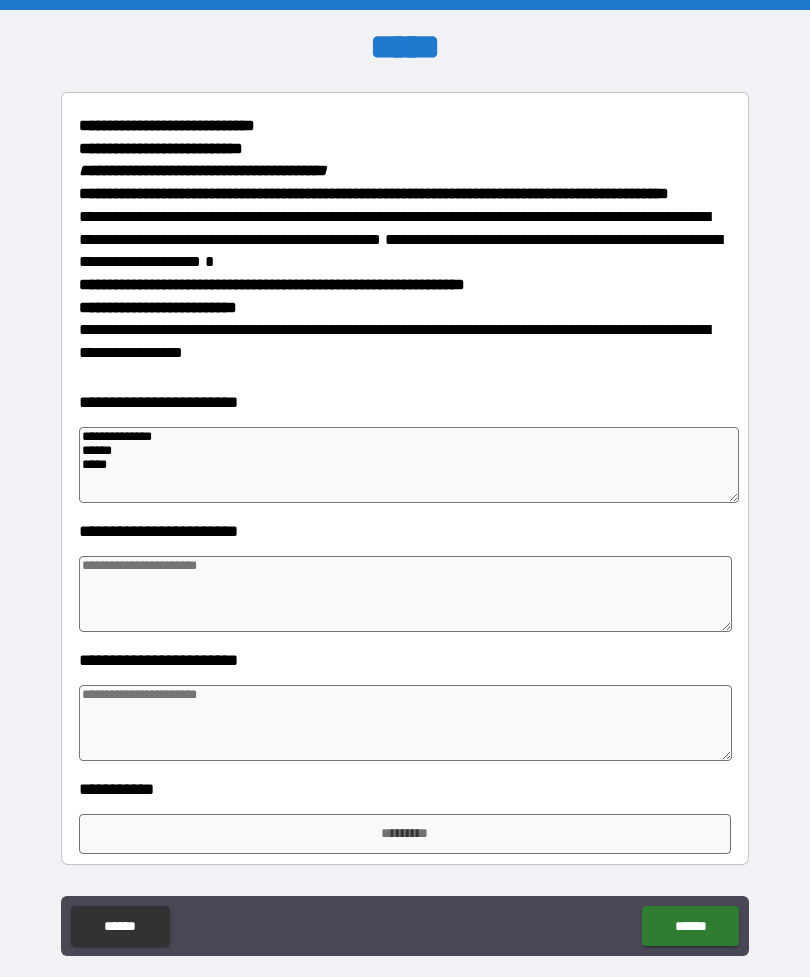 type on "*" 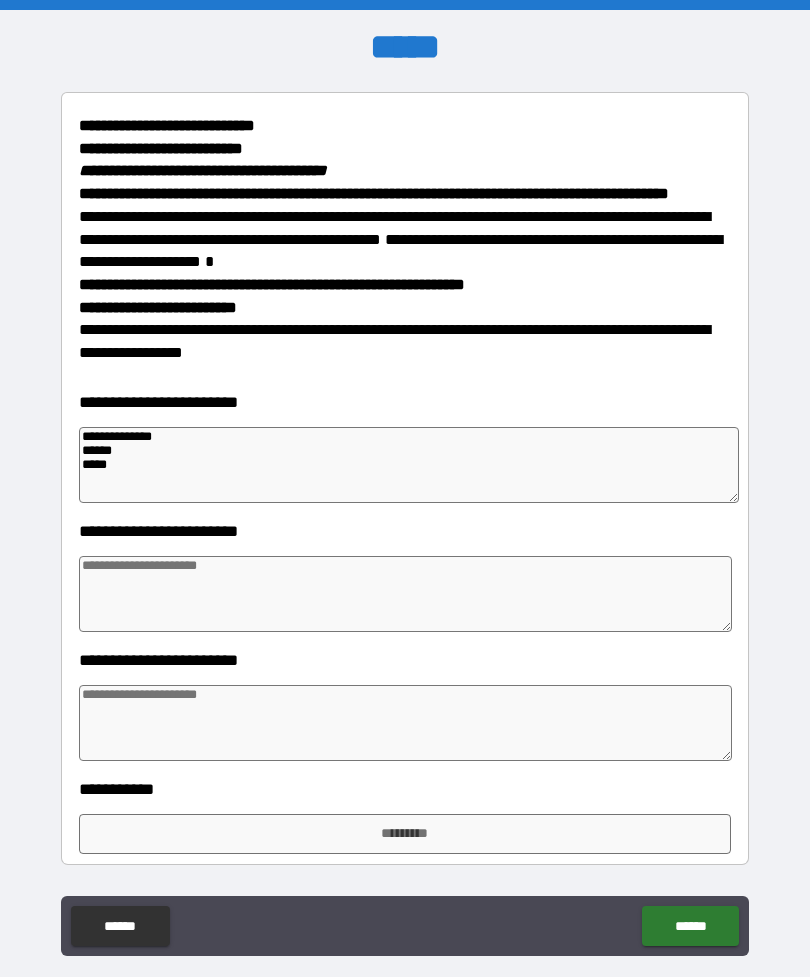 type on "*" 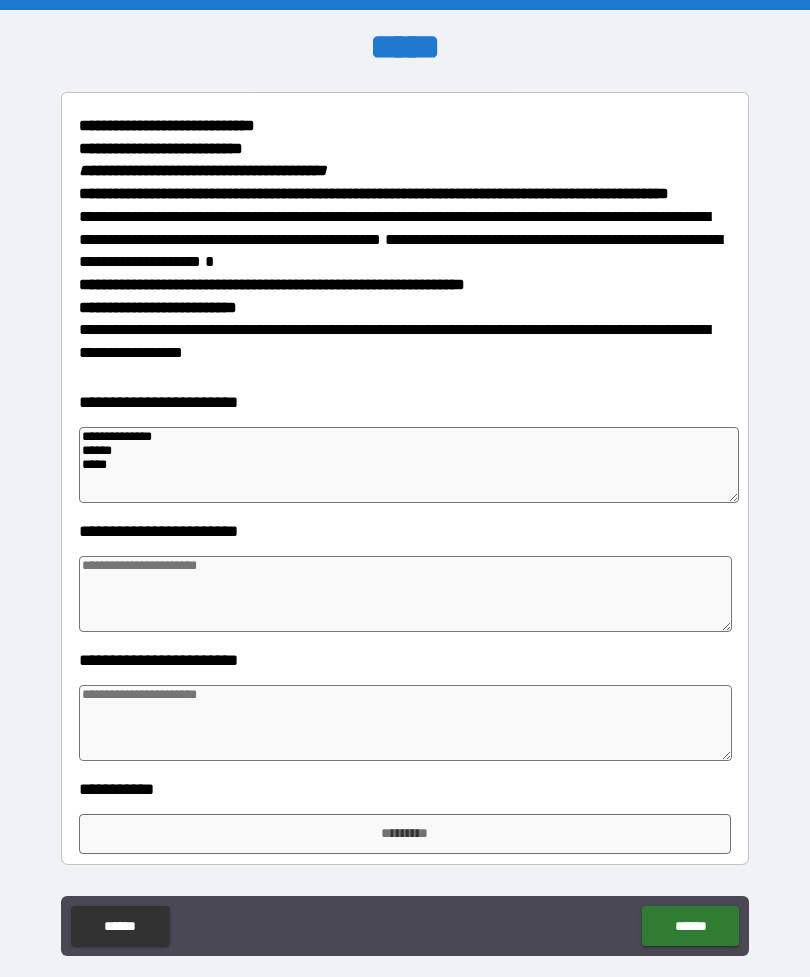 type on "*" 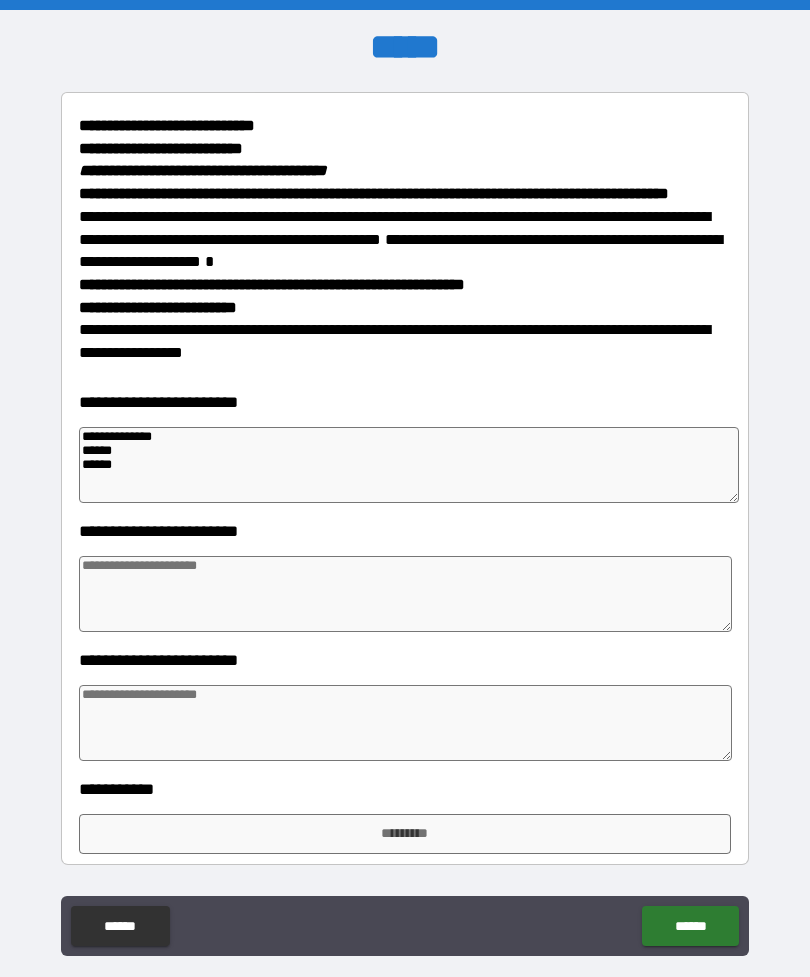 type on "*" 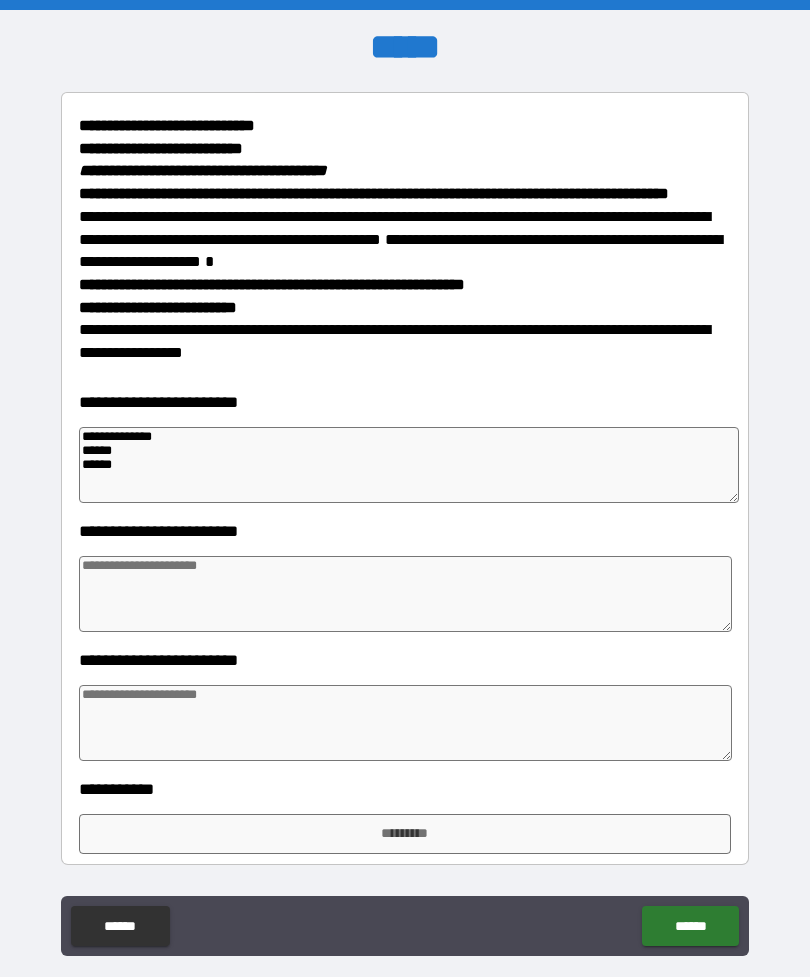 type on "*" 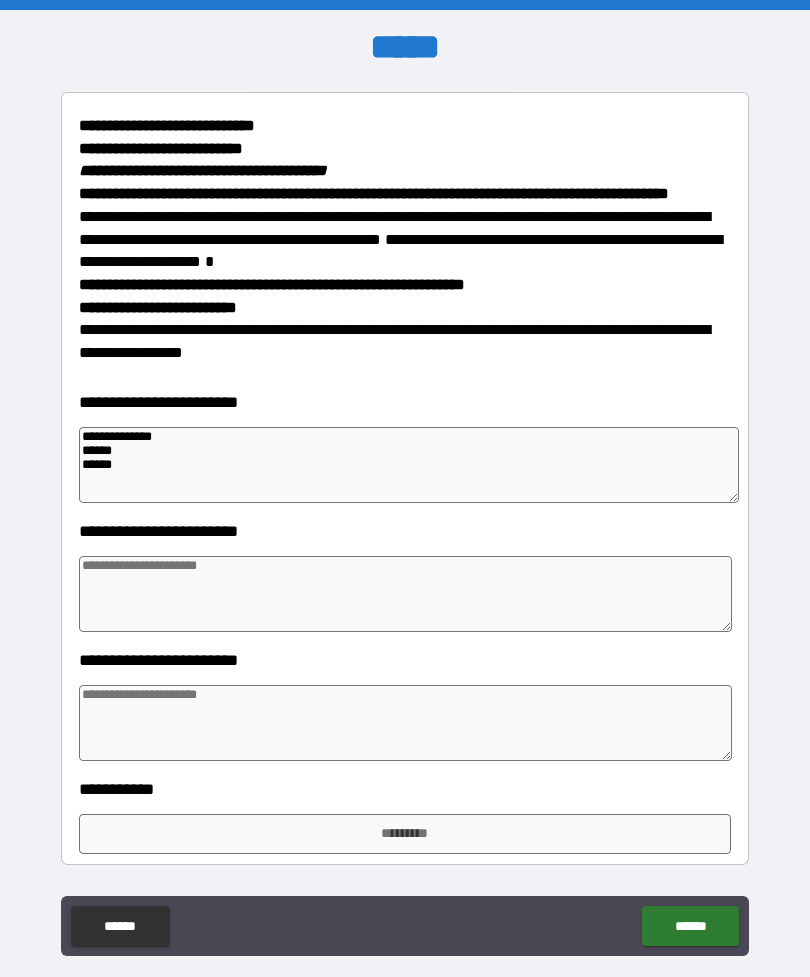 type on "*" 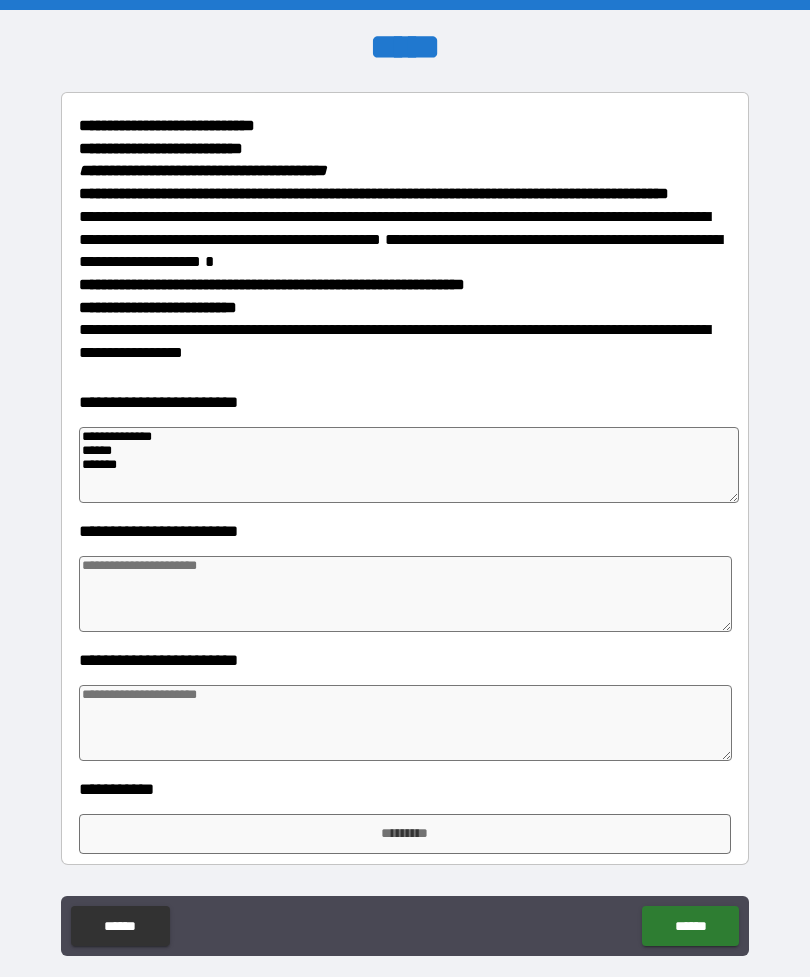 type on "*" 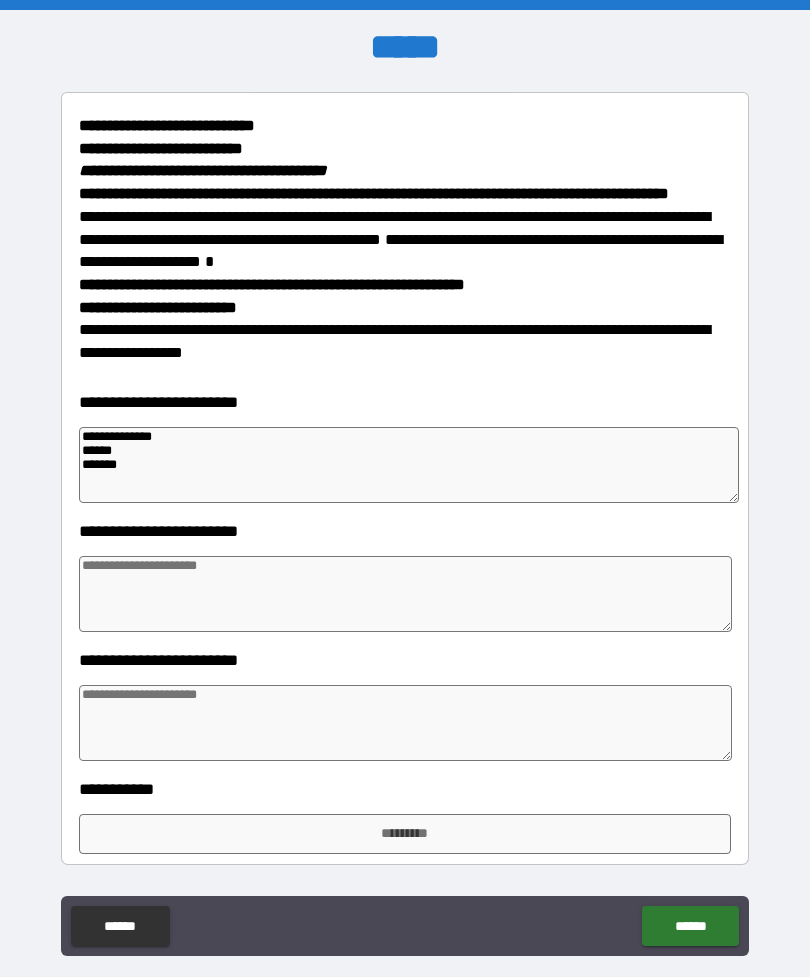 type on "*" 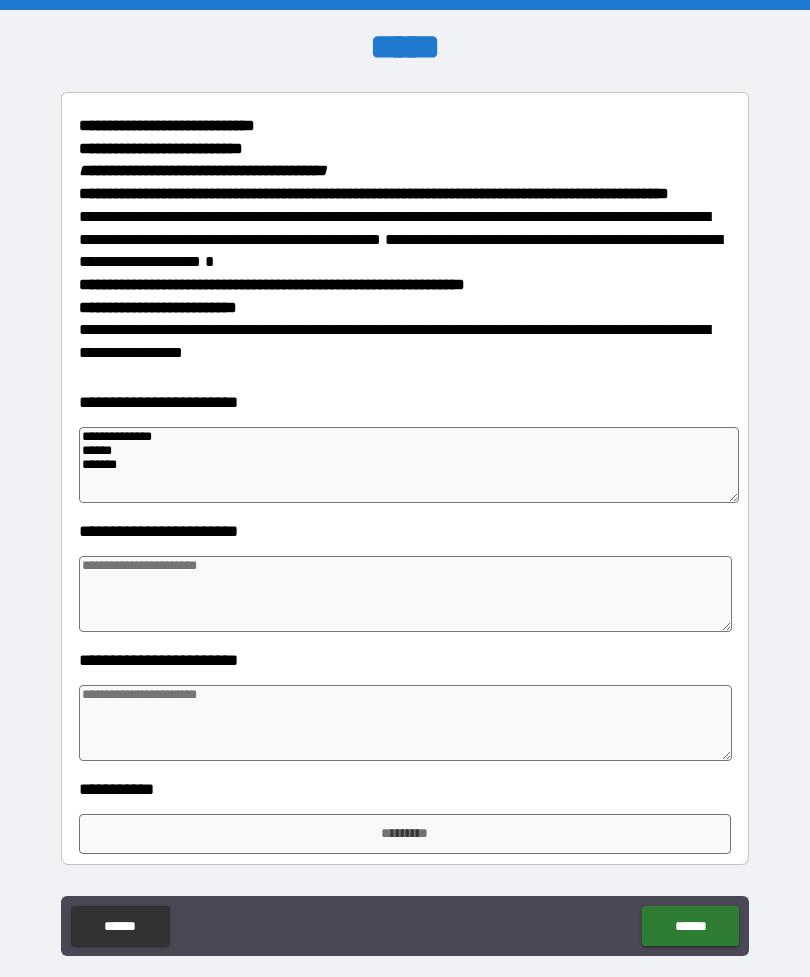 type on "*" 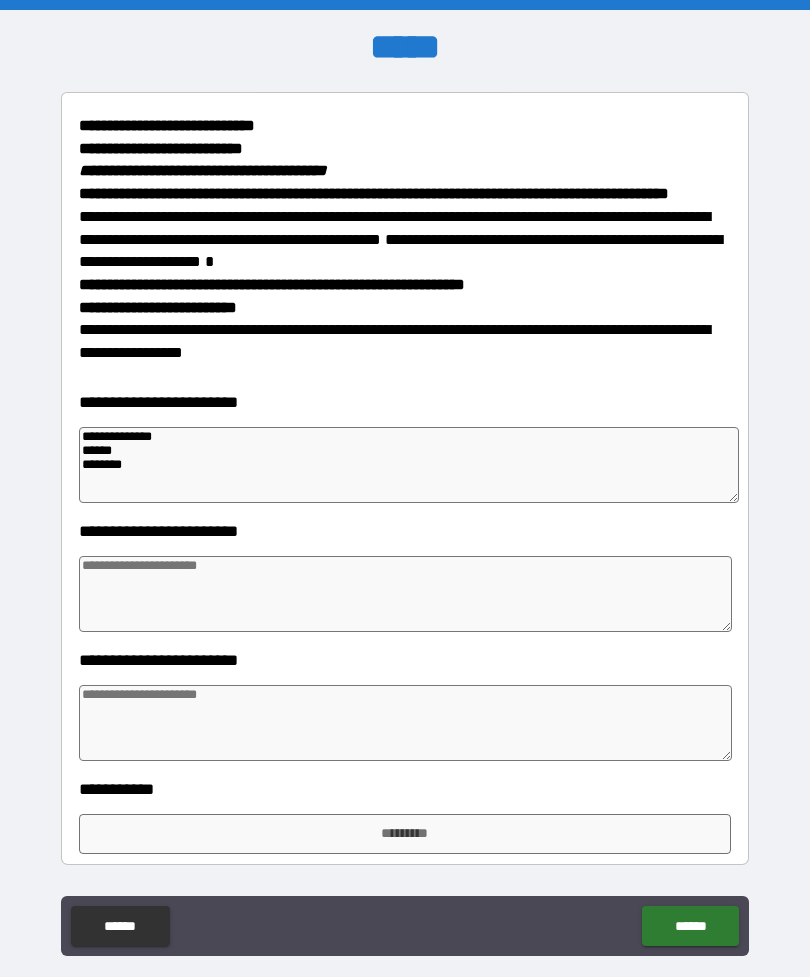 type on "*" 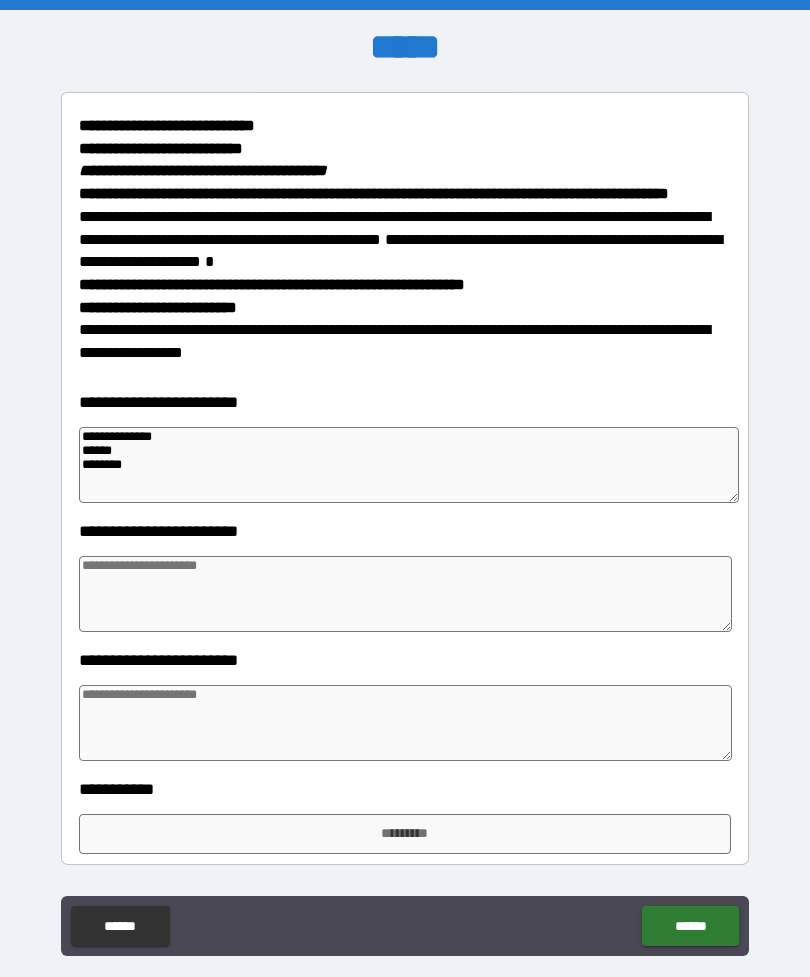 type on "*" 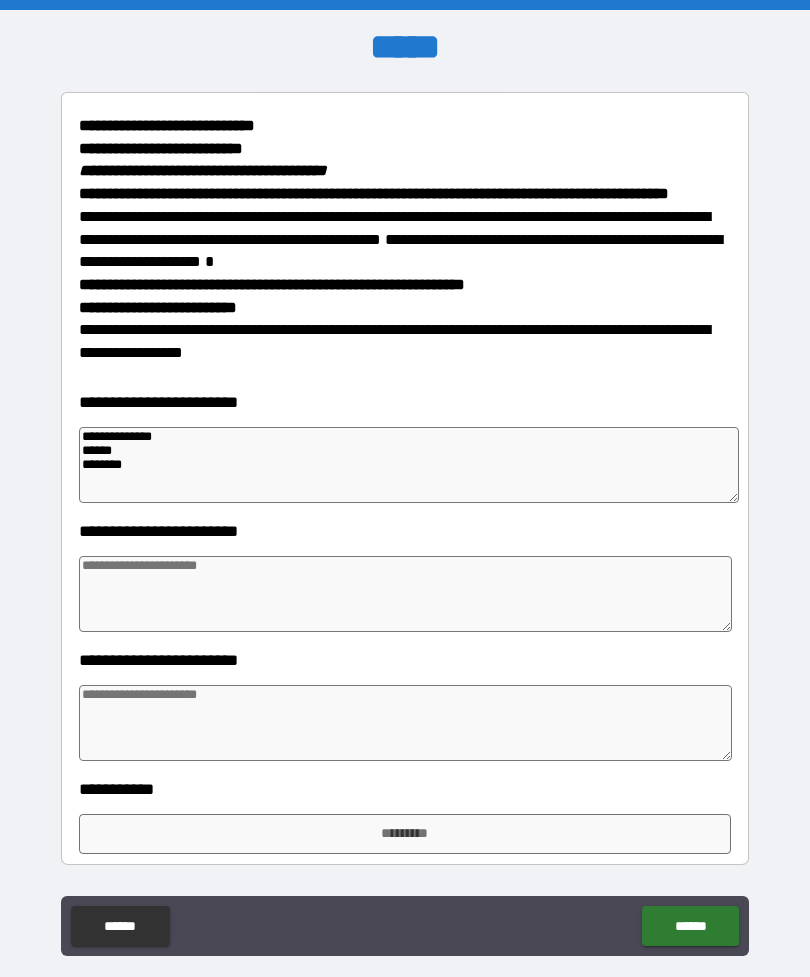 type on "*" 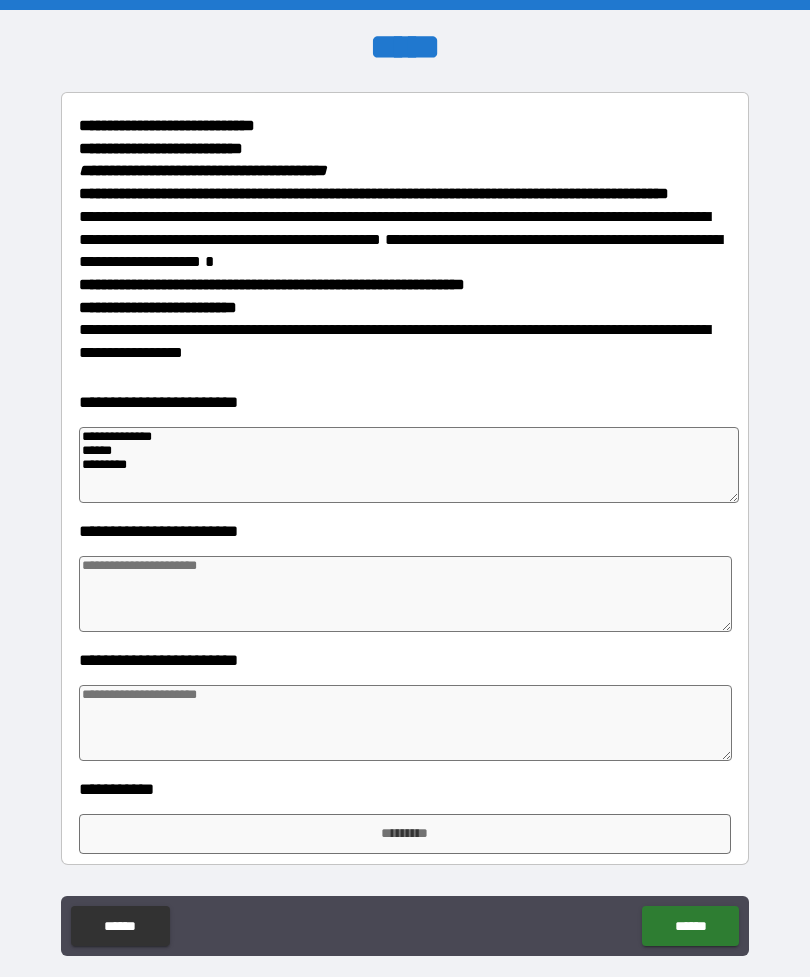 type 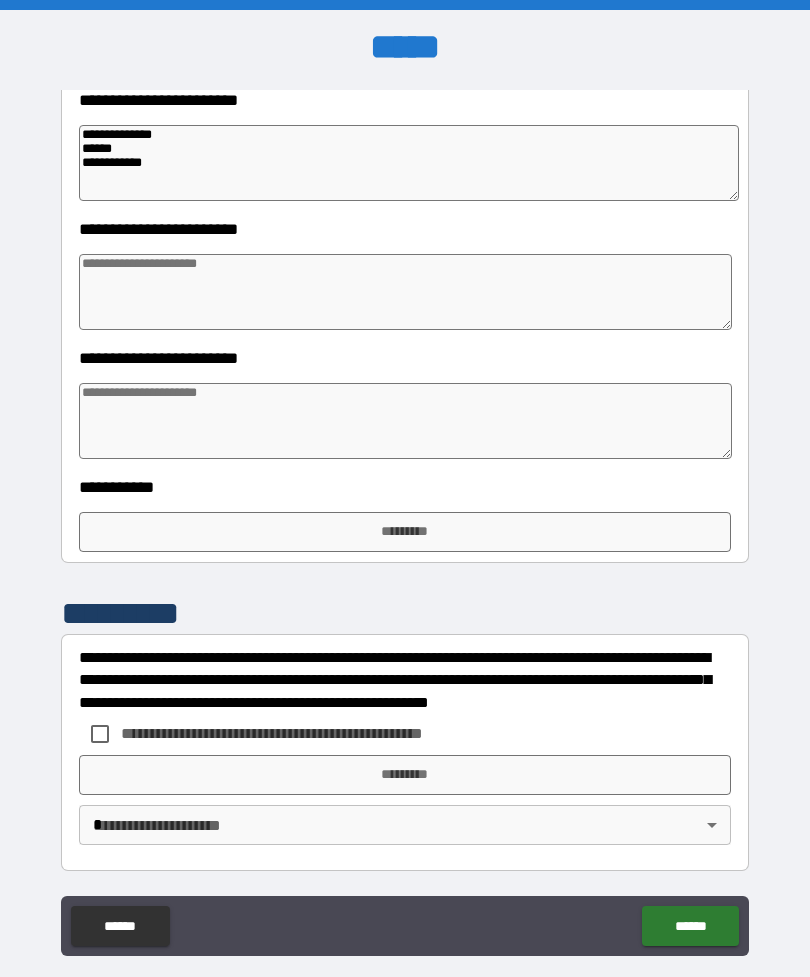 scroll, scrollTop: 572, scrollLeft: 0, axis: vertical 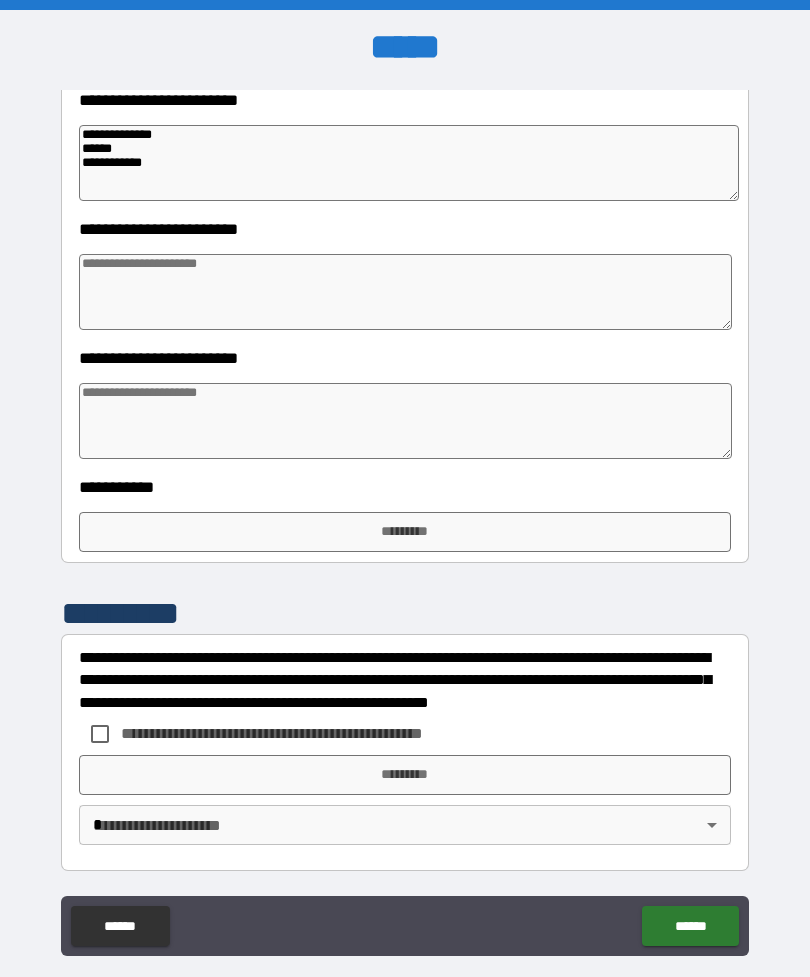 click on "*********" at bounding box center [405, 532] 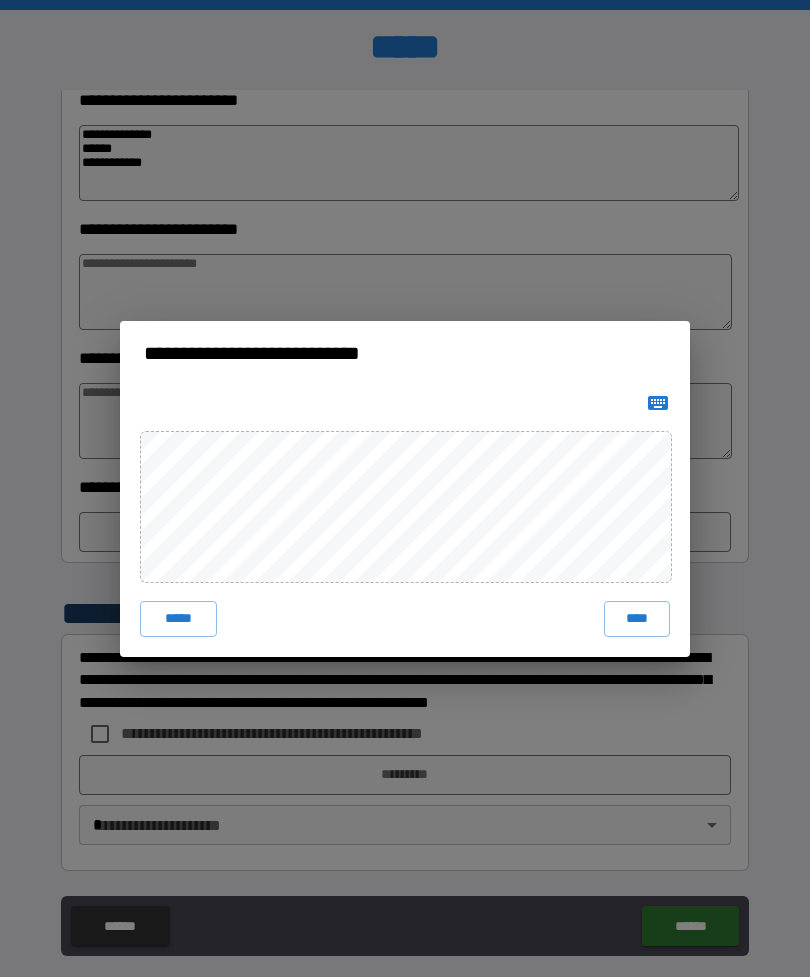 click on "****" at bounding box center (637, 619) 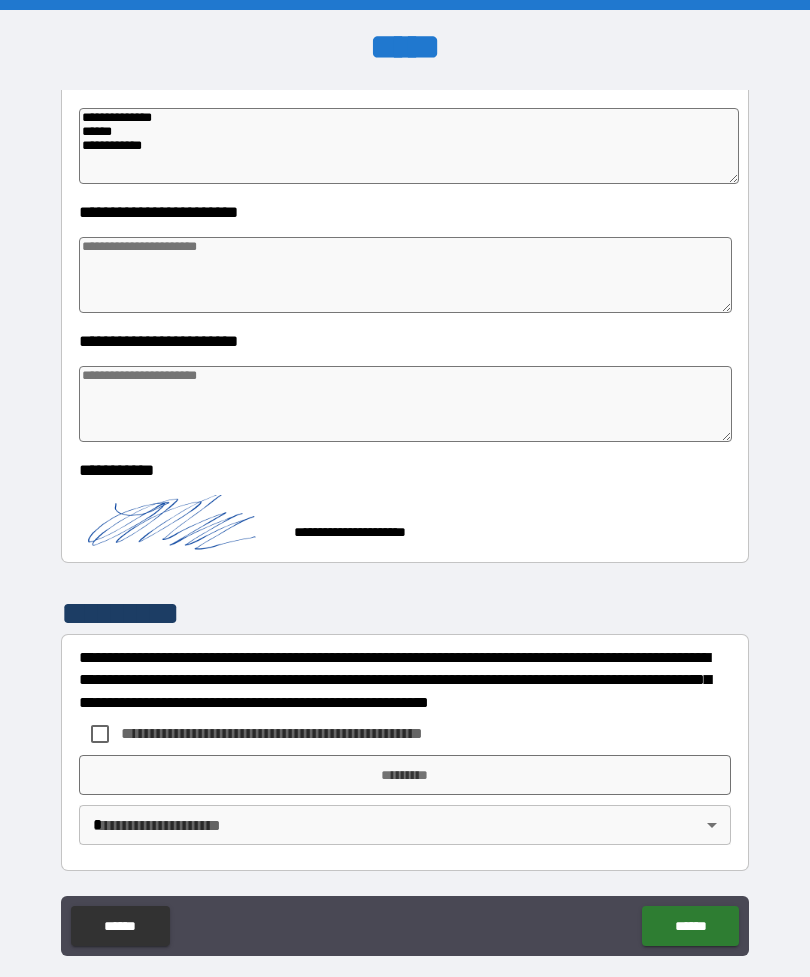 scroll, scrollTop: 589, scrollLeft: 0, axis: vertical 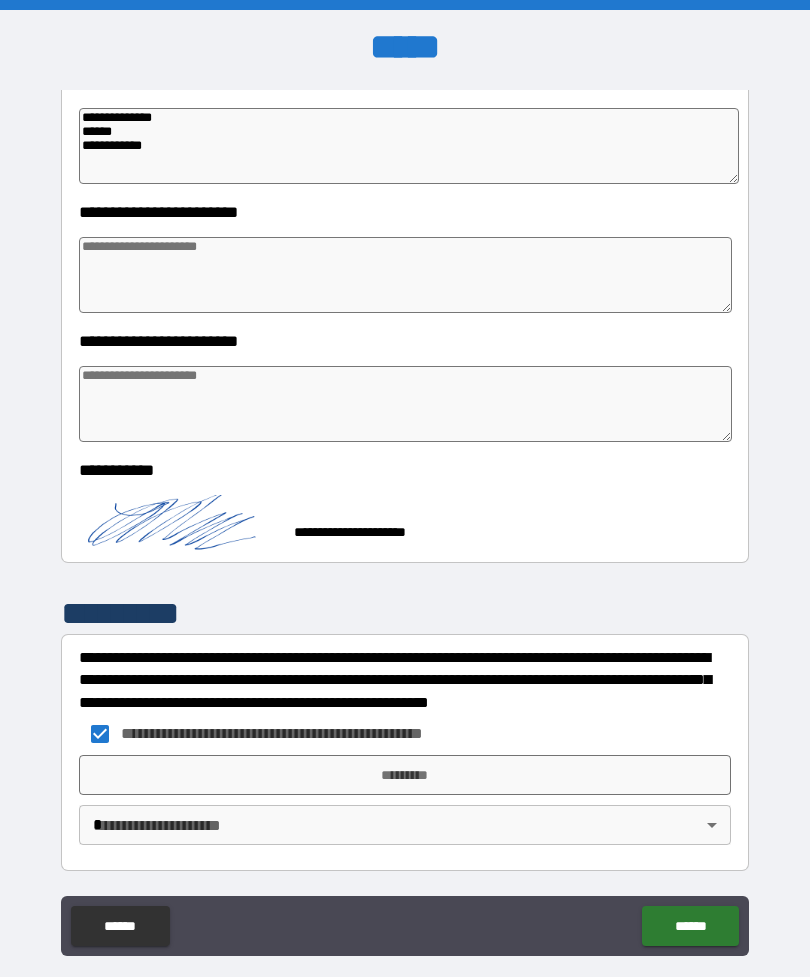 click on "*********" at bounding box center [405, 775] 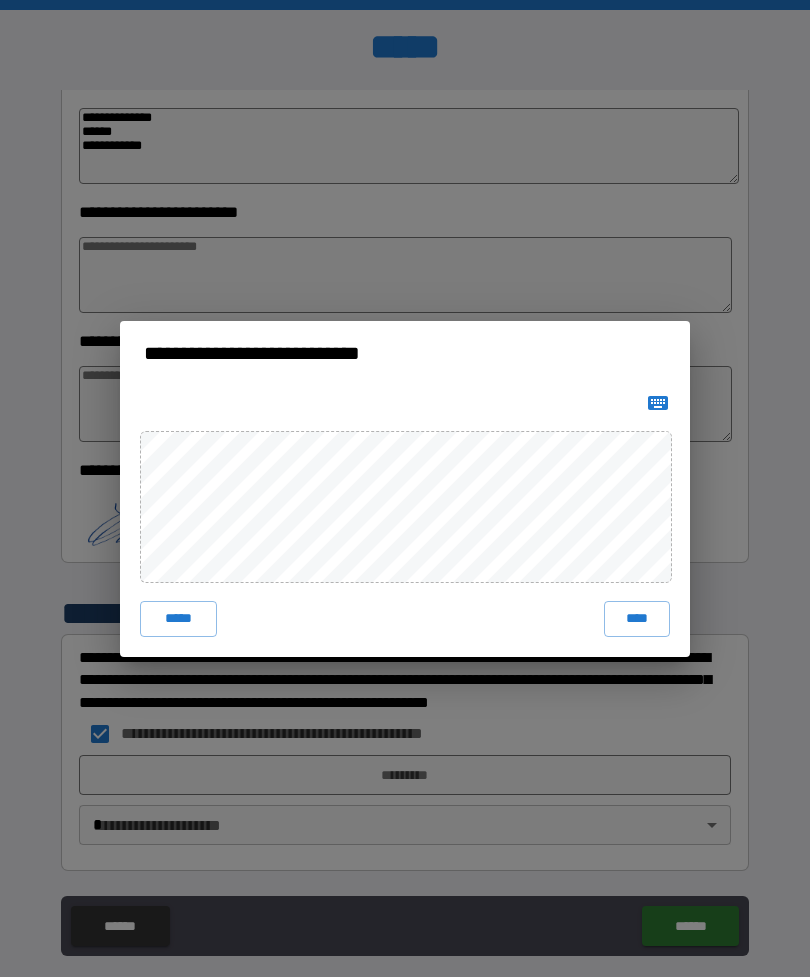 click on "****" at bounding box center (637, 619) 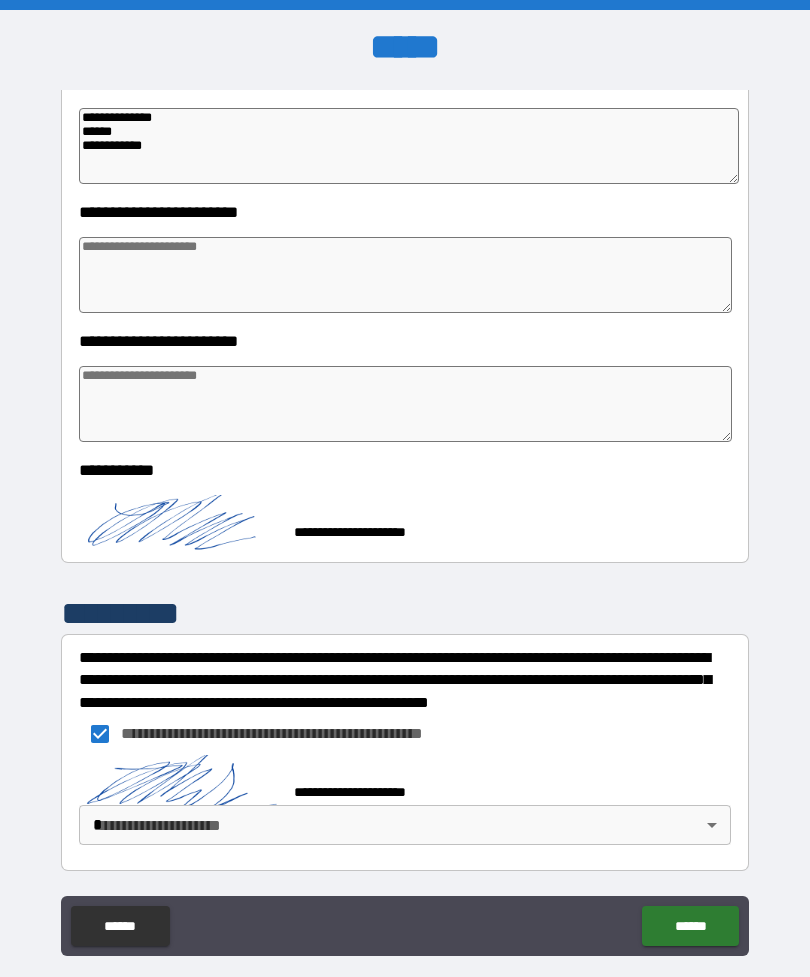 scroll, scrollTop: 579, scrollLeft: 0, axis: vertical 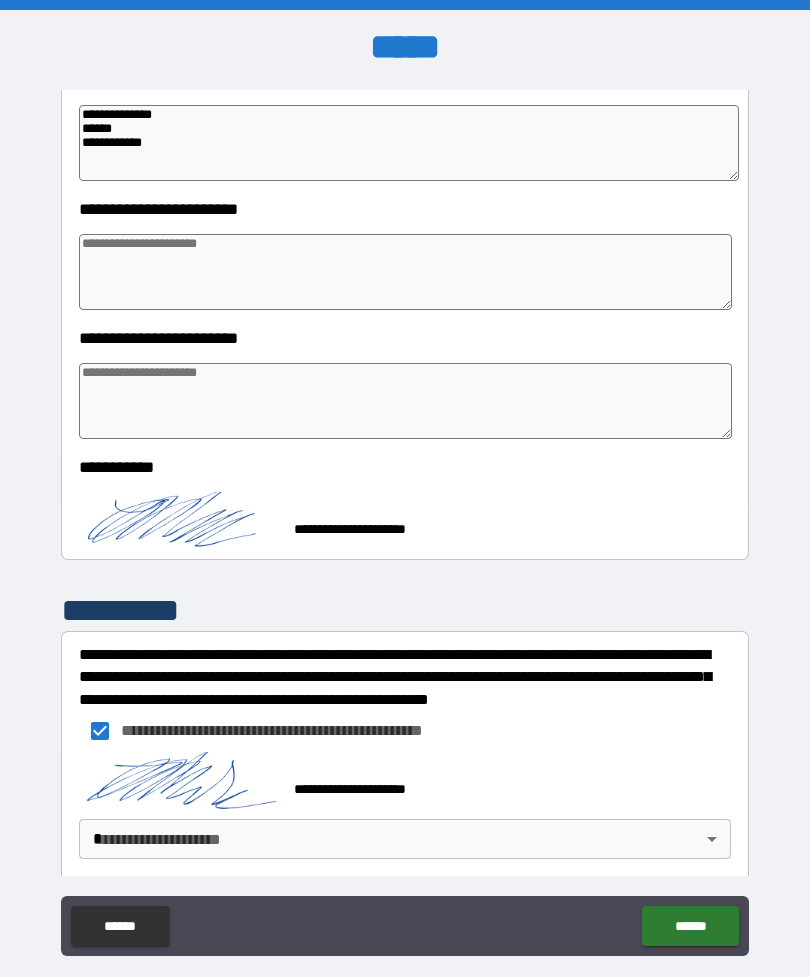 click on "******" at bounding box center [690, 926] 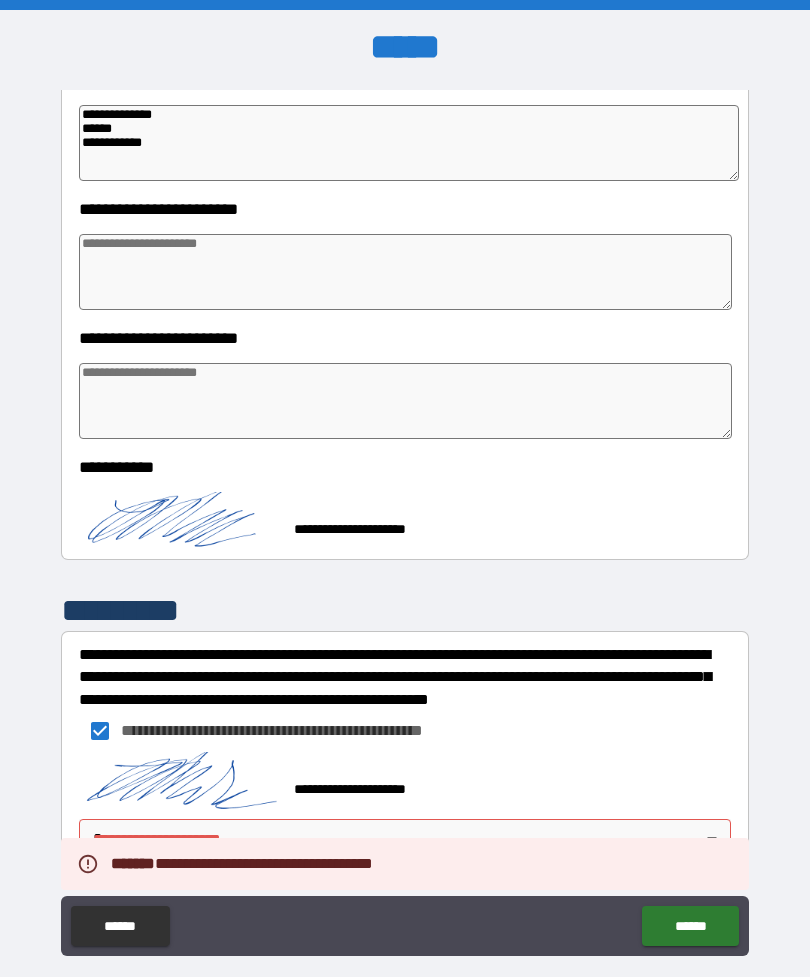 click on "******" at bounding box center [690, 926] 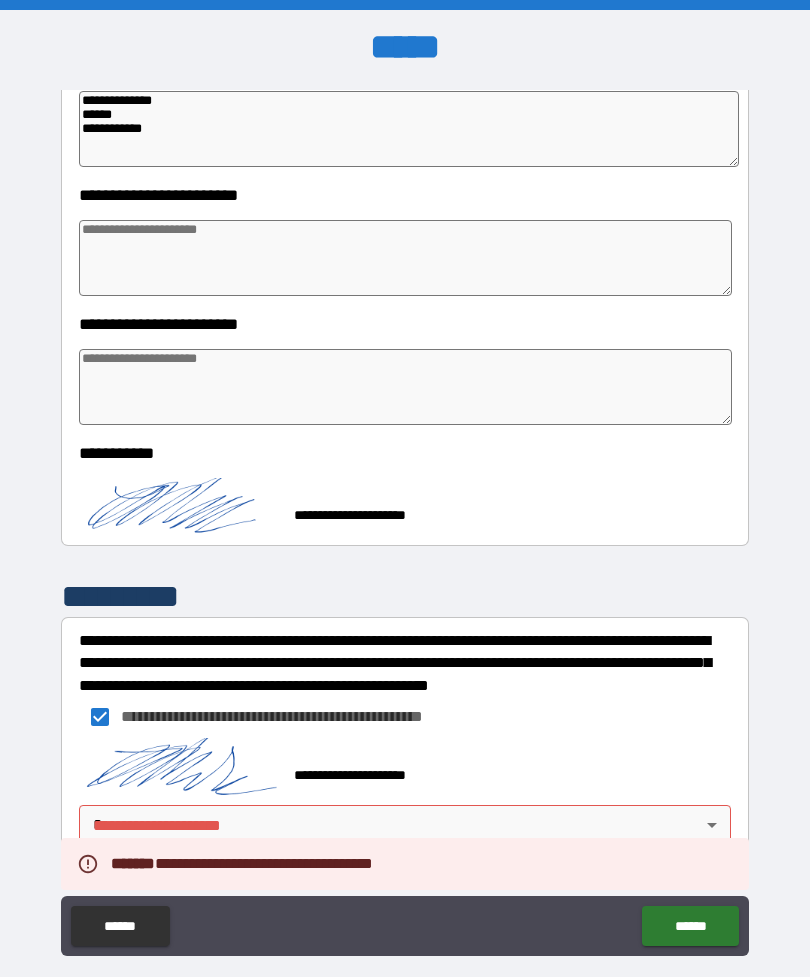 scroll, scrollTop: 606, scrollLeft: 0, axis: vertical 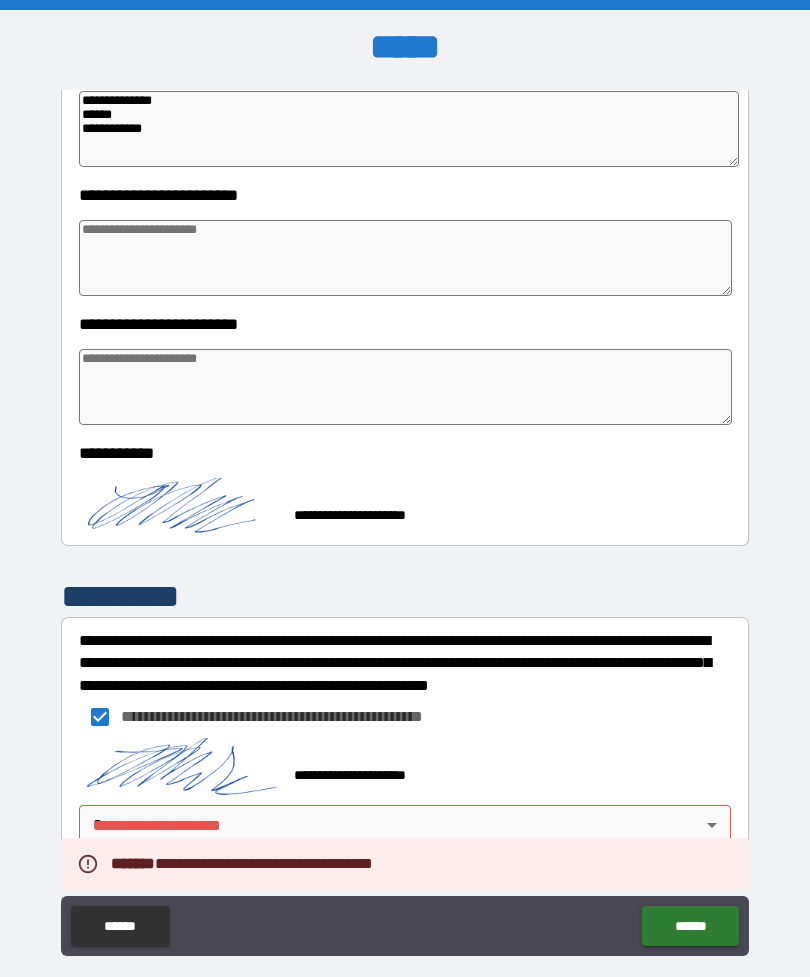 click on "**********" at bounding box center (405, 520) 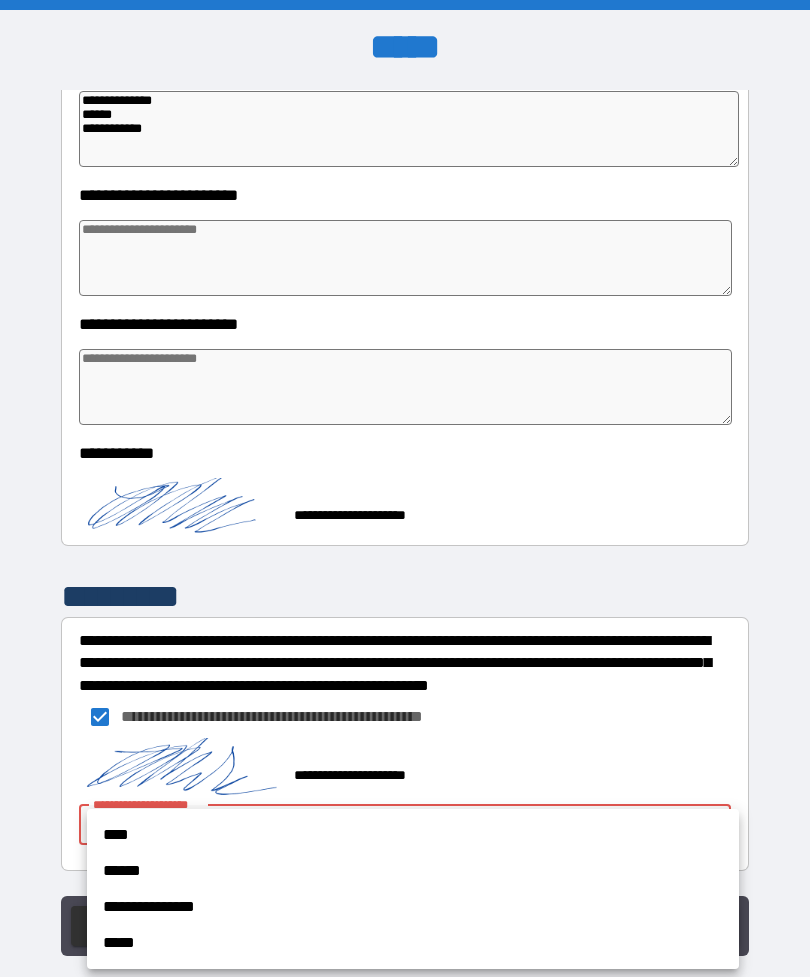click on "****" at bounding box center [413, 835] 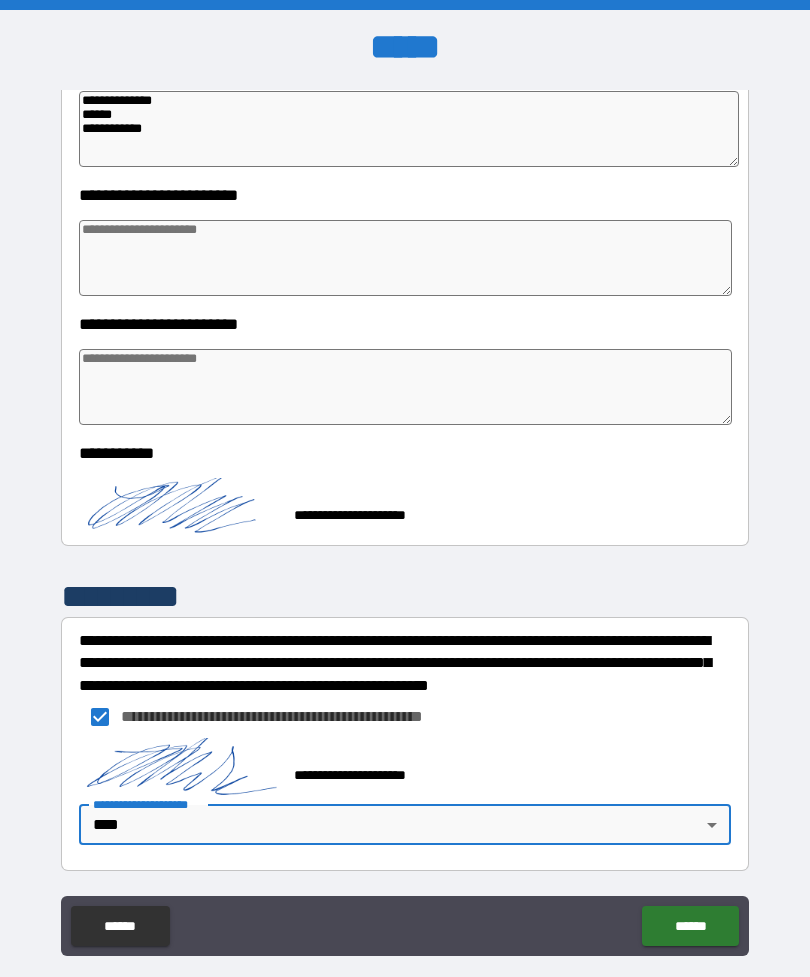click on "******" at bounding box center [690, 926] 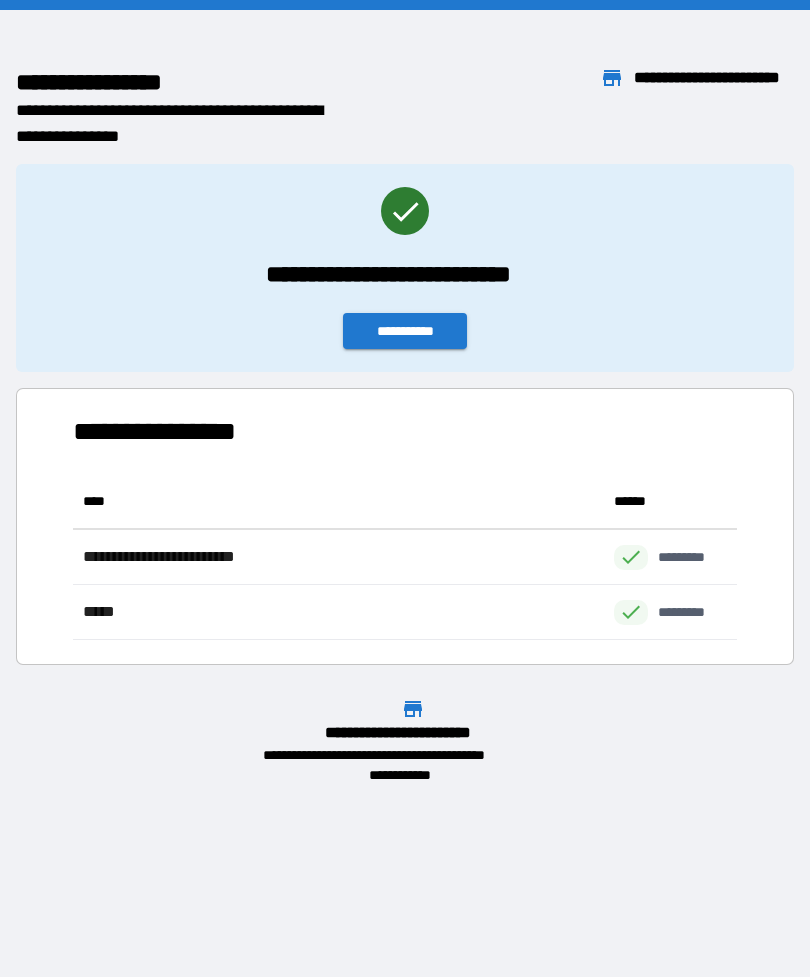 scroll, scrollTop: 166, scrollLeft: 664, axis: both 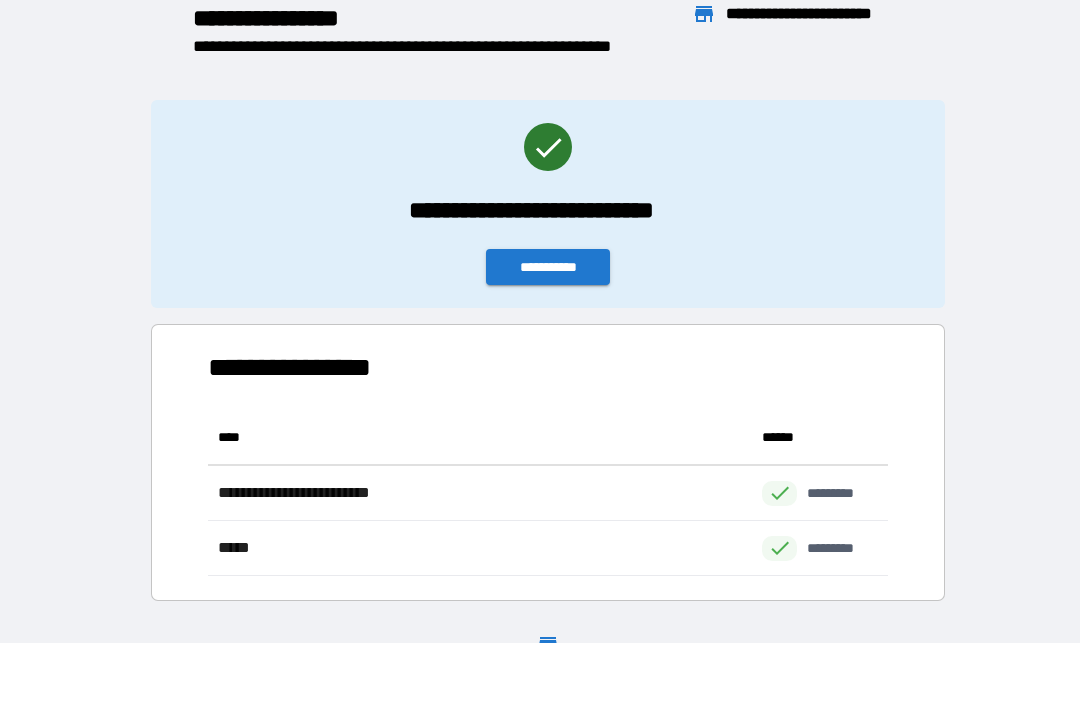 click on "**********" at bounding box center [548, 267] 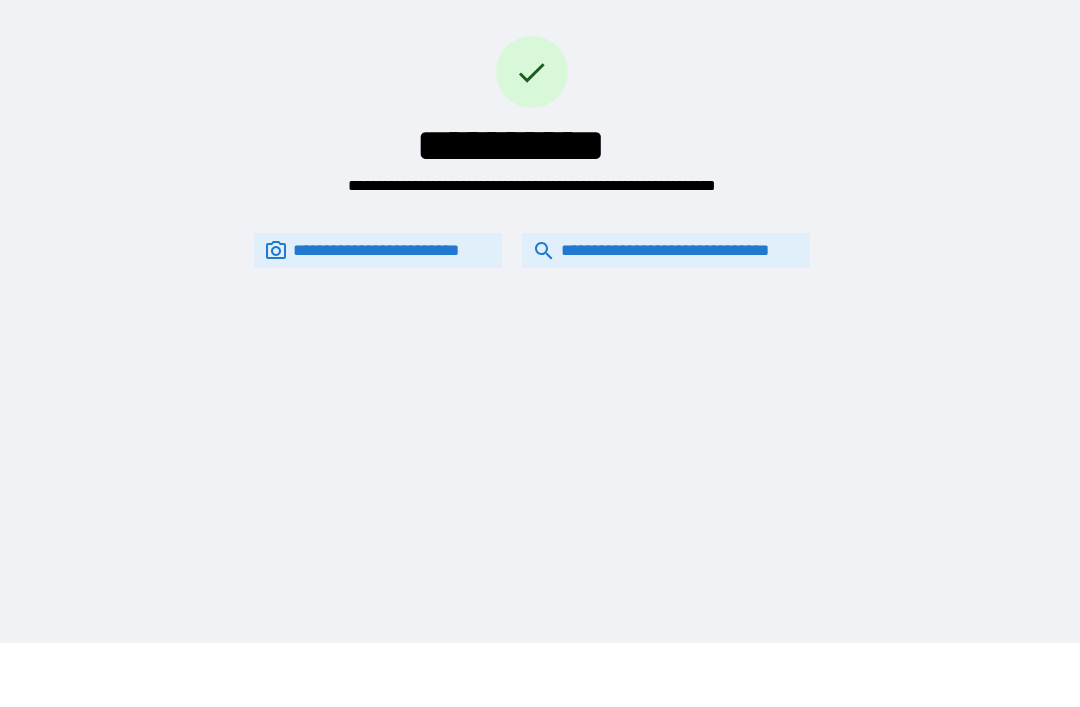 click on "**********" at bounding box center [666, 250] 